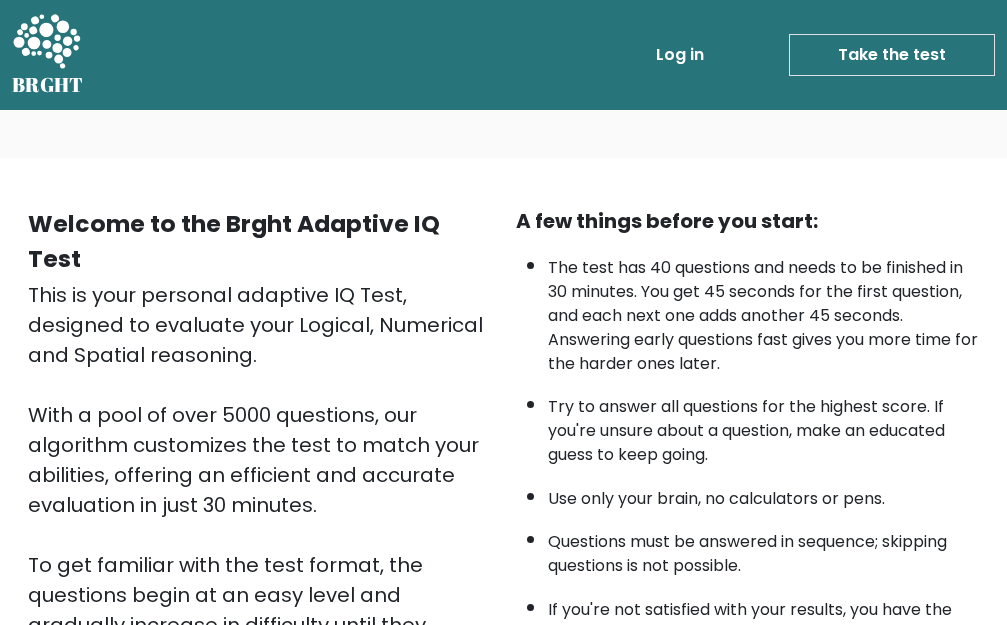 scroll, scrollTop: 0, scrollLeft: 0, axis: both 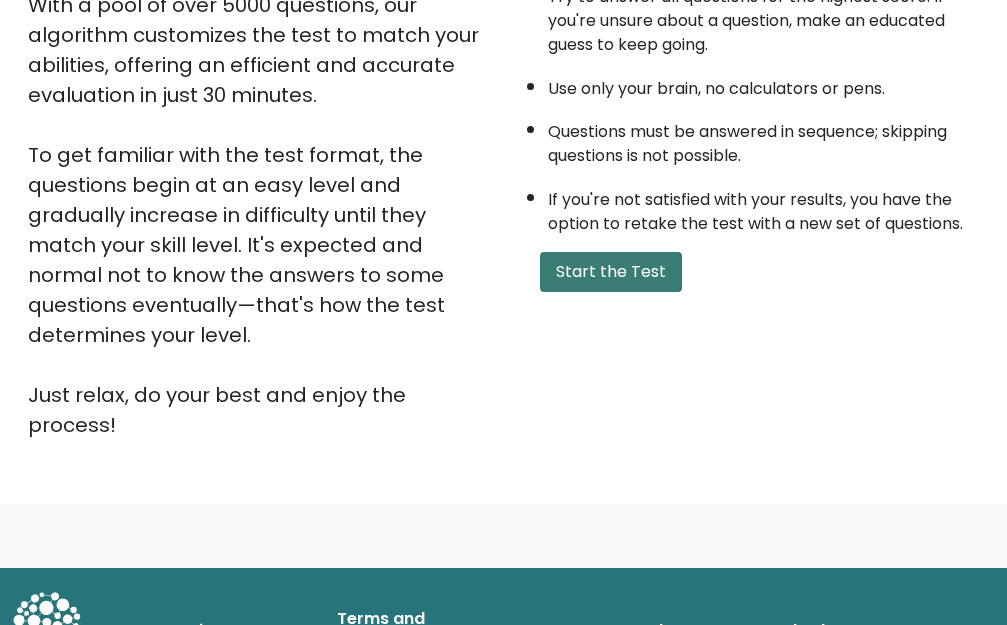click on "Start the Test" at bounding box center [611, 272] 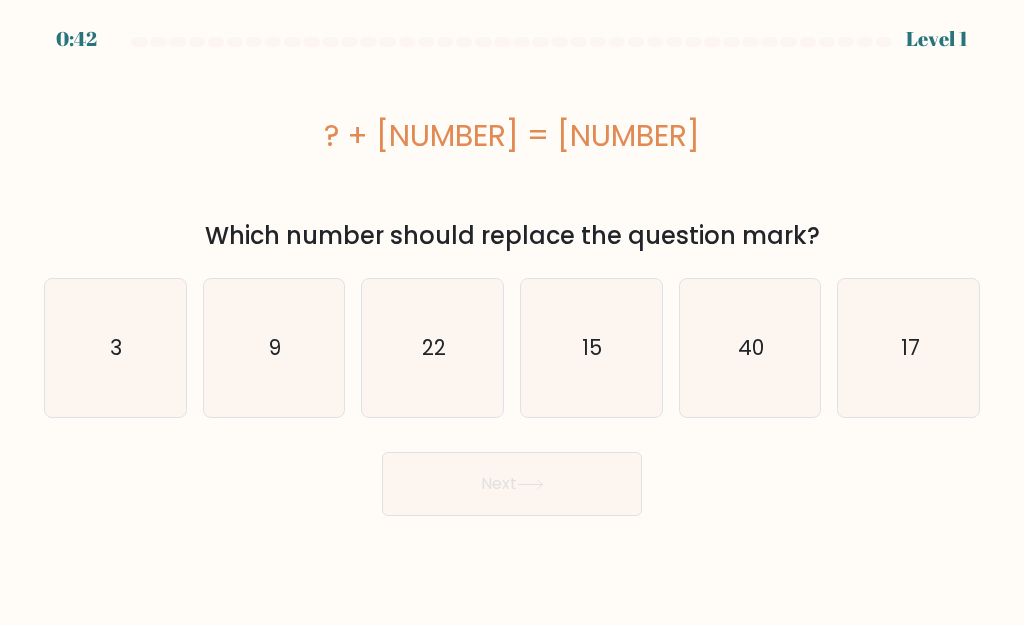 scroll, scrollTop: 0, scrollLeft: 0, axis: both 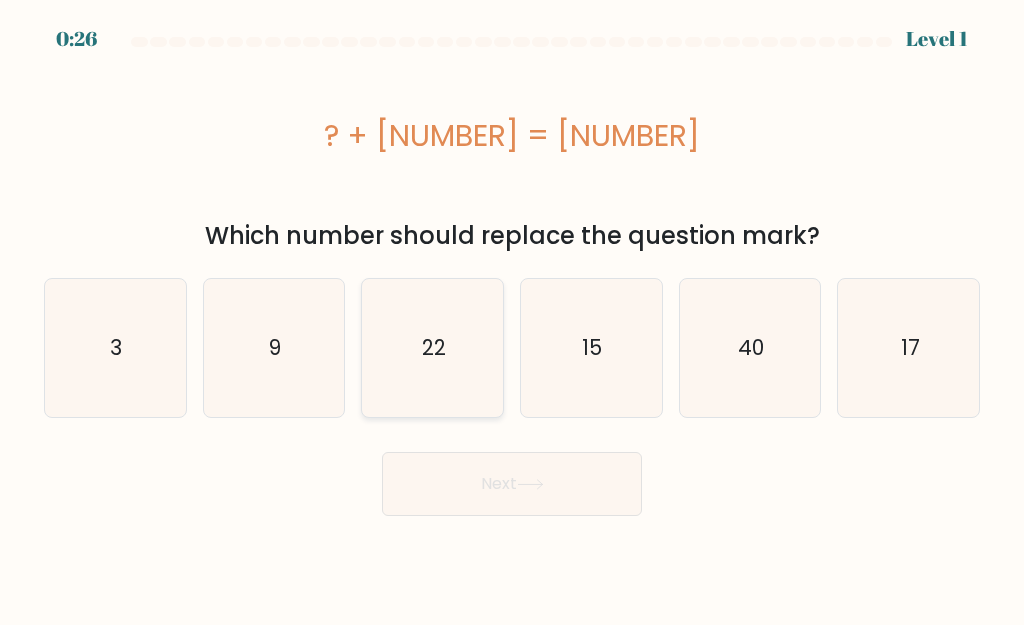 click on "22" 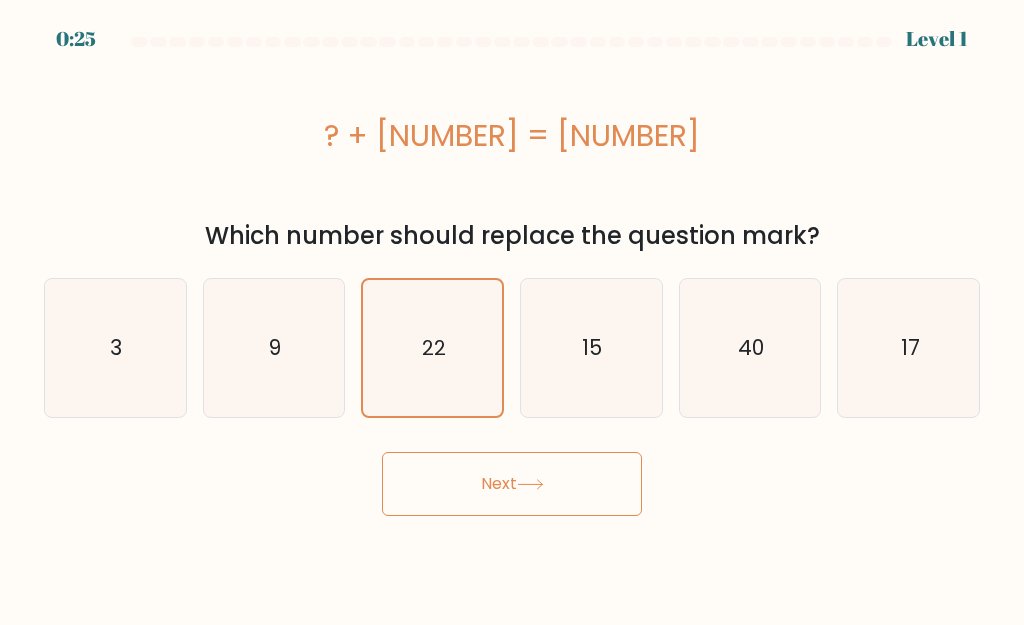 click on "Next" at bounding box center (512, 484) 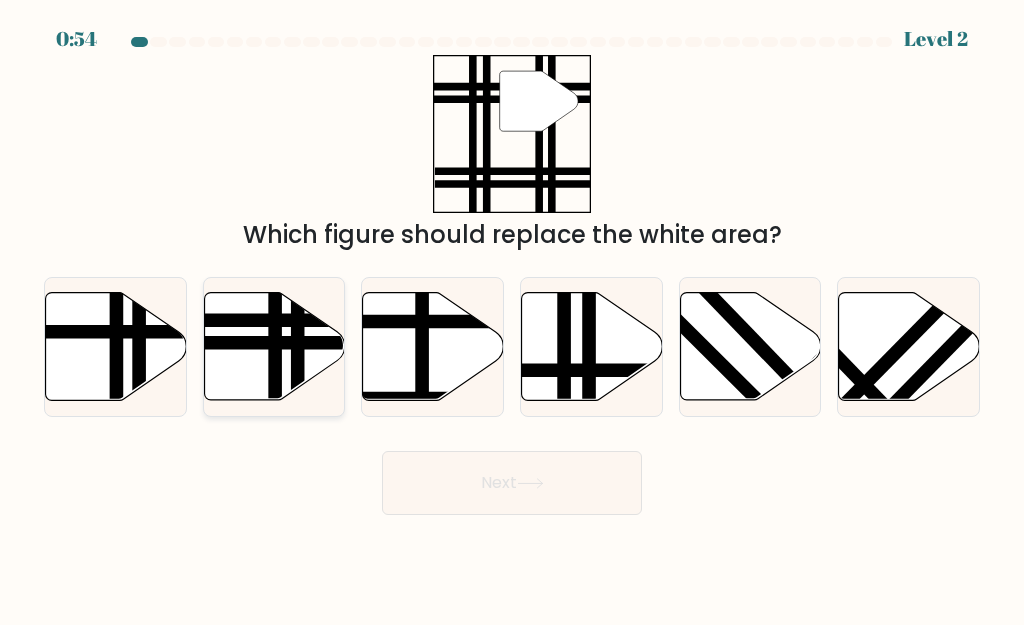 click 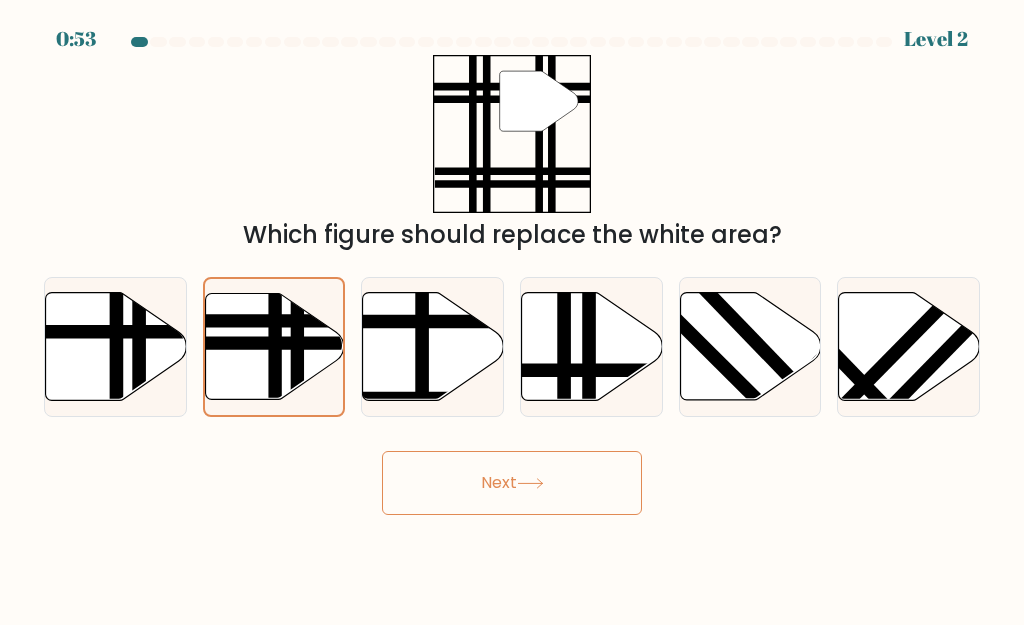 click on "Next" at bounding box center (512, 483) 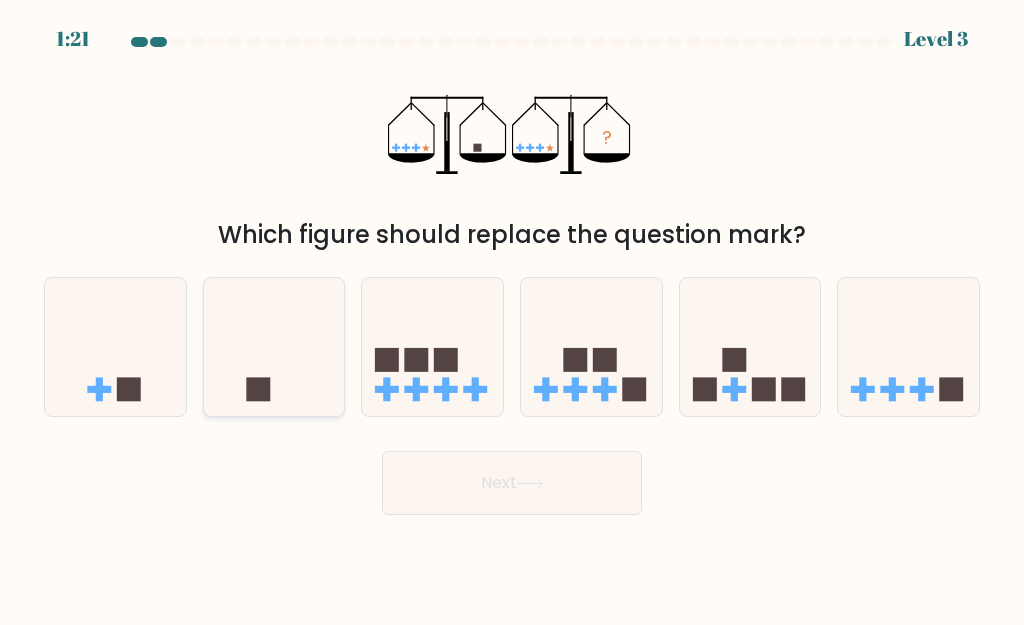 click 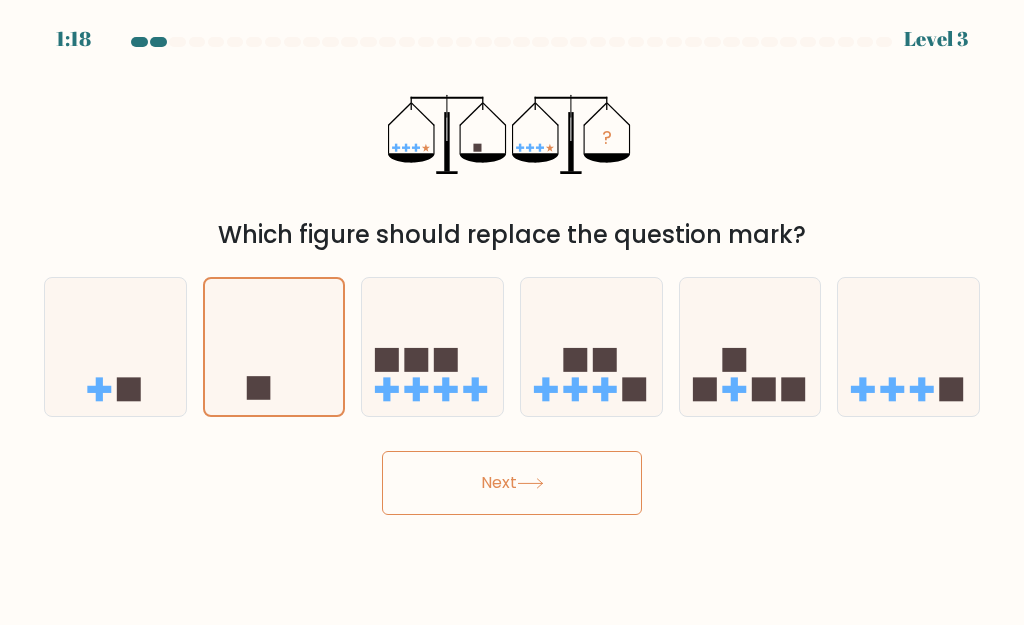 click on "Next" at bounding box center [512, 483] 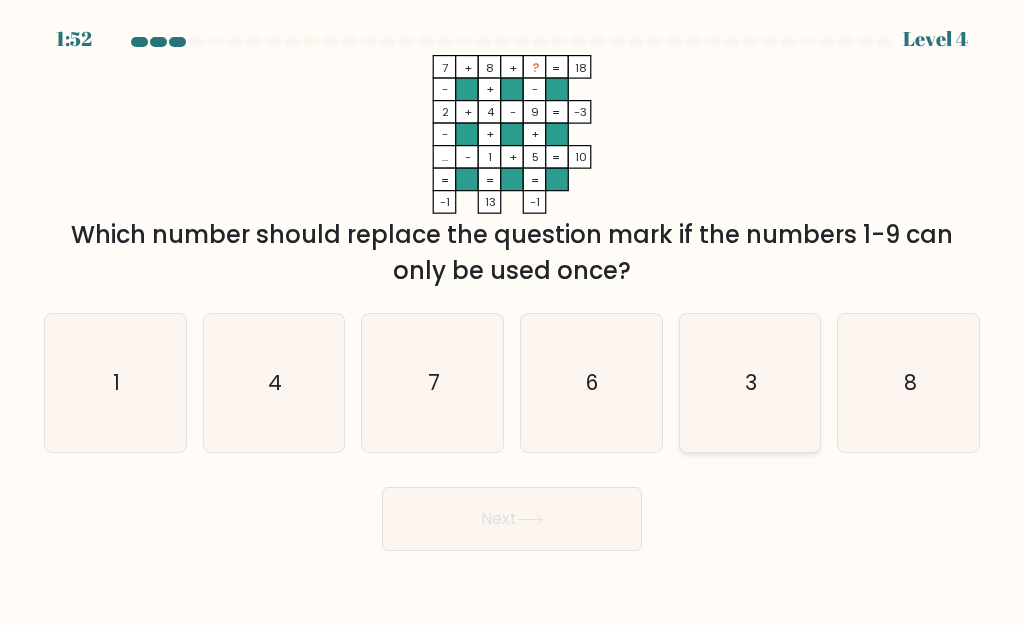click on "3" 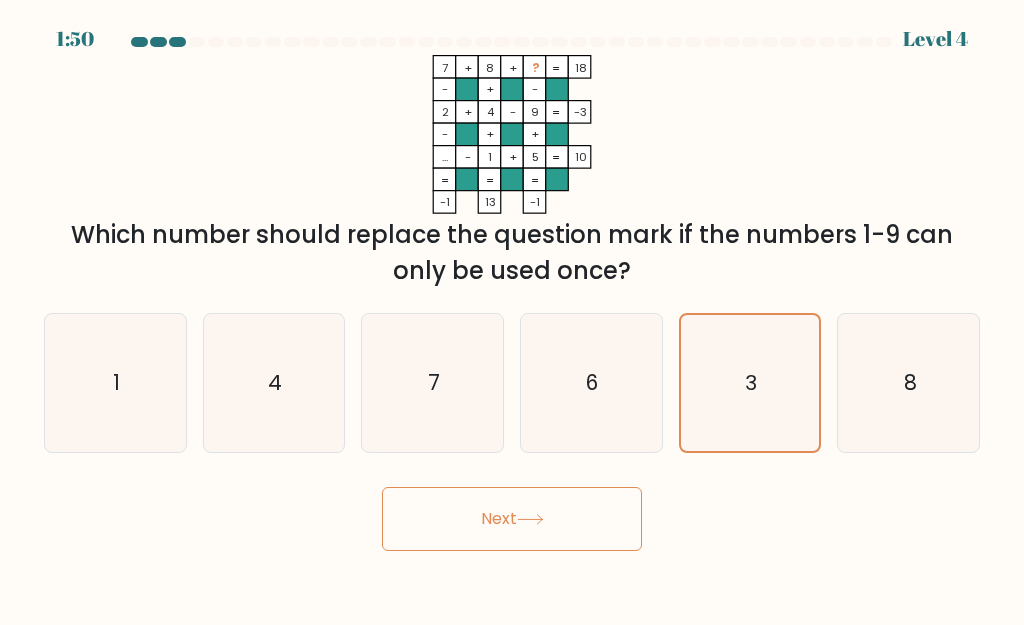 click on "Next" at bounding box center (512, 519) 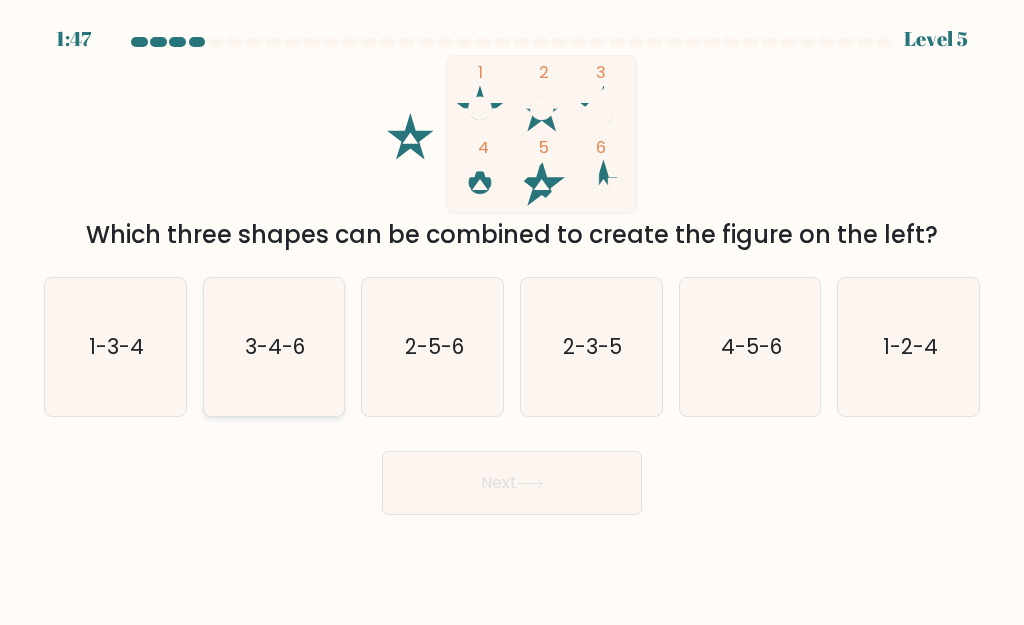 click on "3-4-6" 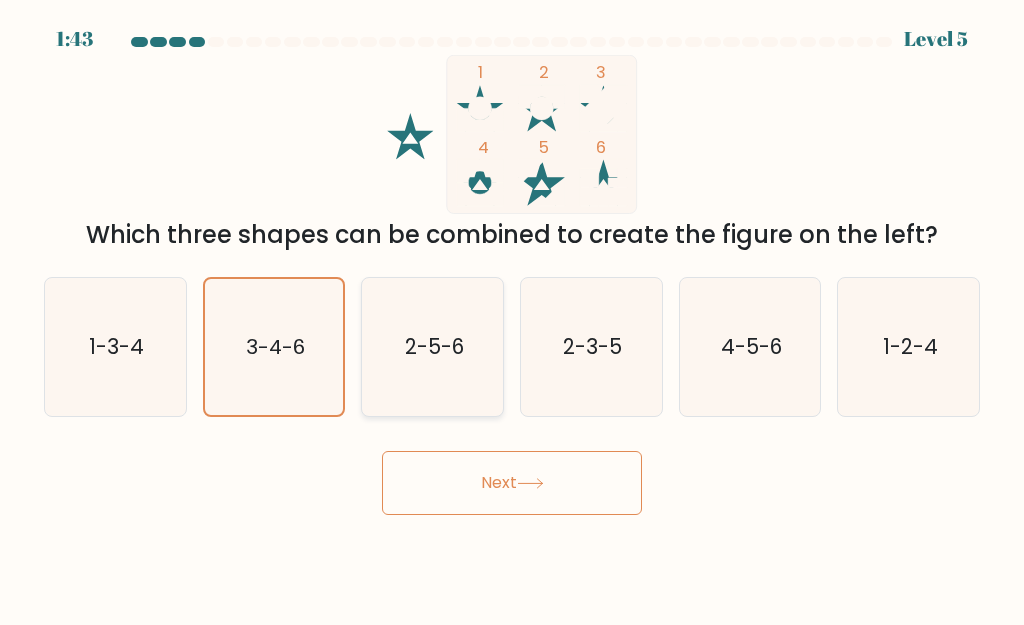 click on "2-5-6" 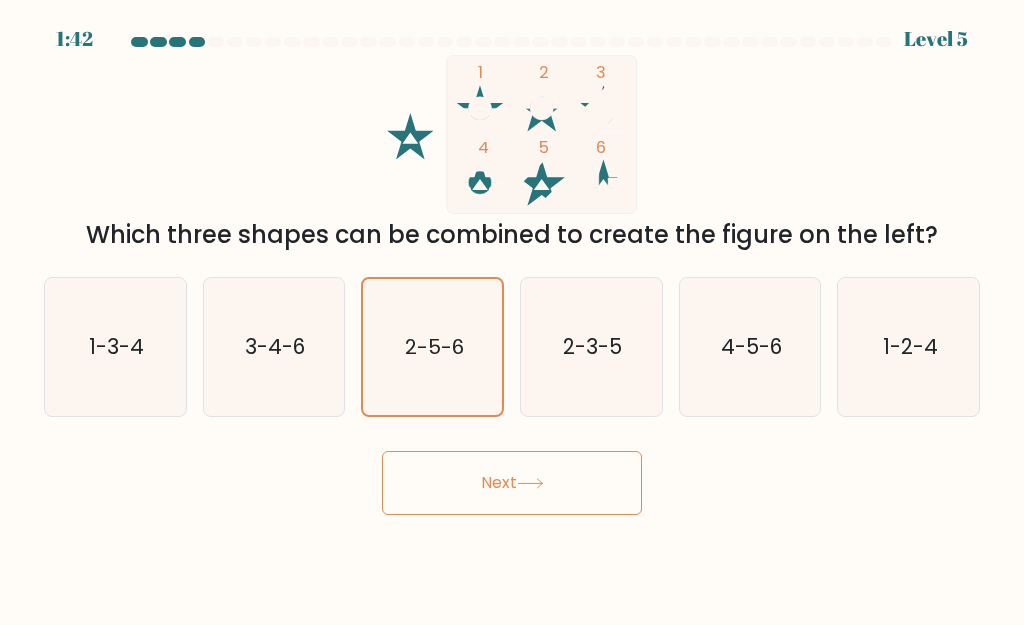 click on "Next" at bounding box center (512, 483) 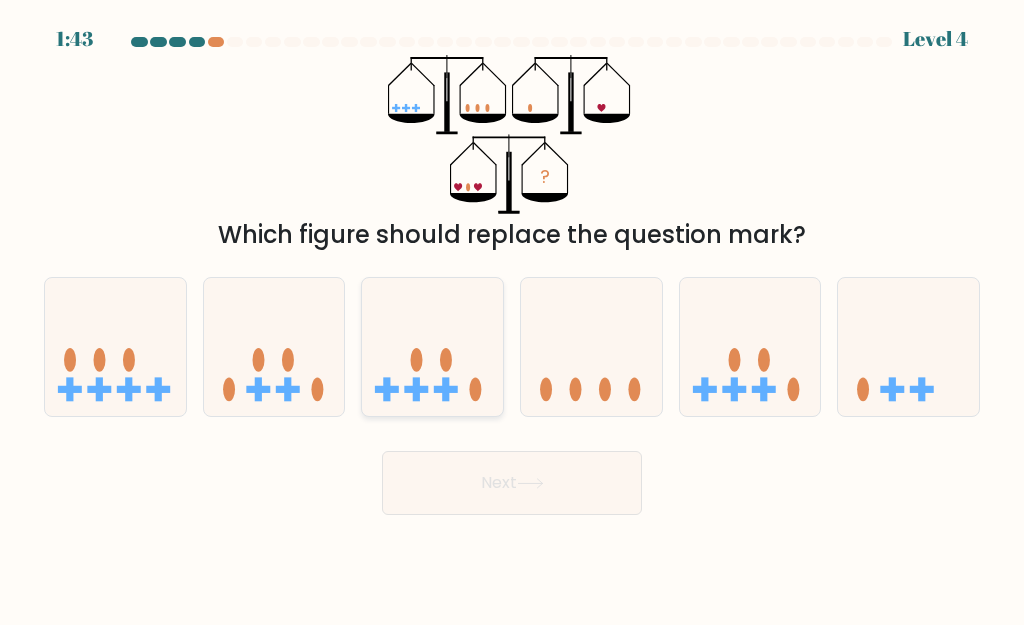 click 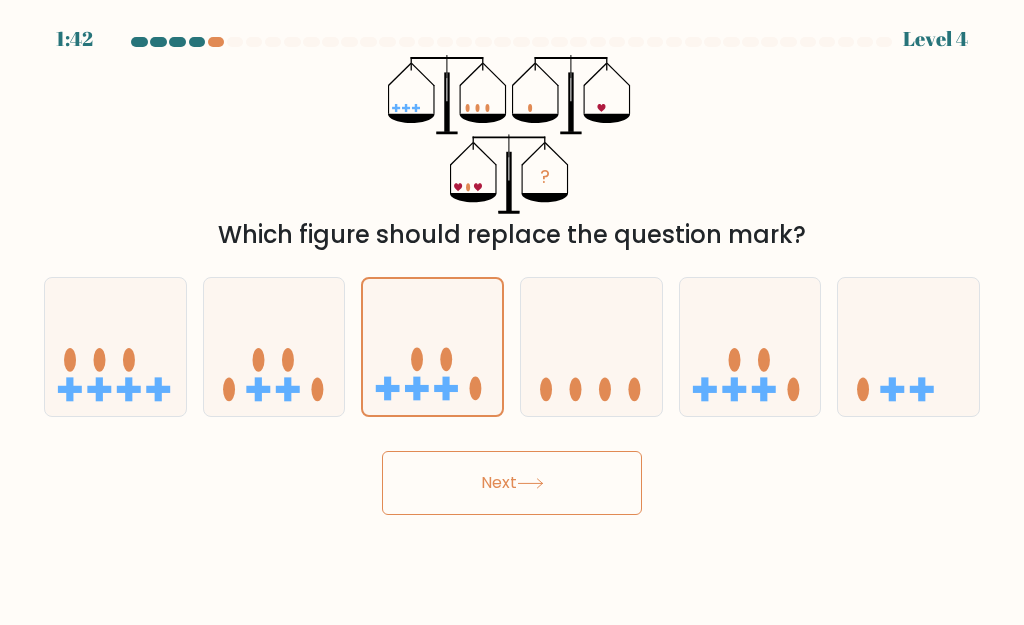 click on "Next" at bounding box center (512, 483) 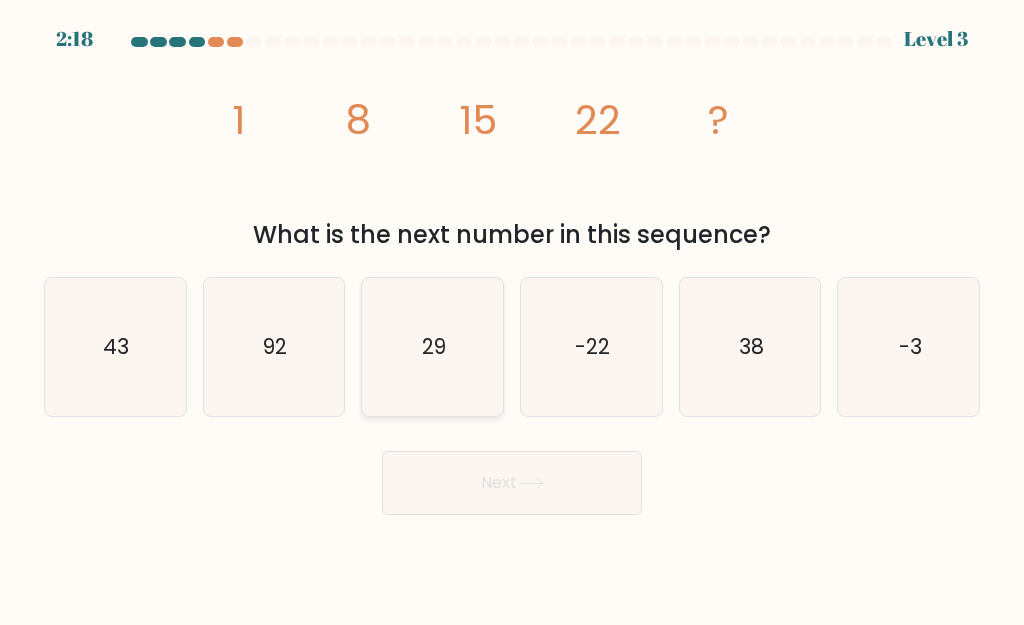 click on "29" 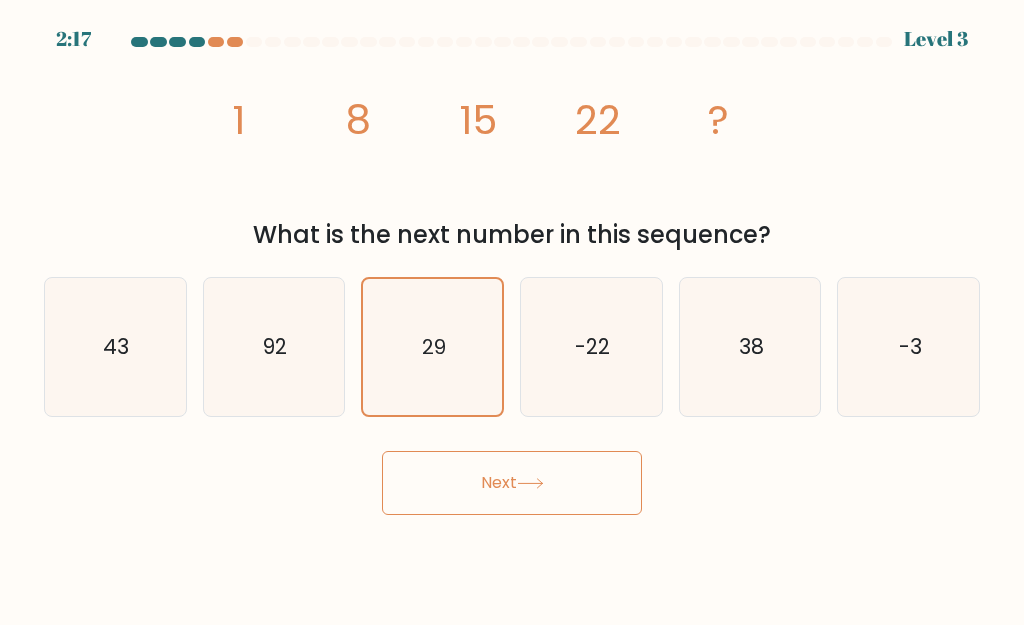 click on "Next" at bounding box center [512, 483] 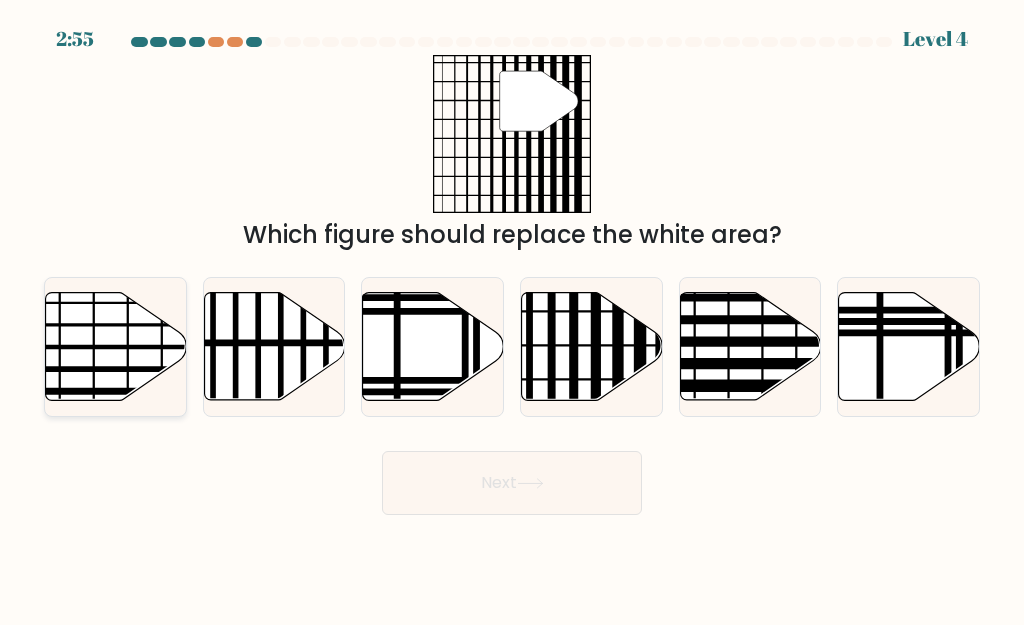 click 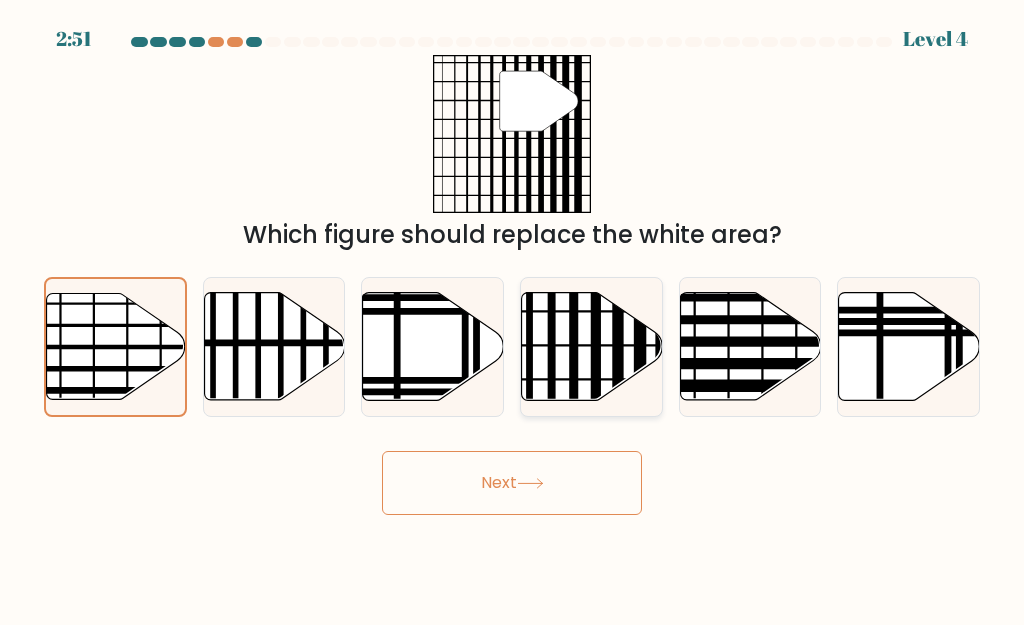 click 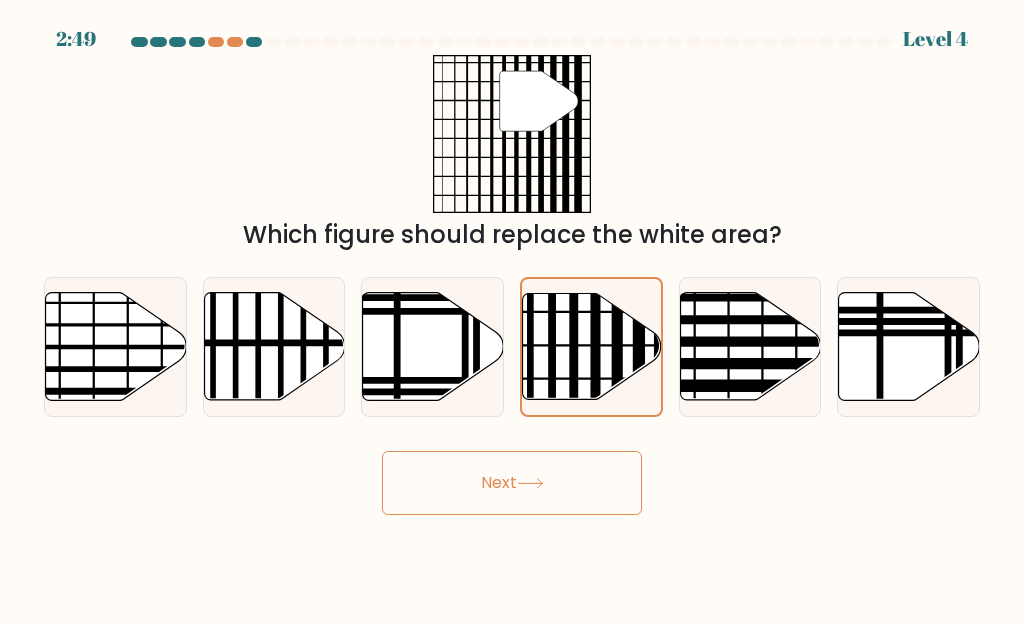 click on "Next" at bounding box center [512, 483] 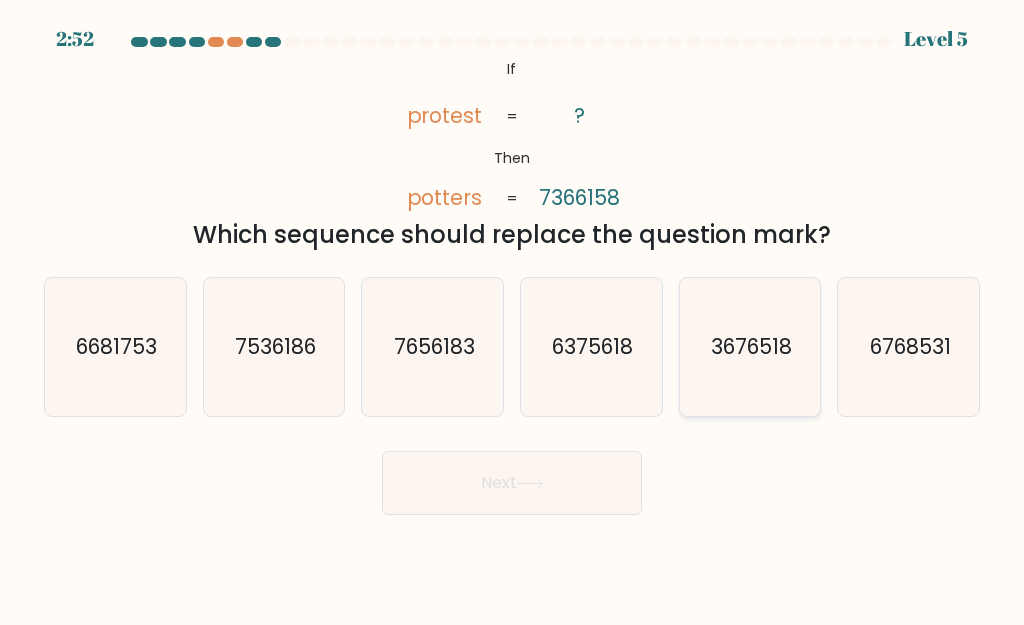 click on "3676518" 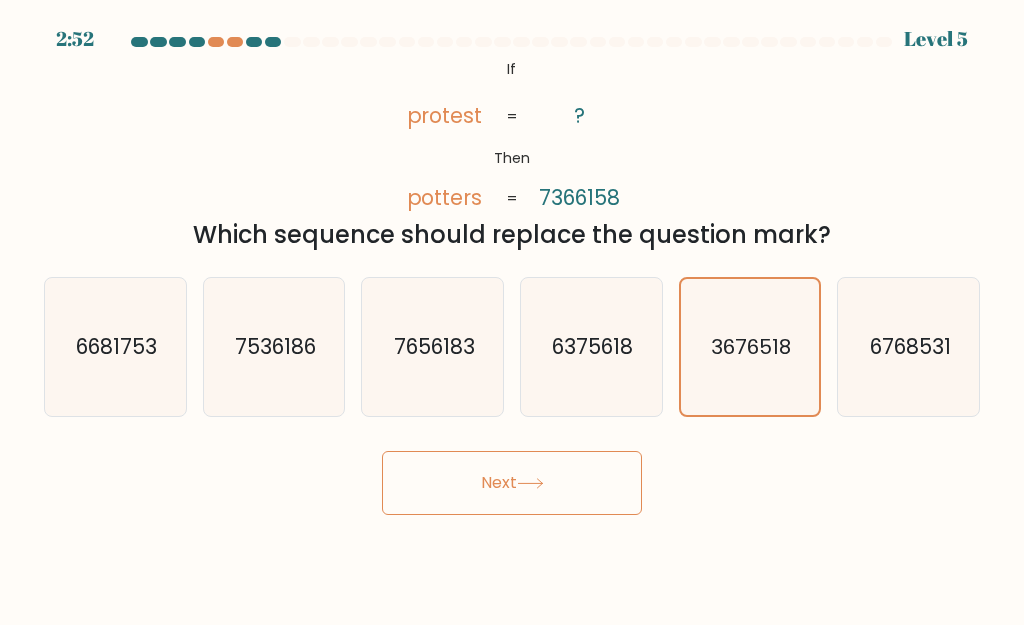 click on "Next" at bounding box center [512, 483] 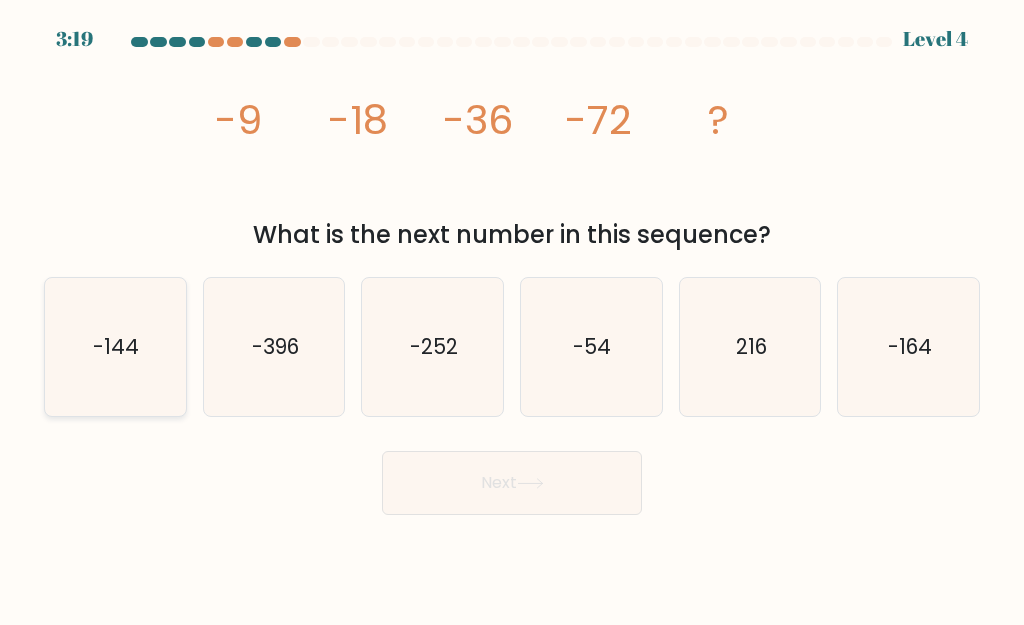click on "-144" 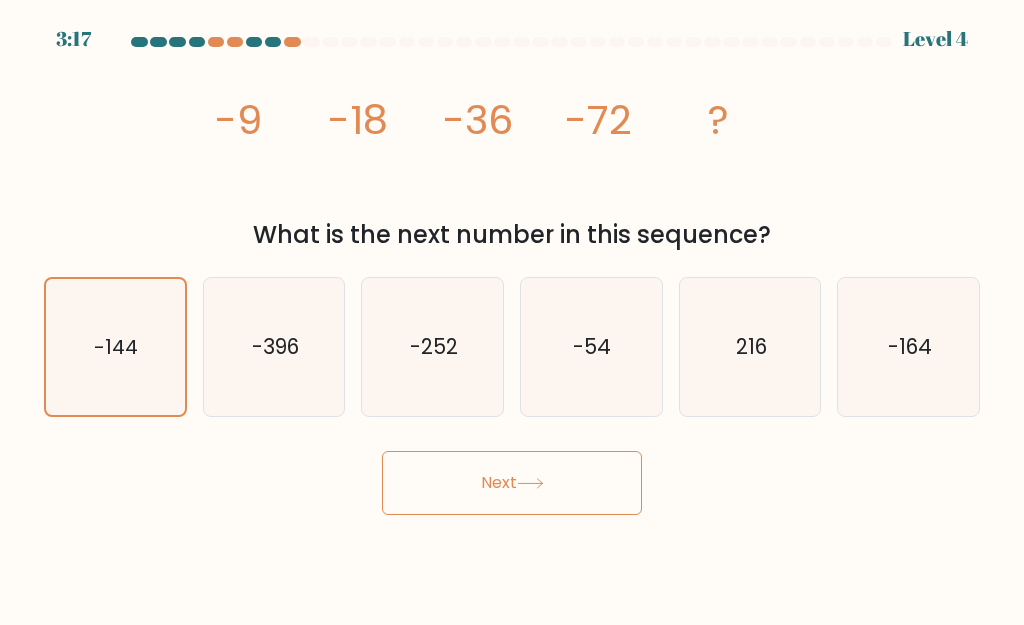 click on "Next" at bounding box center (512, 483) 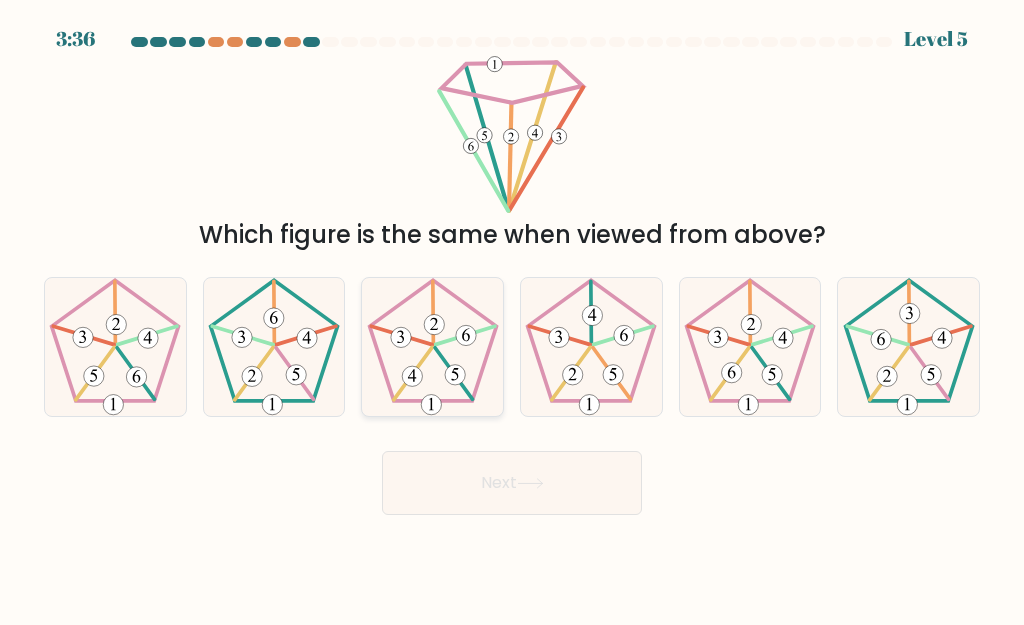 click 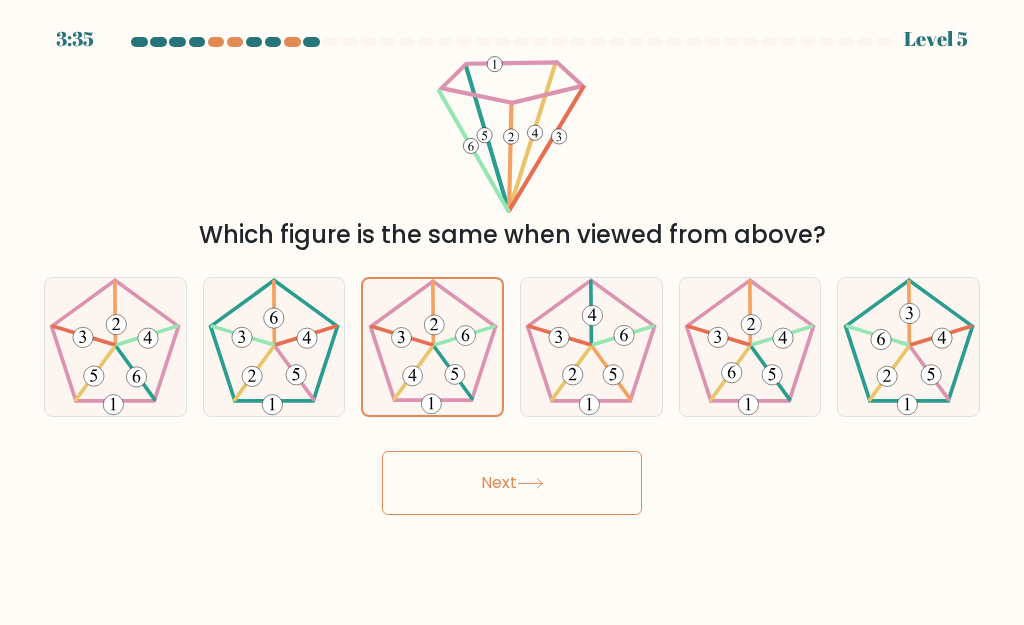 click on "Next" at bounding box center (512, 483) 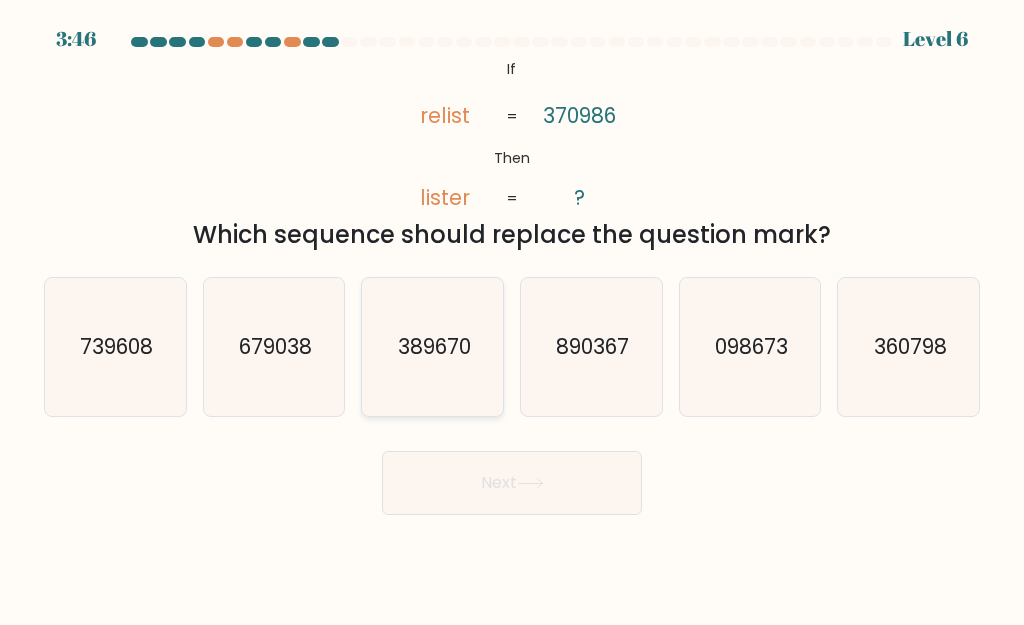 click on "389670" 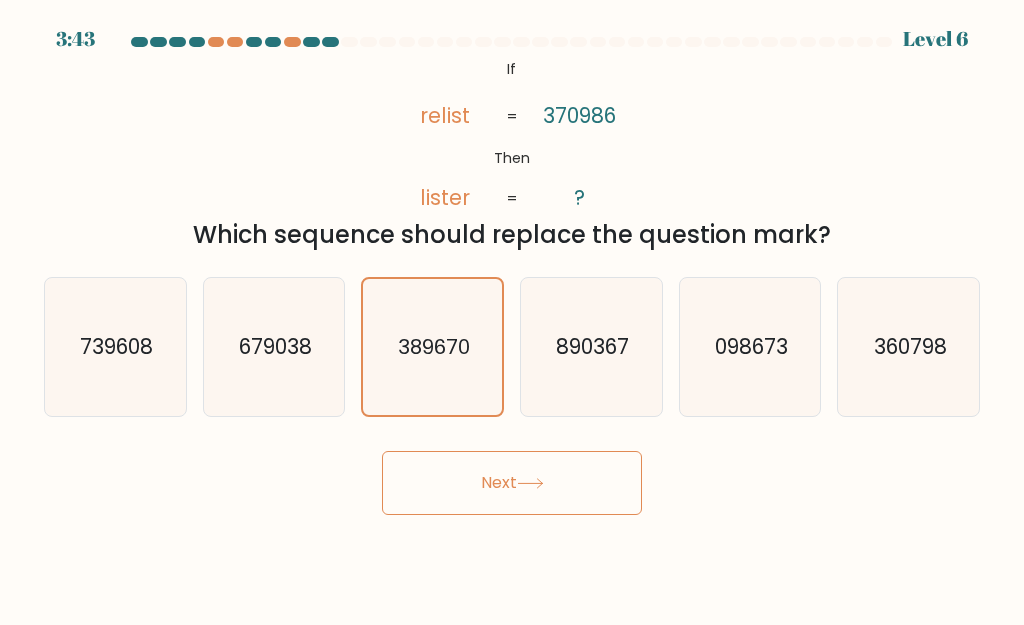 click on "Next" at bounding box center (512, 483) 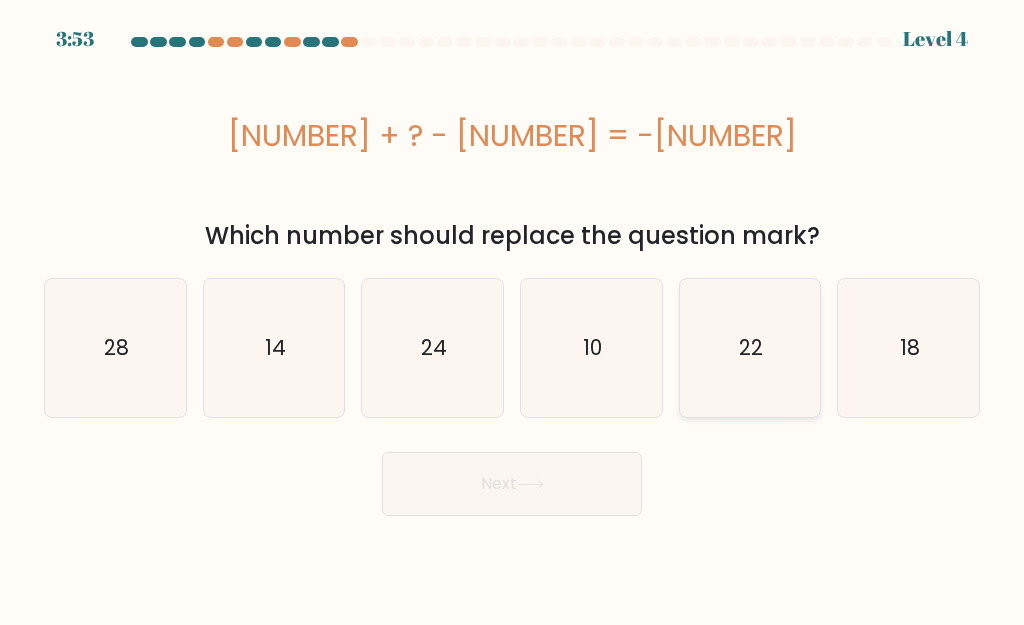 click on "22" 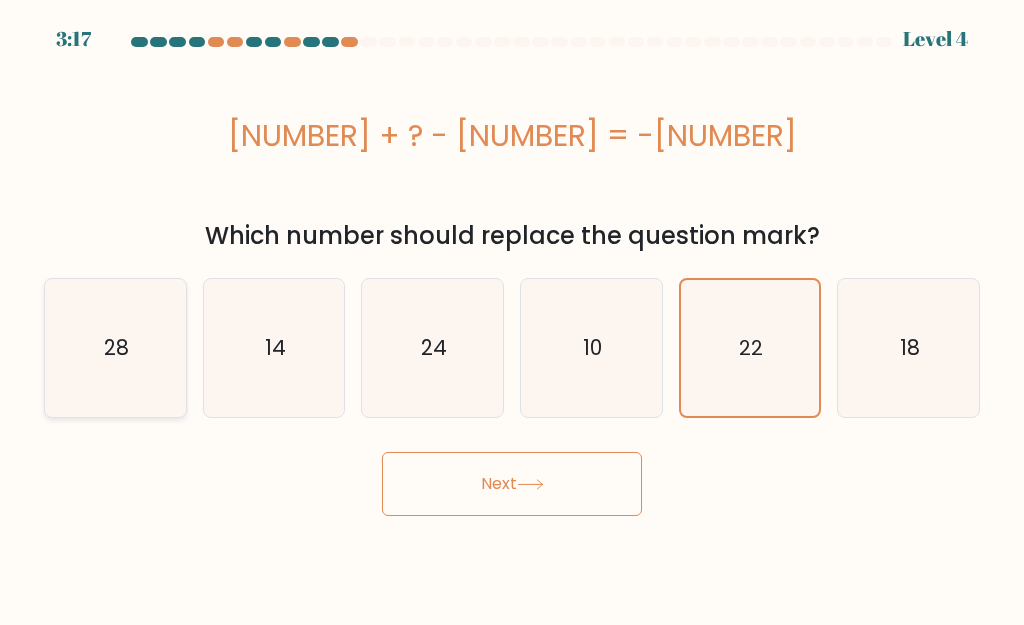 click on "28" 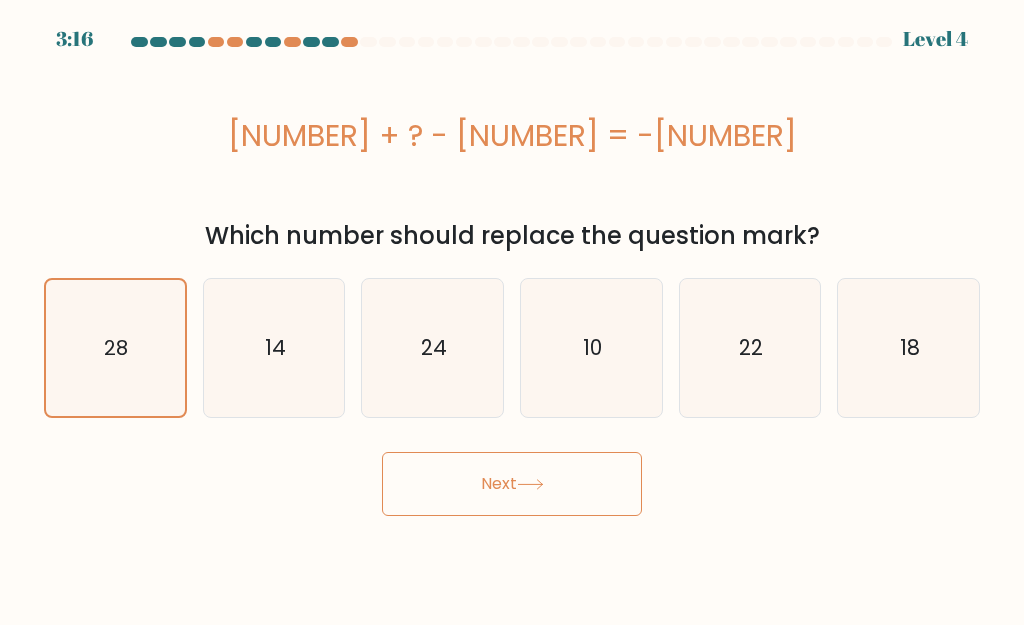 click on "Next" at bounding box center [512, 484] 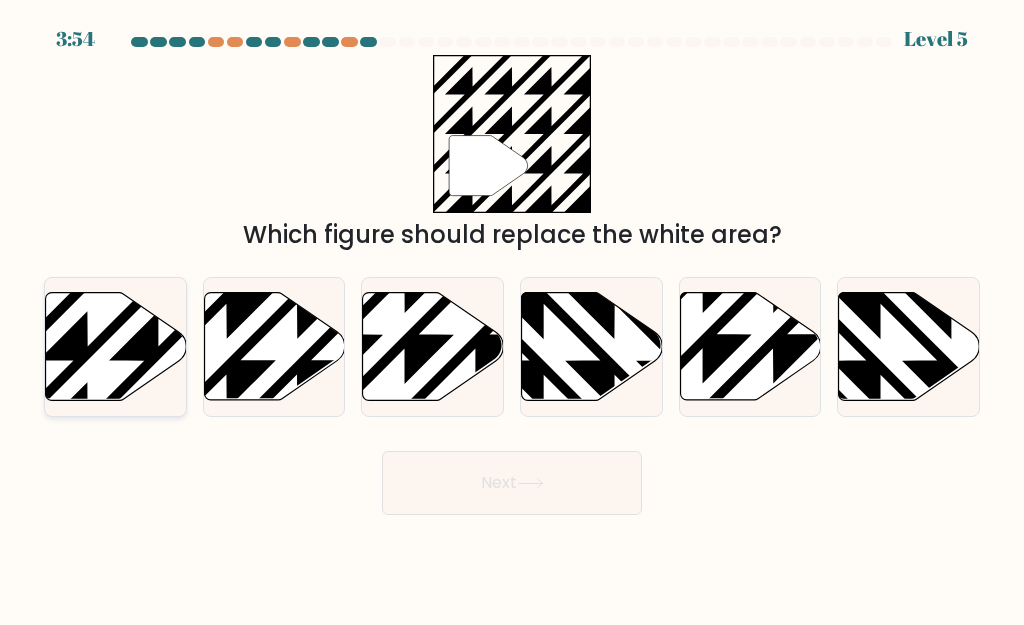 click 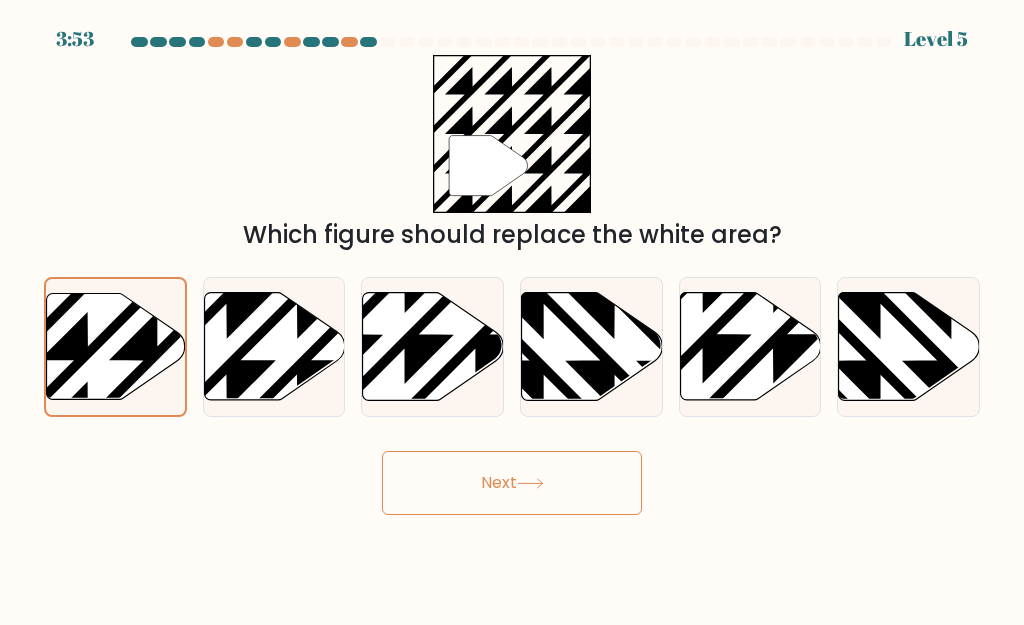 click on "Next" at bounding box center [512, 483] 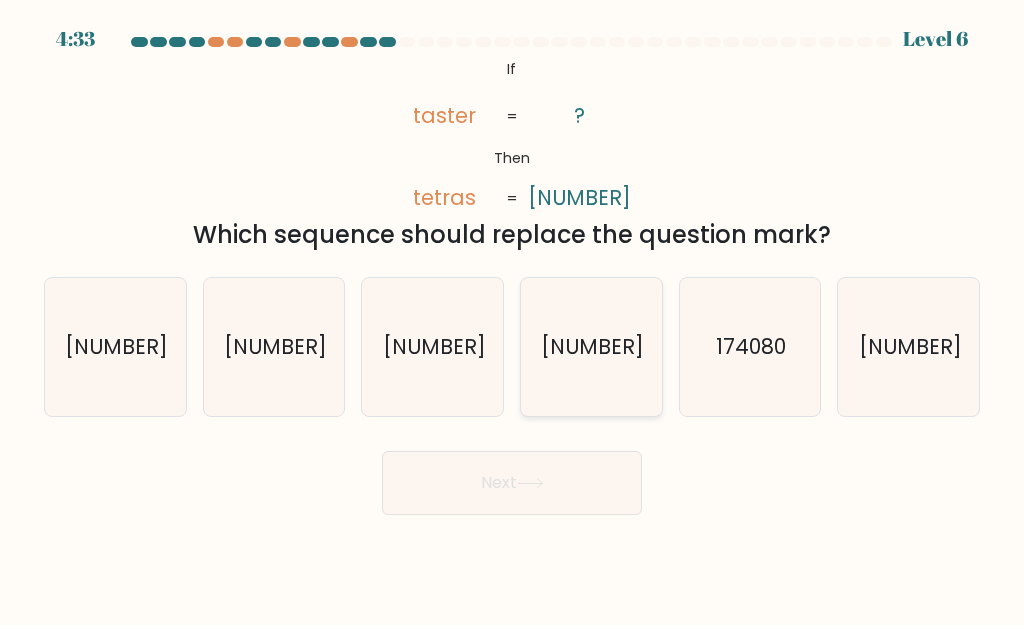 click on "018047" 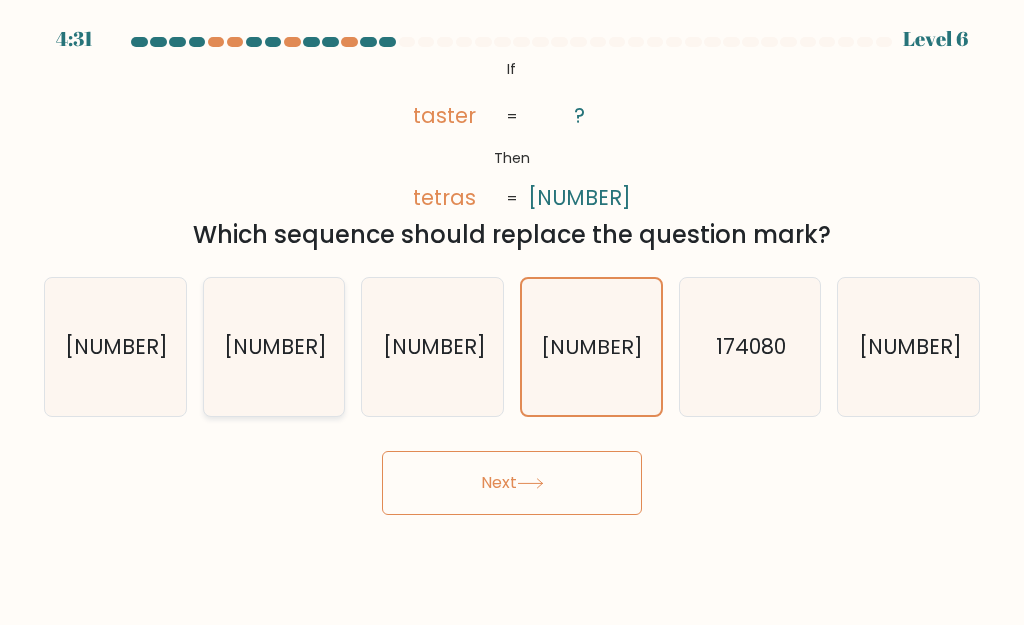click on "470018" 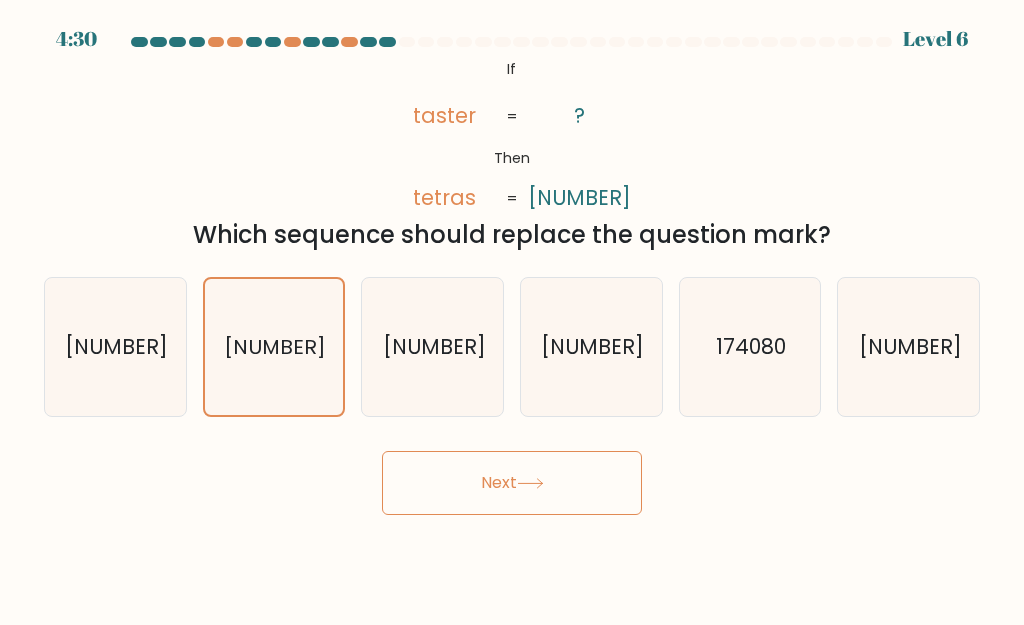 click on "Next" at bounding box center (512, 483) 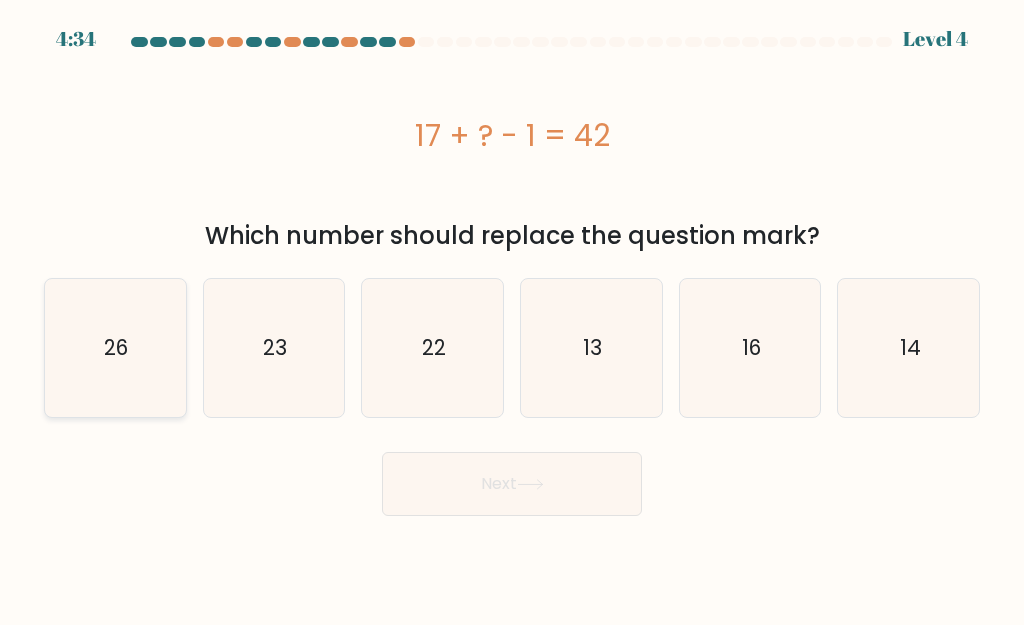 click on "26" 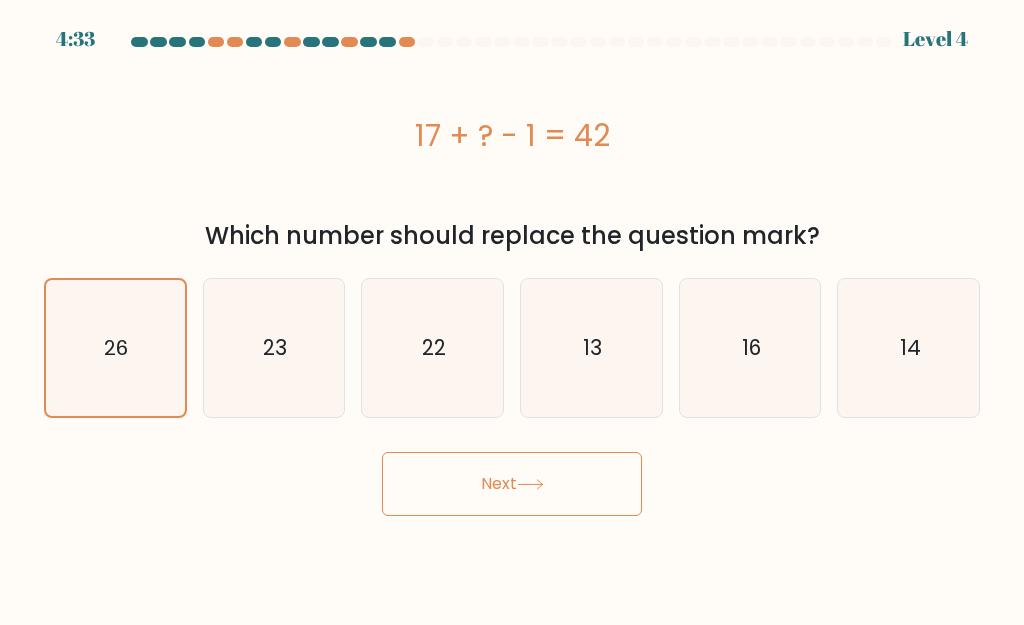 click on "Next" at bounding box center (512, 484) 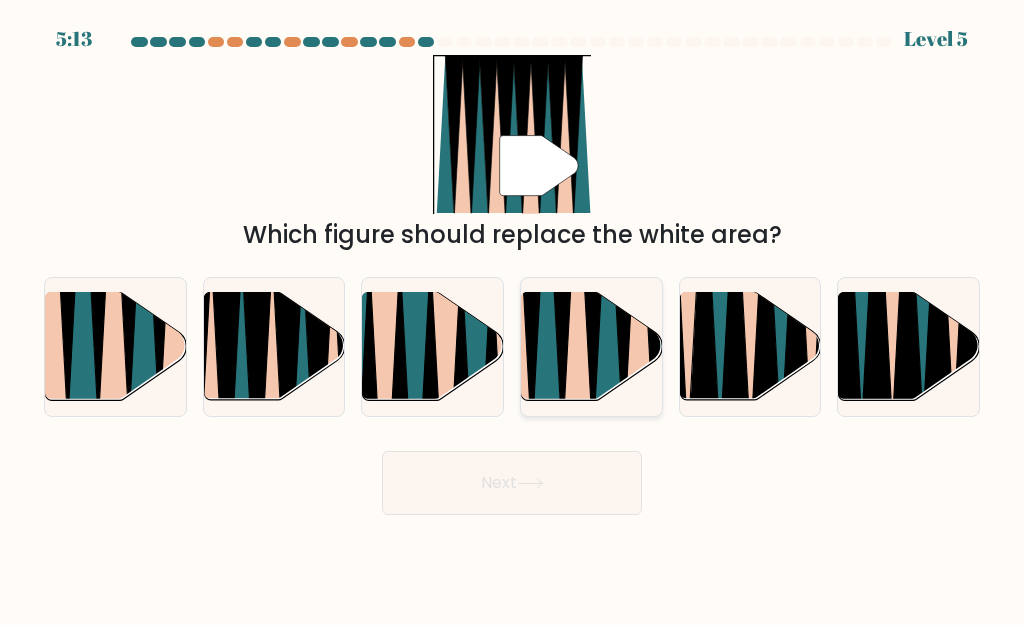 click 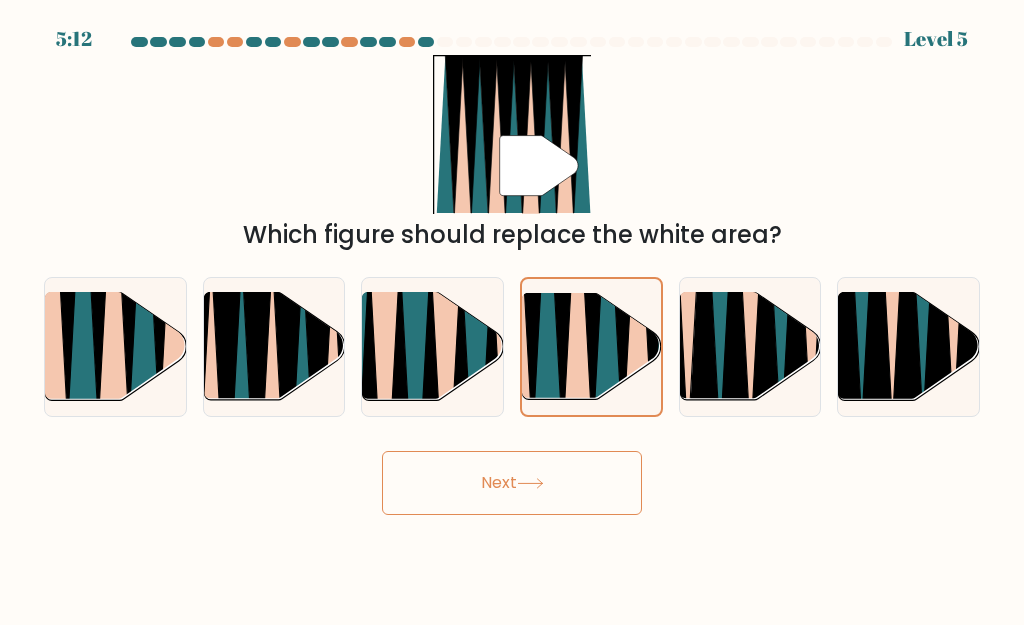 click on "Next" at bounding box center (512, 483) 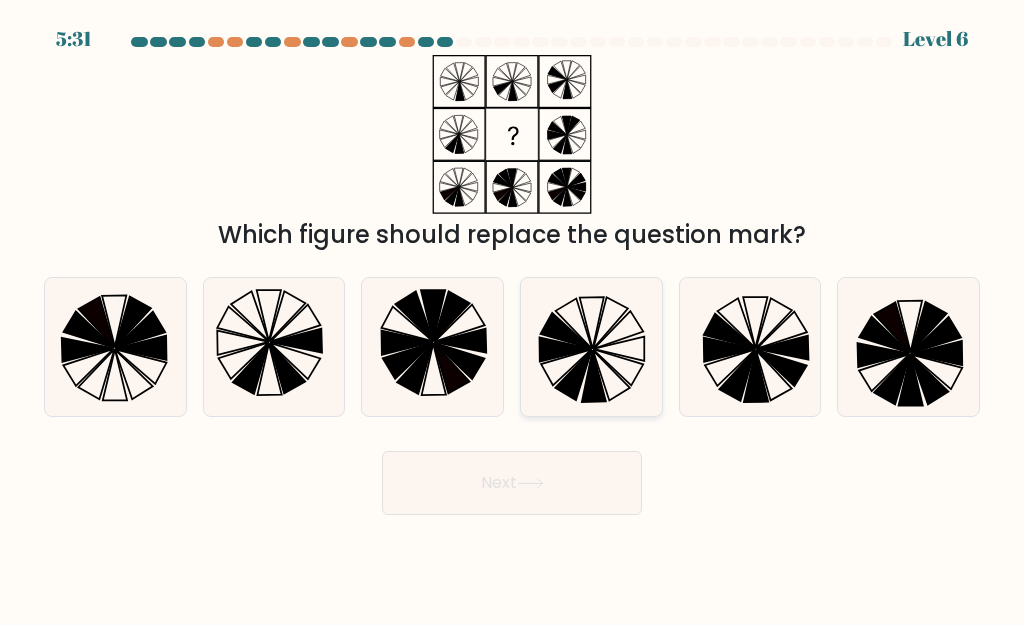 click 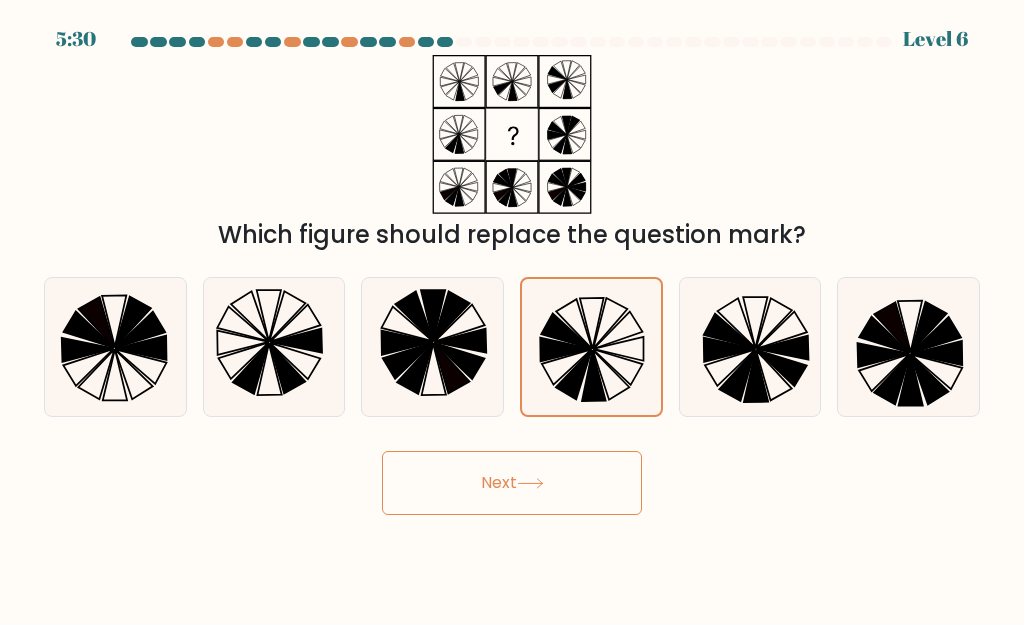 click on "Next" at bounding box center [512, 483] 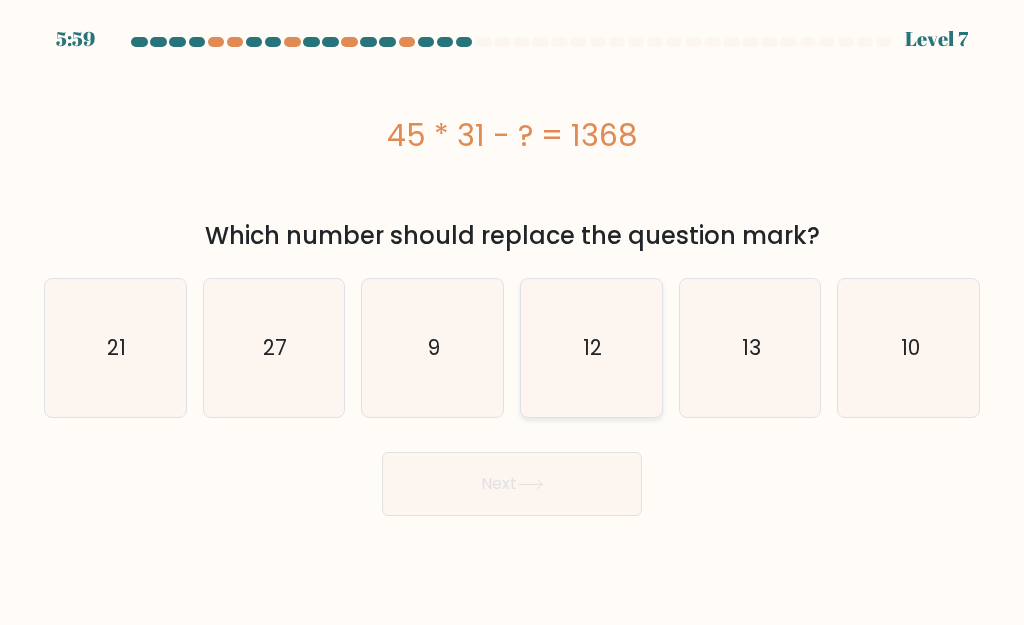 click on "12" 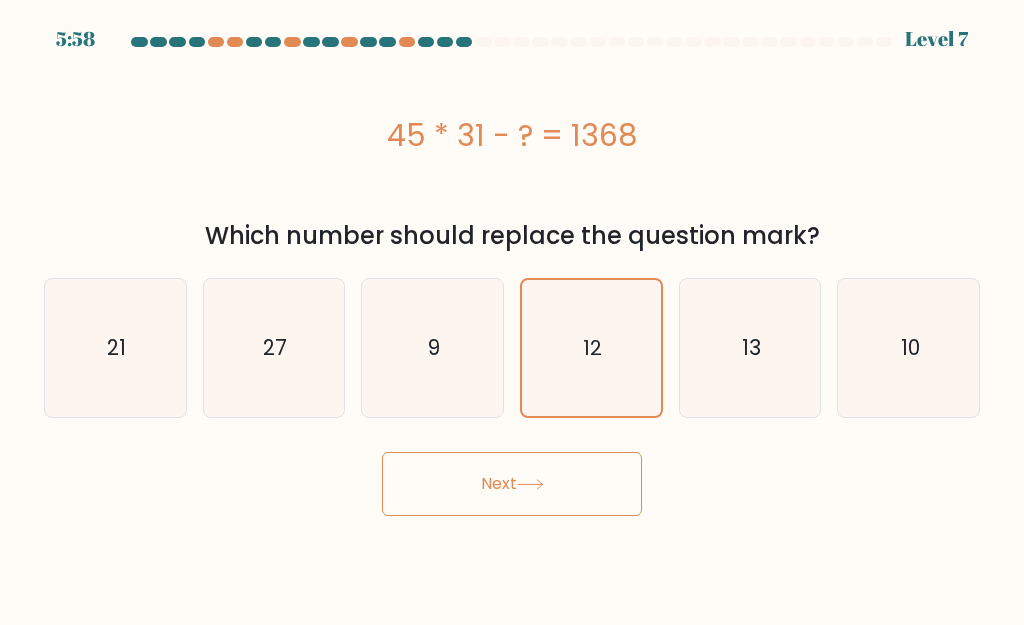 click on "Next" at bounding box center (512, 484) 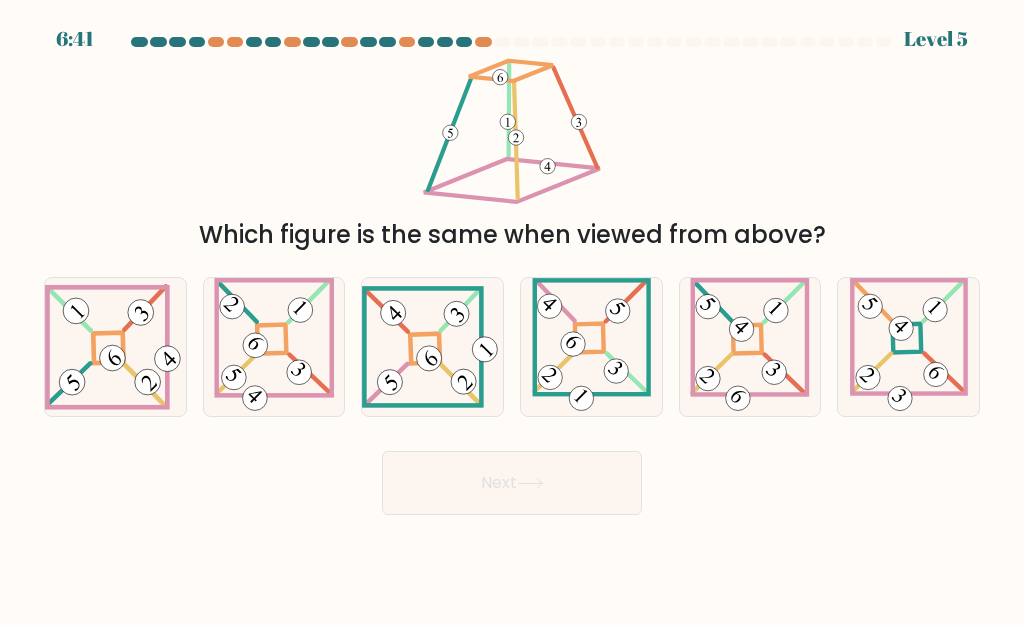 click on "Next" at bounding box center [512, 483] 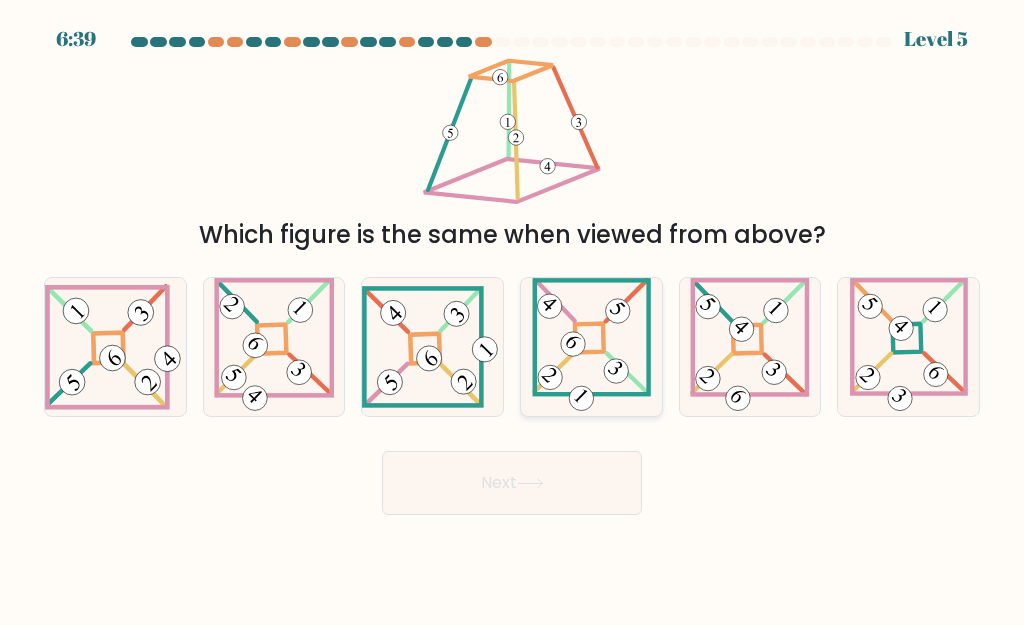 click 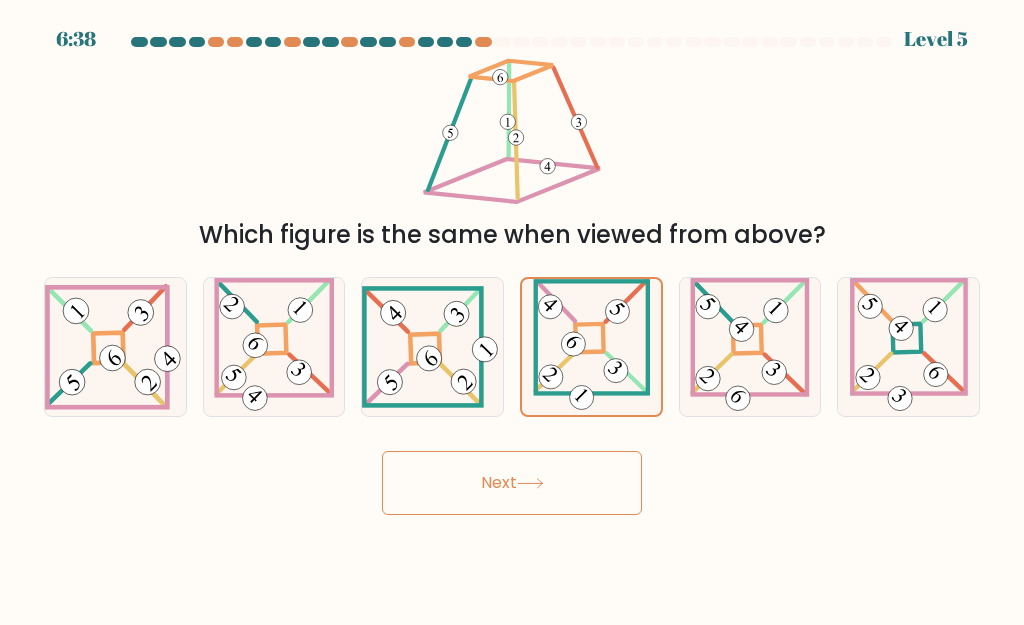 click on "Next" at bounding box center (512, 483) 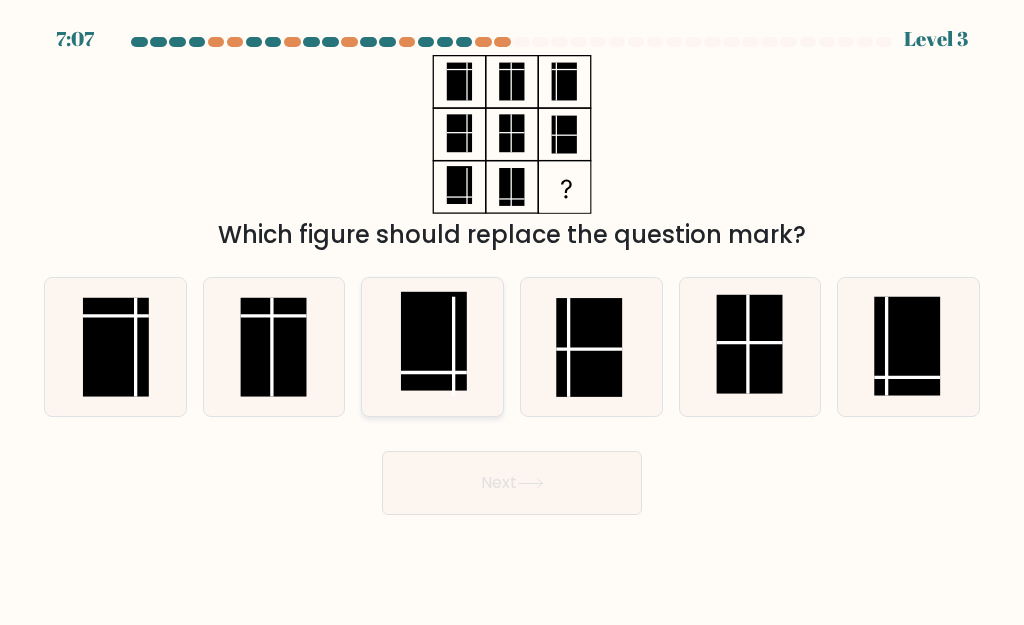 click 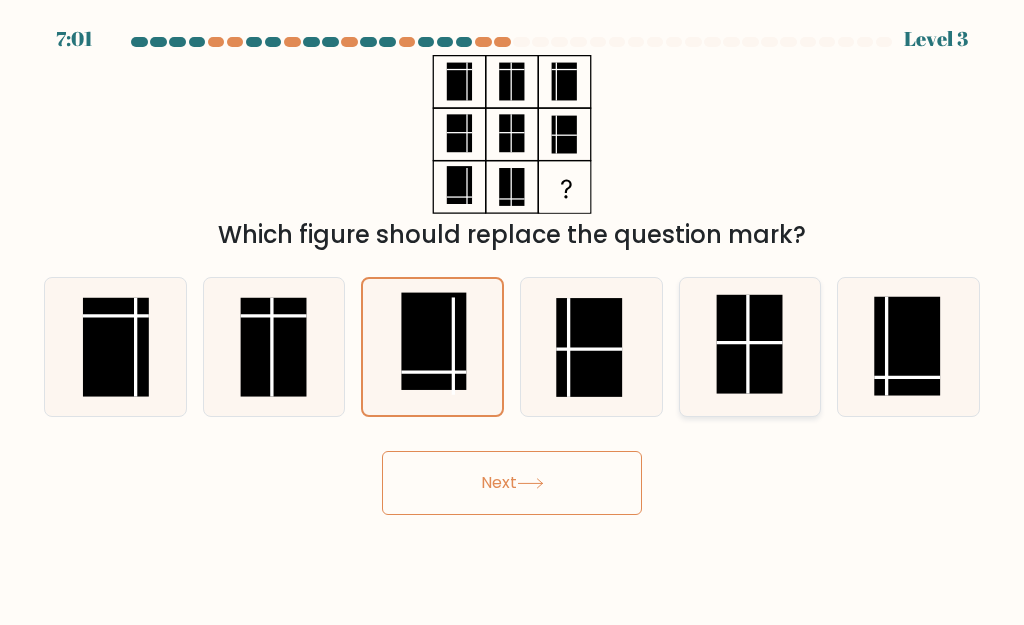click 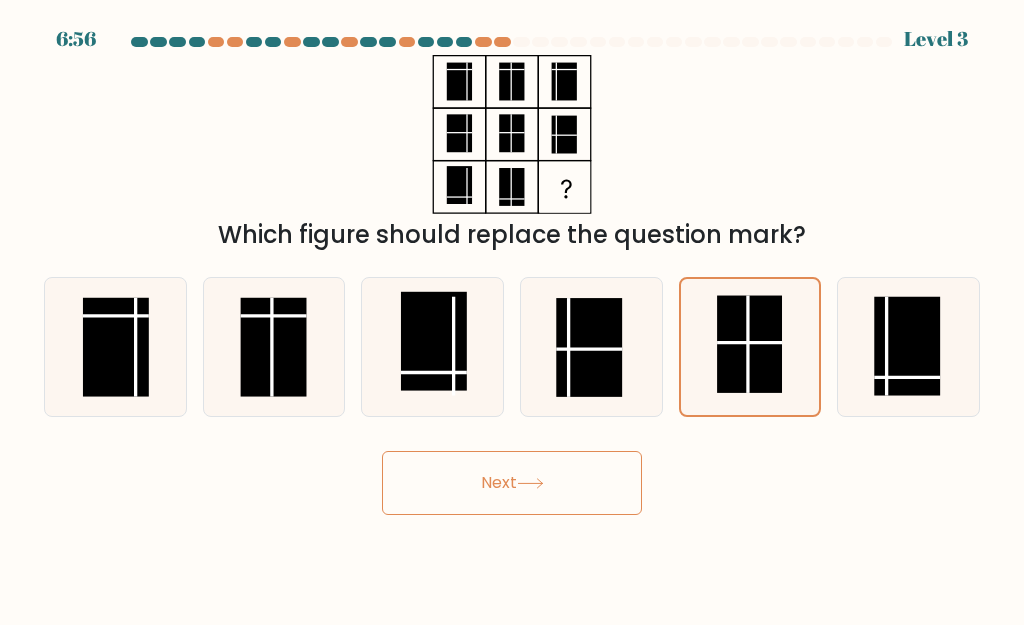 click on "Next" at bounding box center (512, 483) 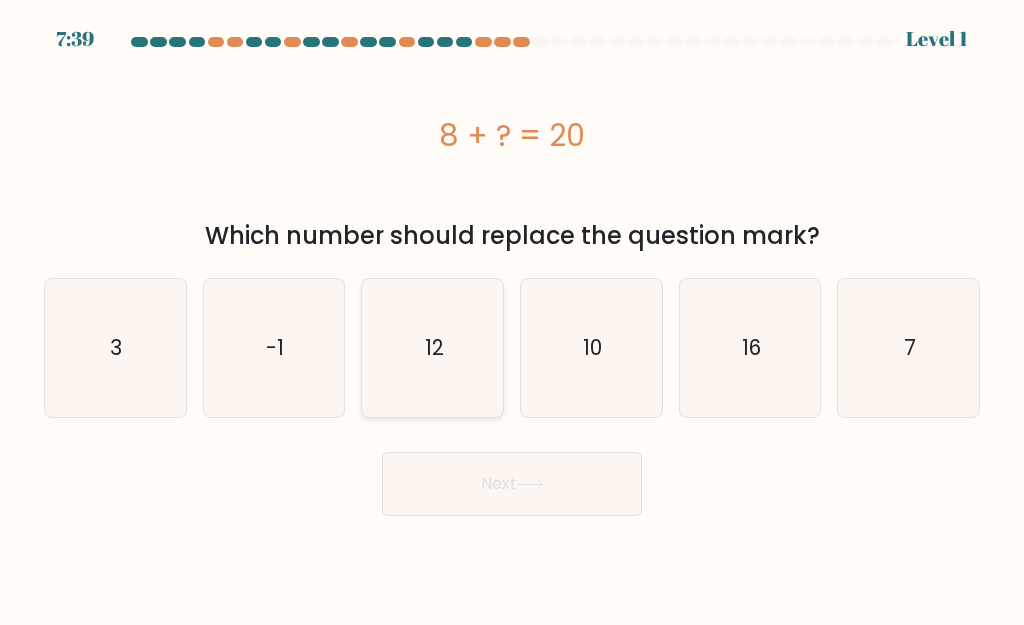 click on "12" 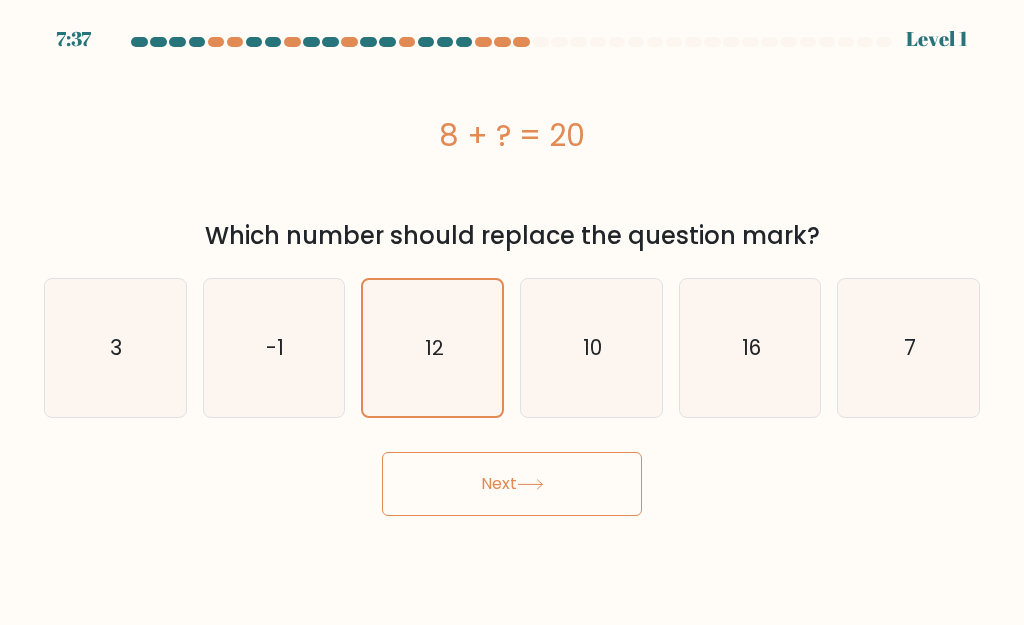 click on "Next" at bounding box center [512, 484] 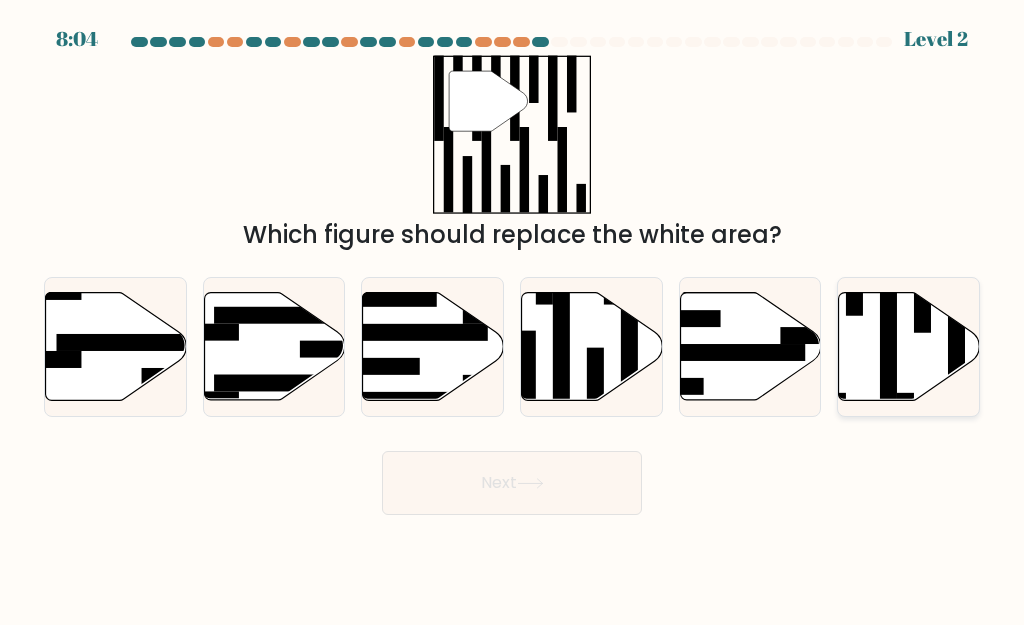 click 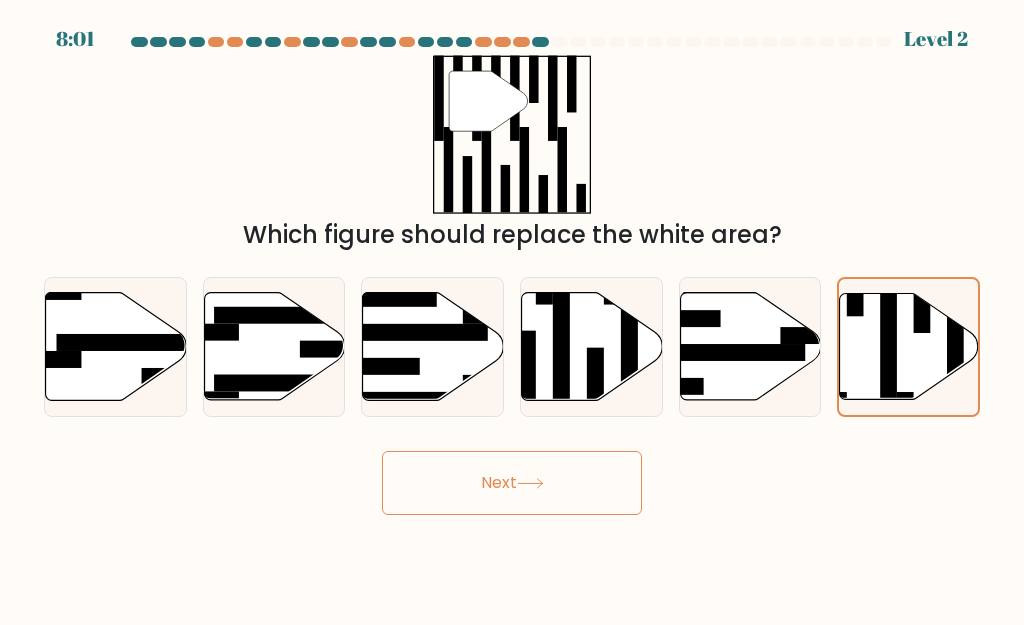 click on "Next" at bounding box center (512, 483) 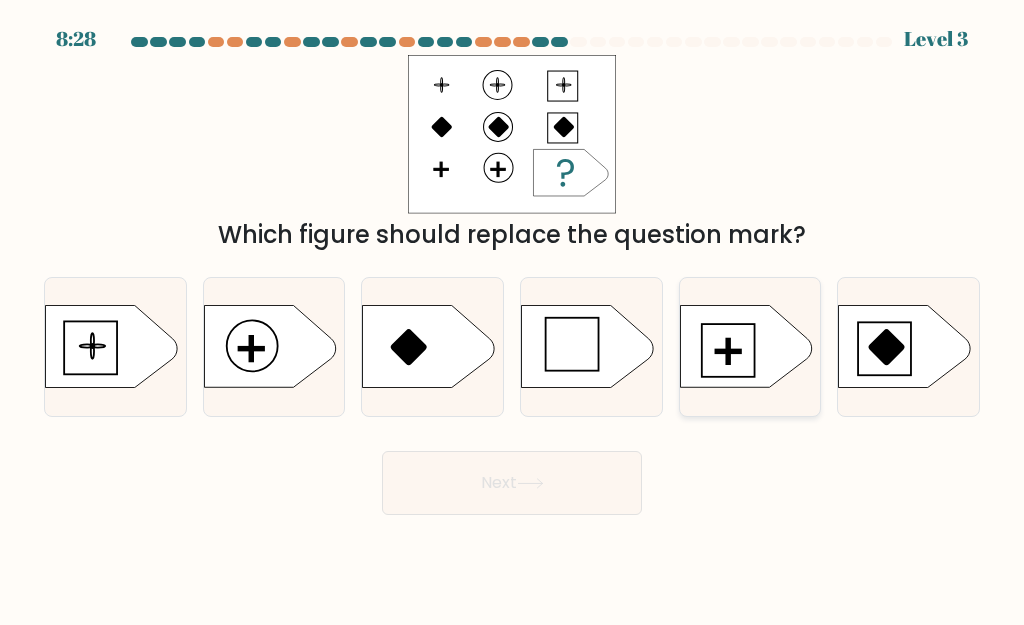 click 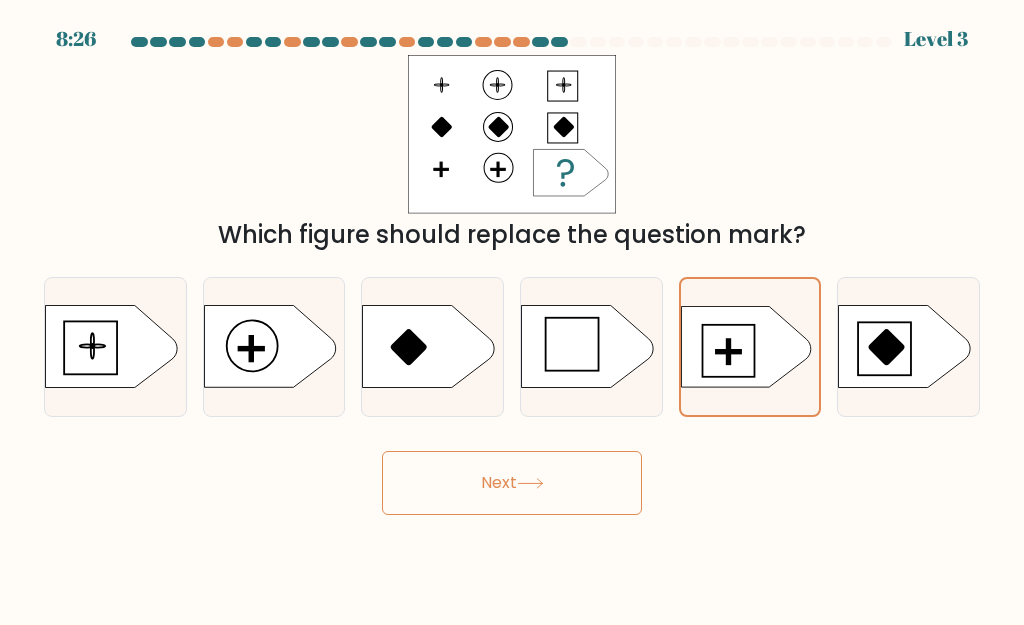 click on "Next" at bounding box center [512, 483] 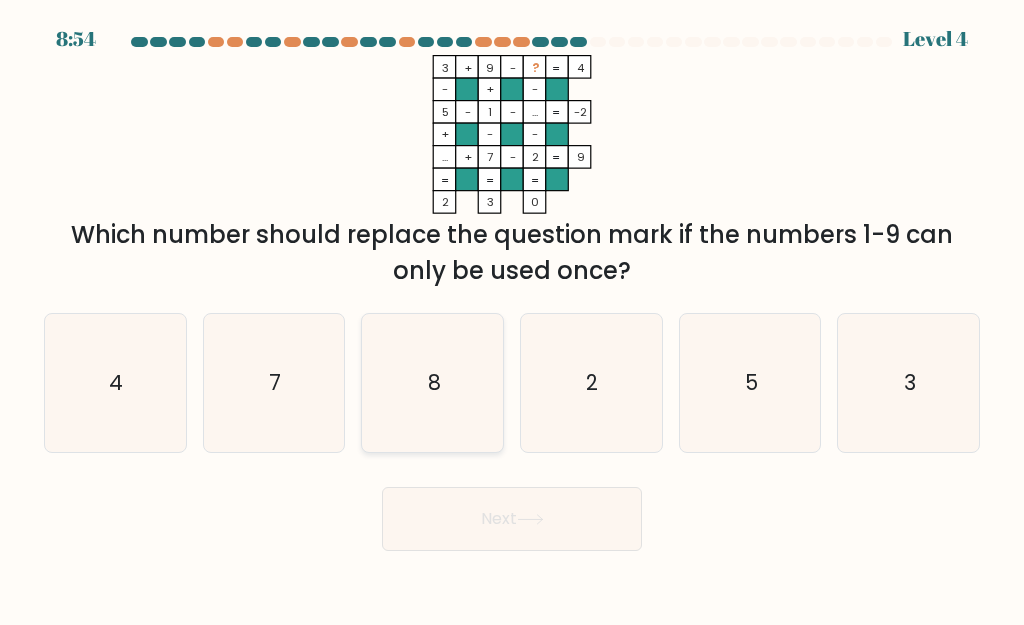 click on "8" 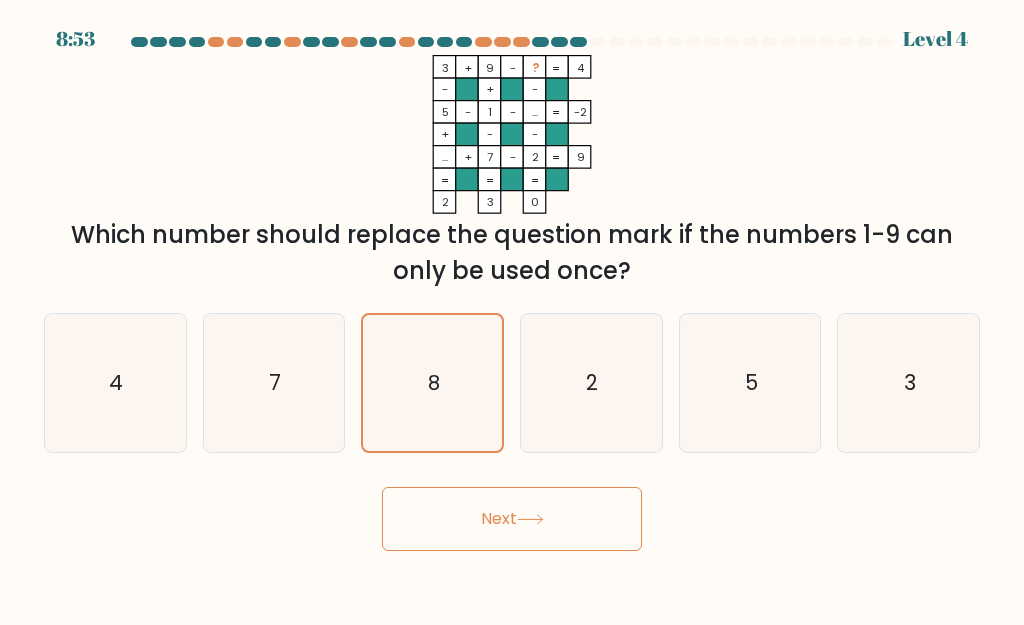 click 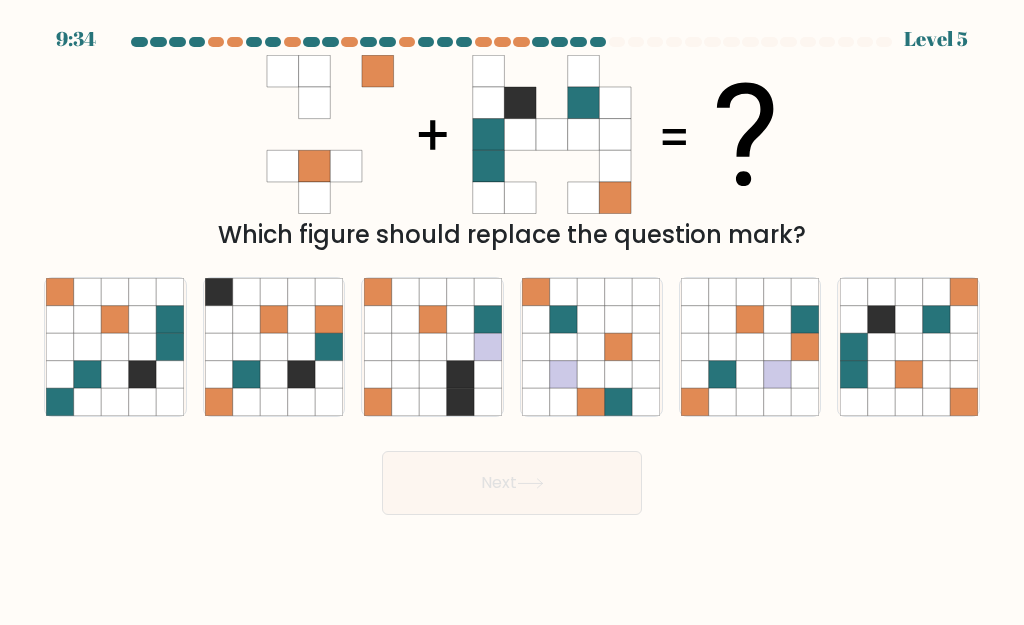 click at bounding box center (512, 276) 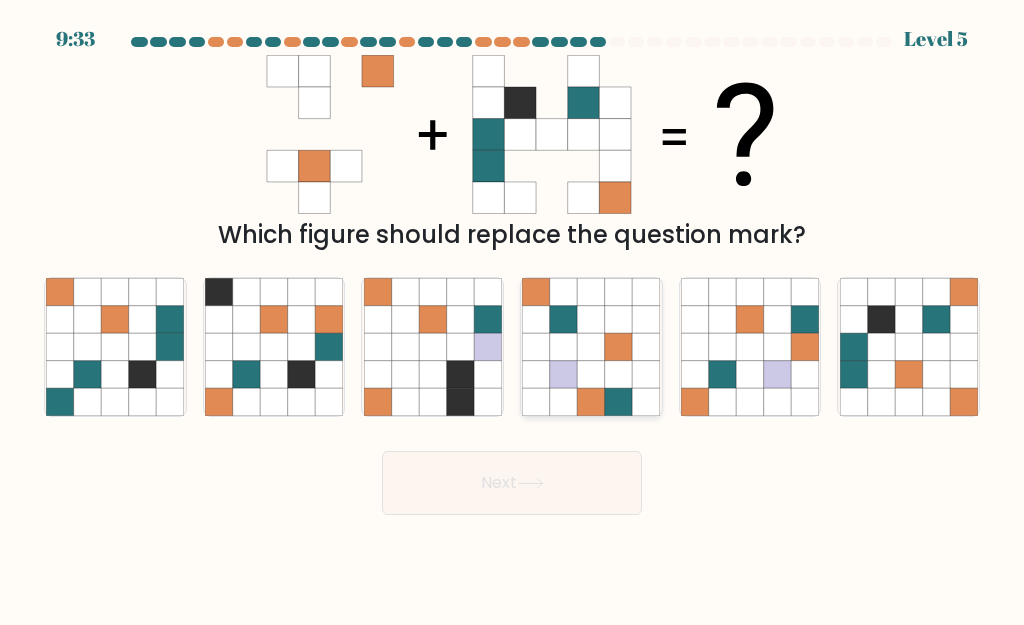 click 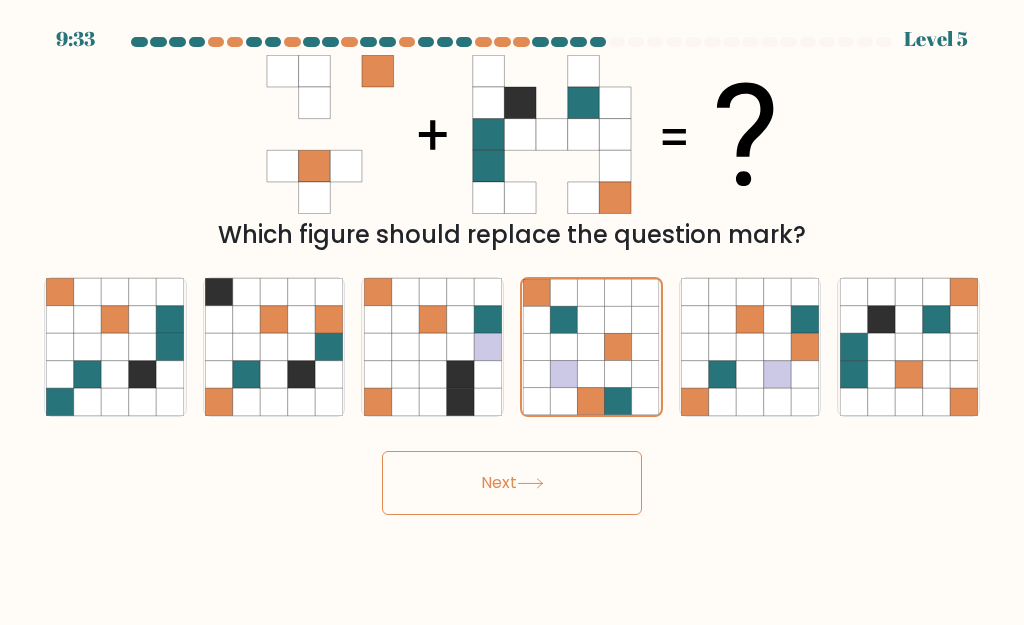 click on "Next" at bounding box center [512, 483] 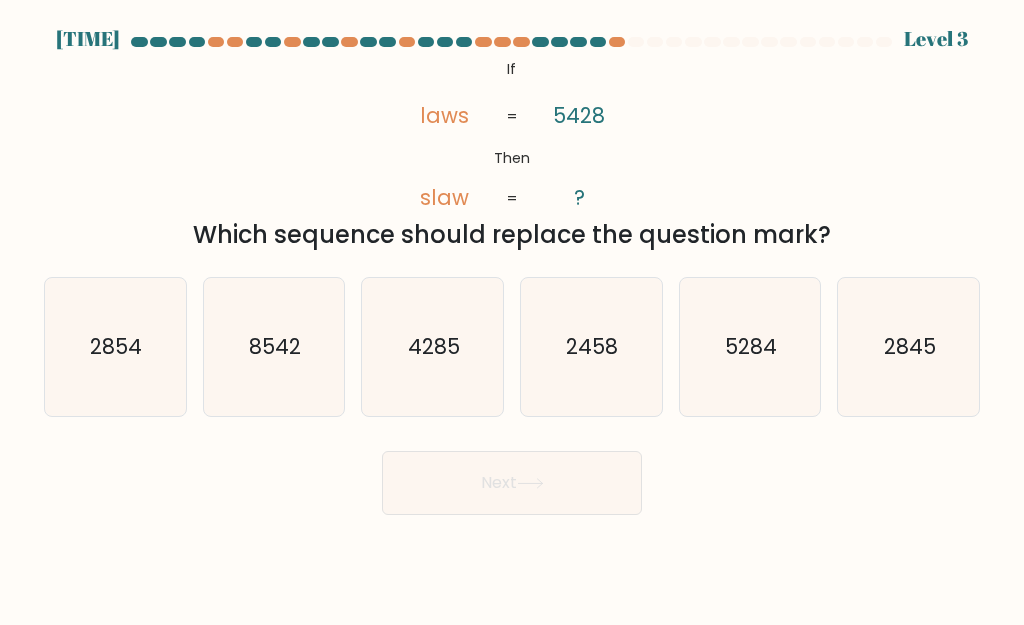 click on "If ?" at bounding box center (512, 276) 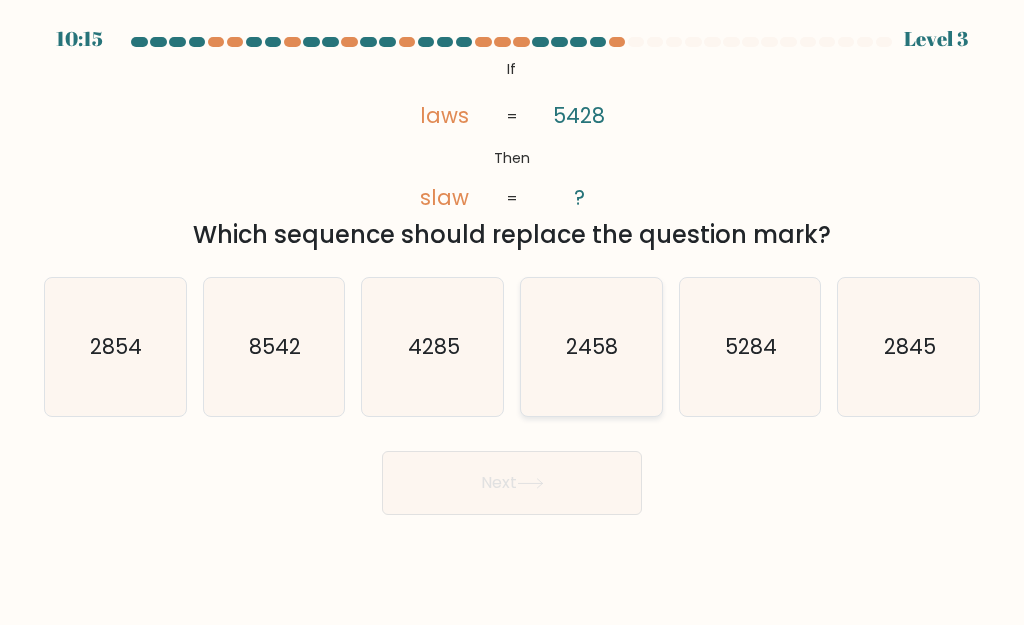 click on "2458" 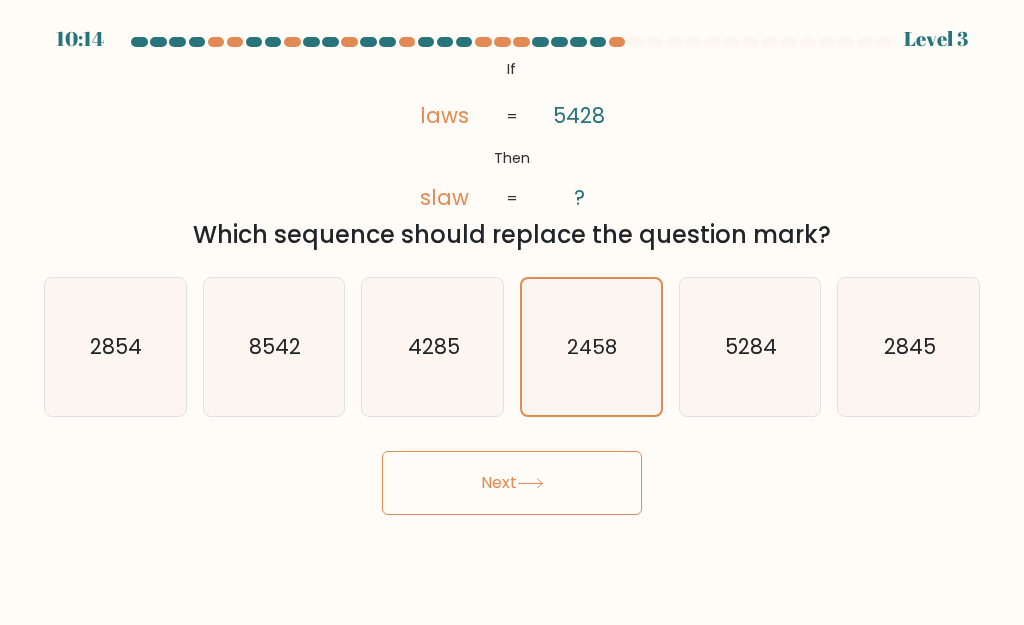 click on "Next" at bounding box center (512, 483) 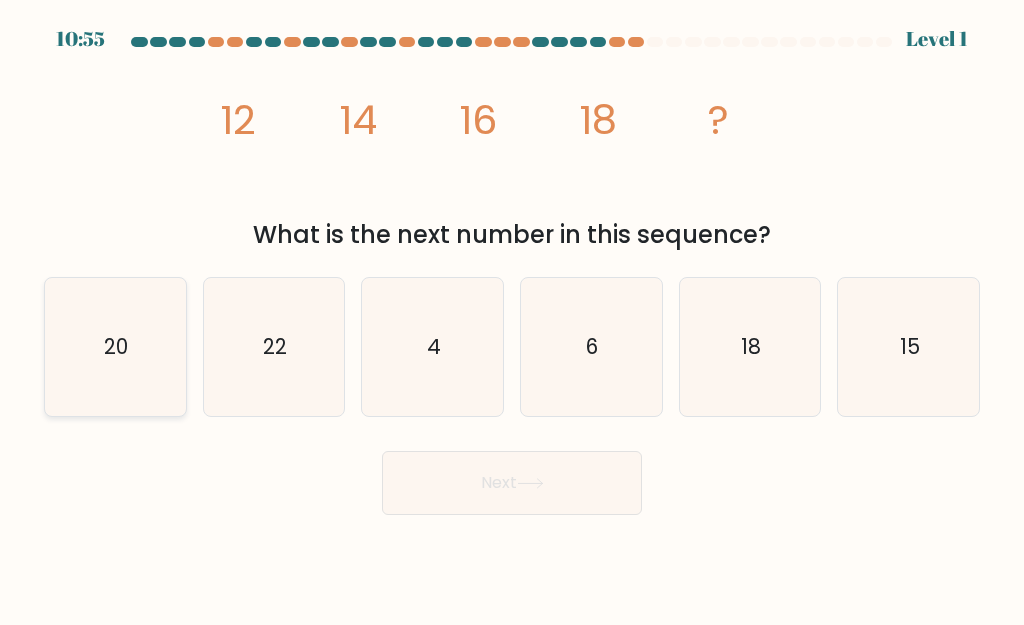 click on "20" 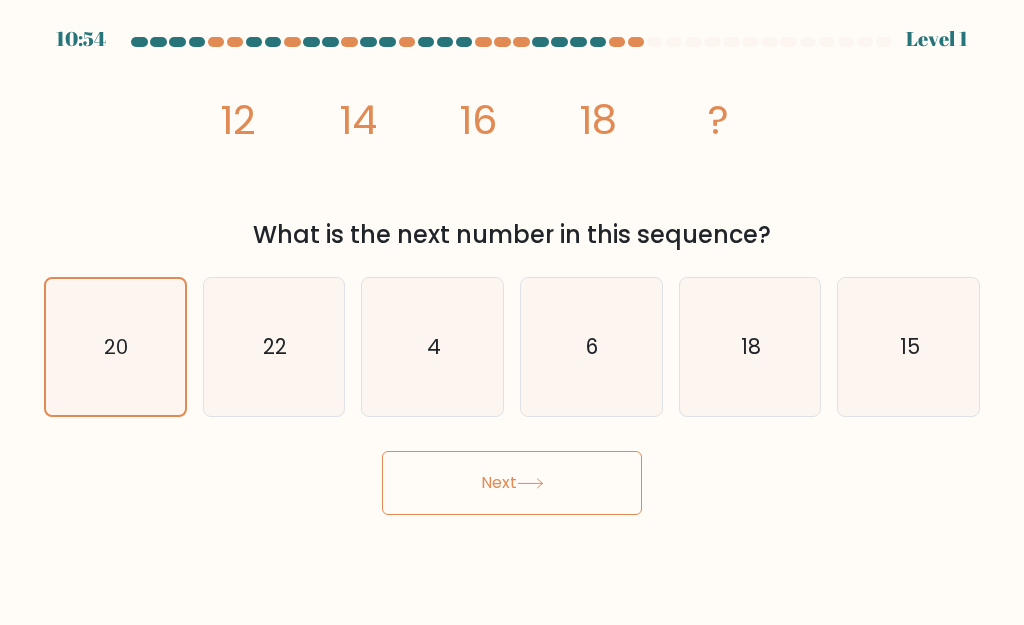 click on "Next" at bounding box center (512, 483) 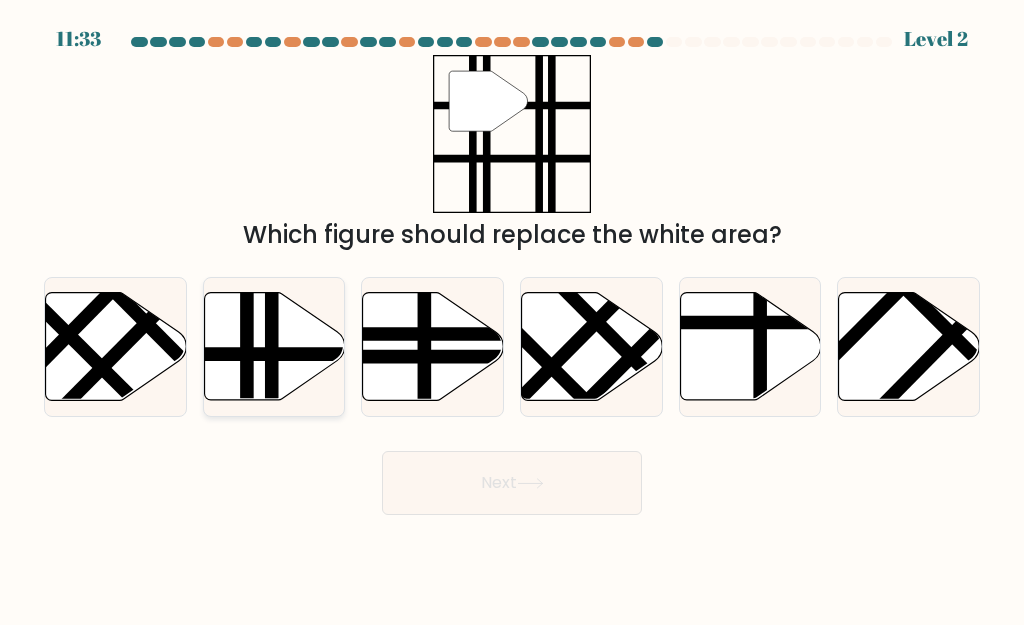 click 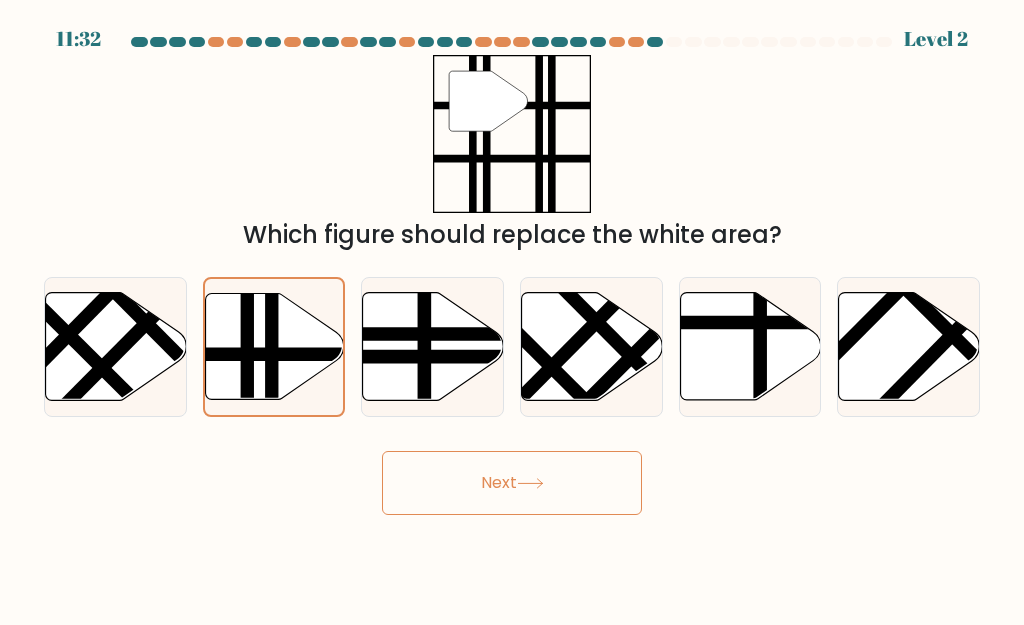 click on "Next" at bounding box center [512, 483] 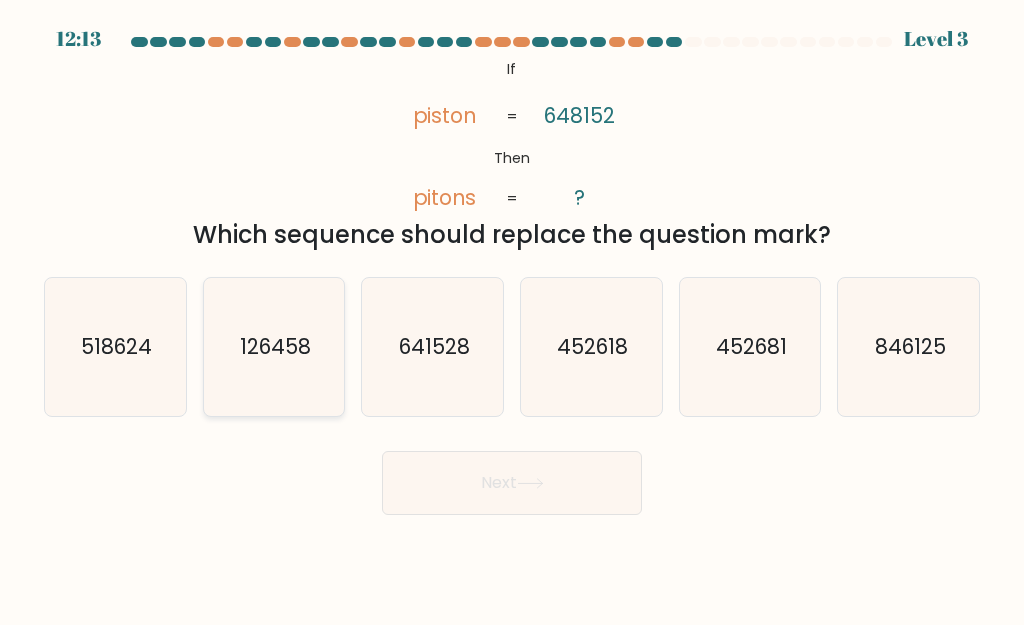 click on "126458" 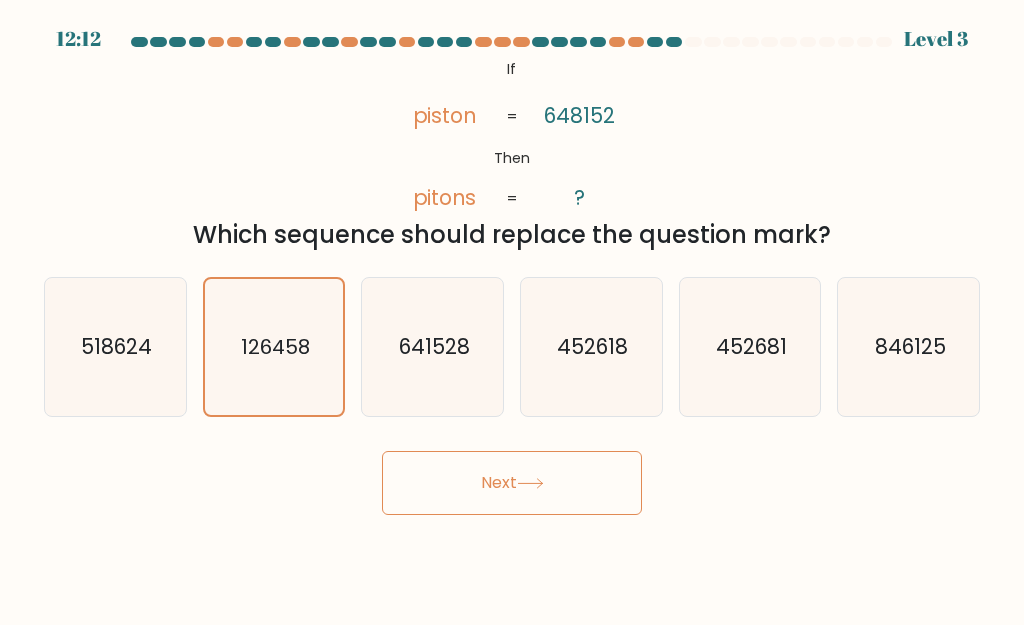click on "Next" at bounding box center (512, 483) 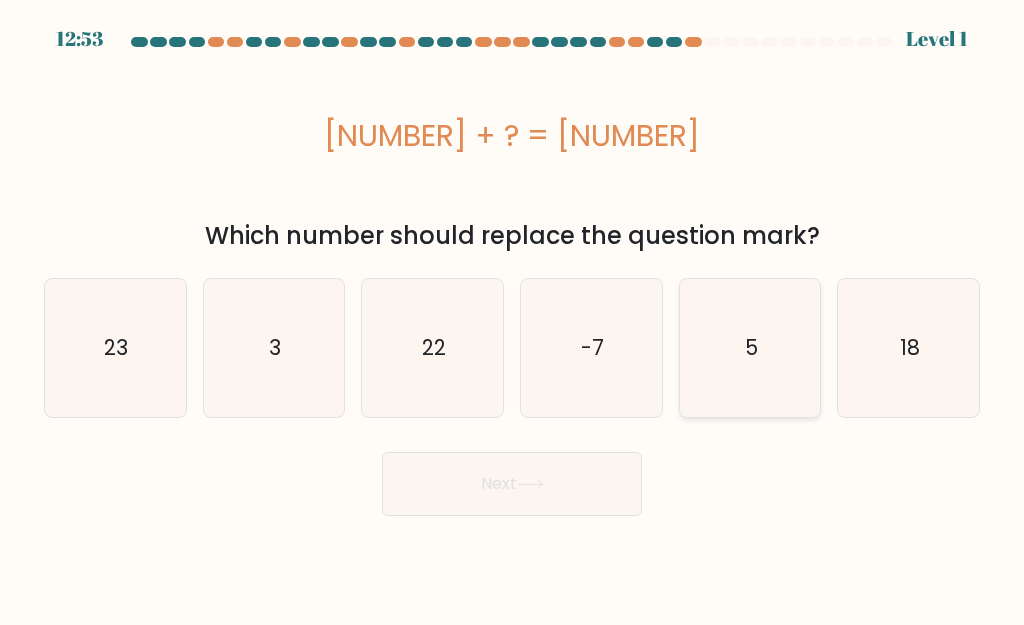 click on "5" 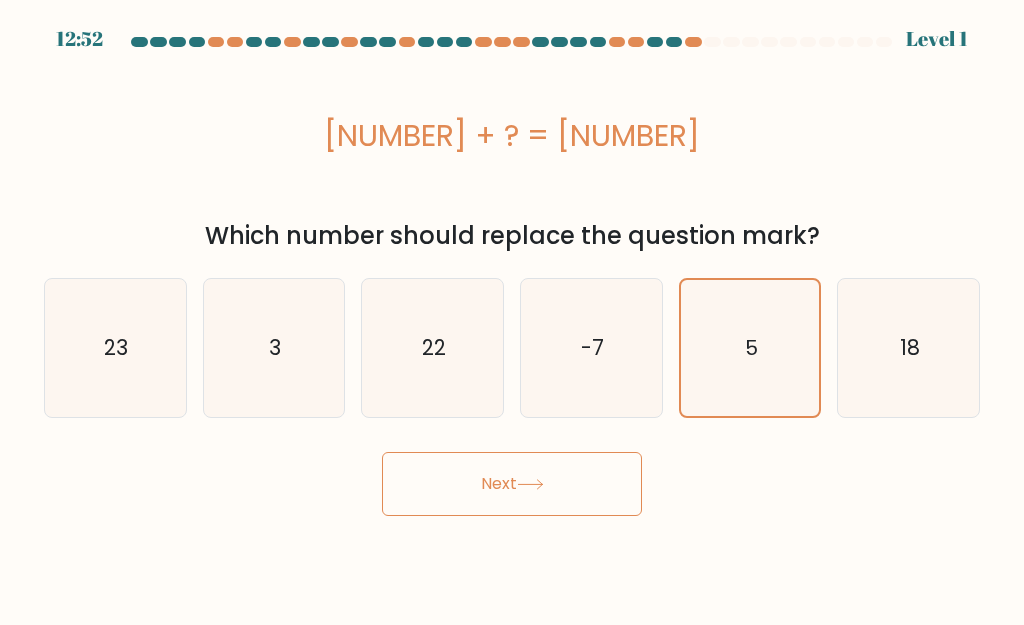 click on "Next" at bounding box center (512, 484) 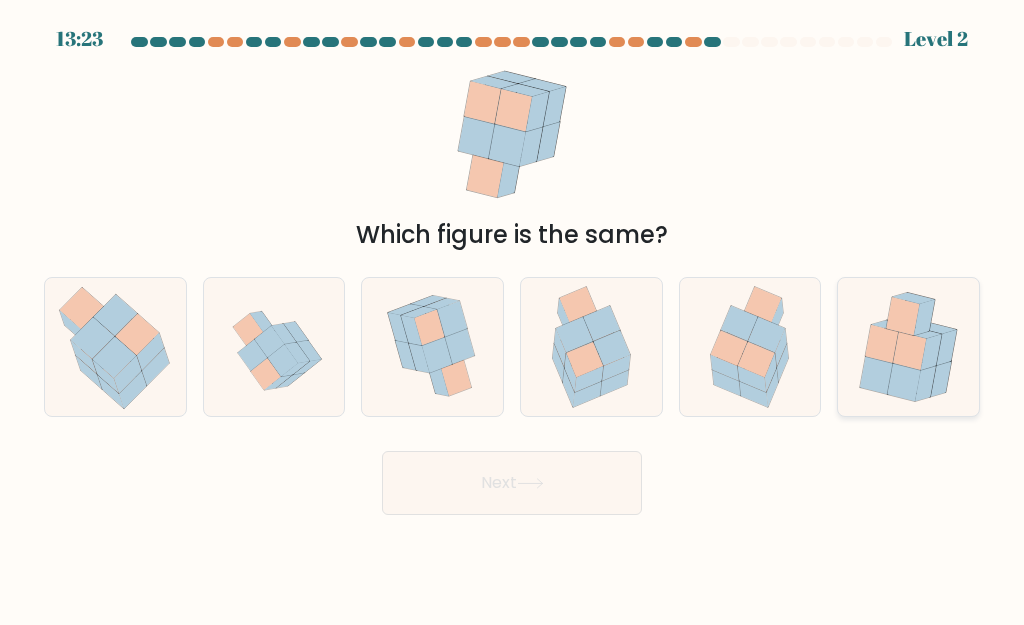 click 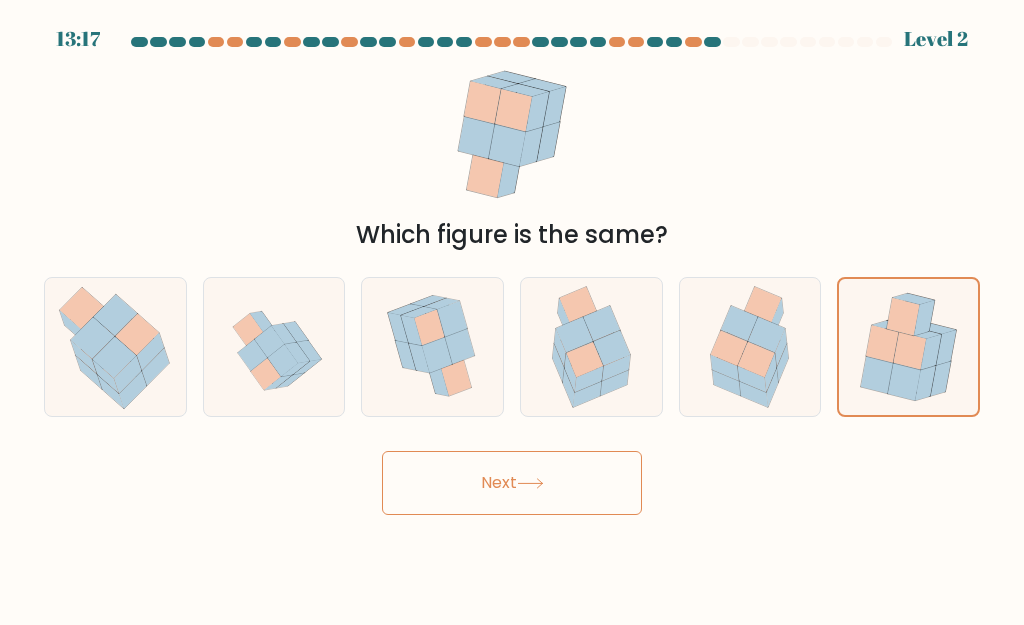click on "Next" at bounding box center (512, 483) 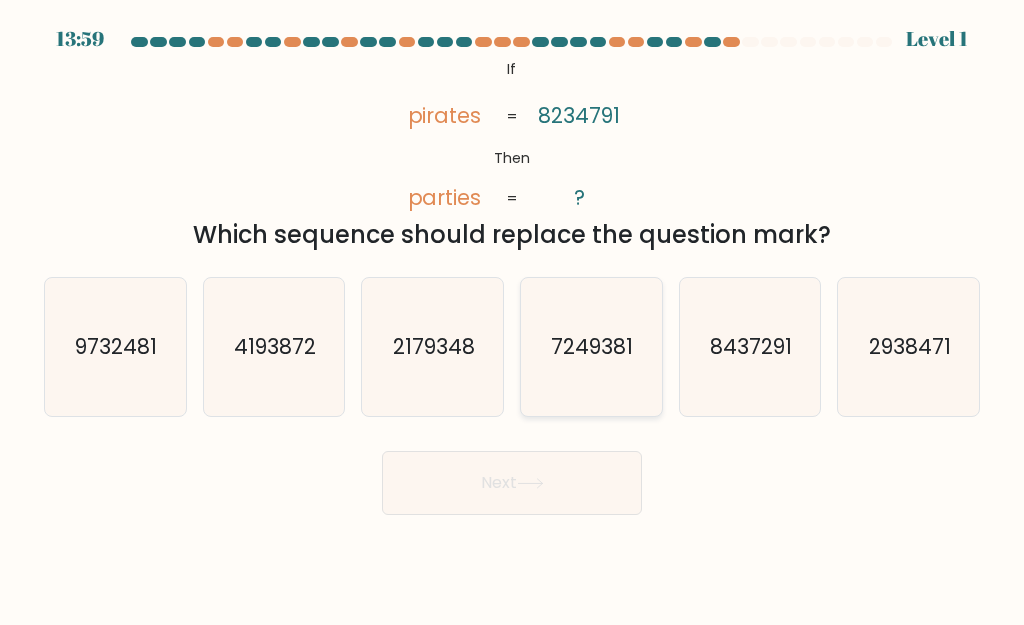 click on "7249381" 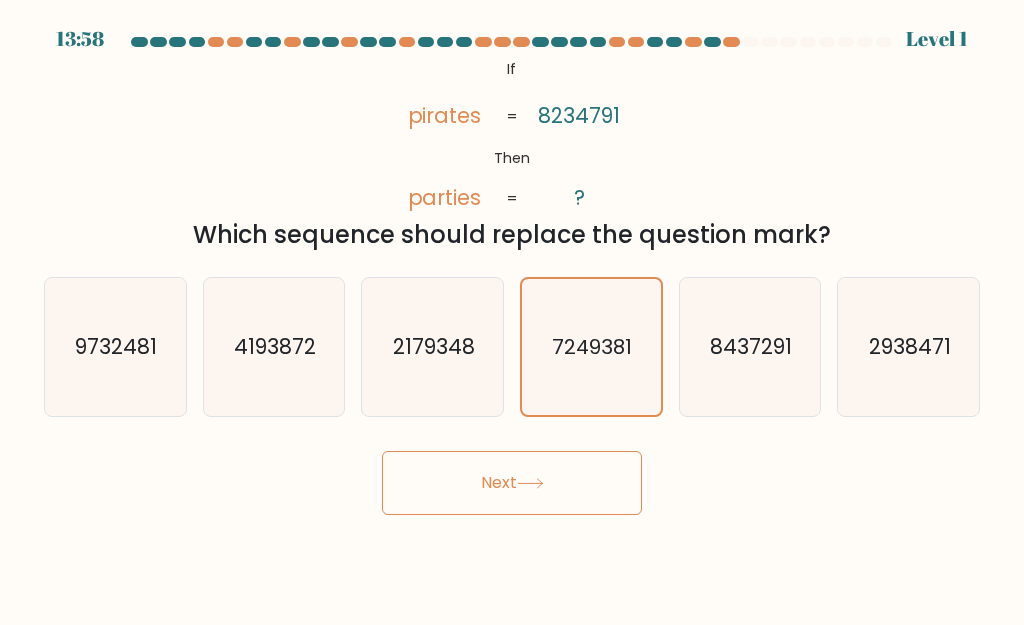 click on "Next" at bounding box center [512, 483] 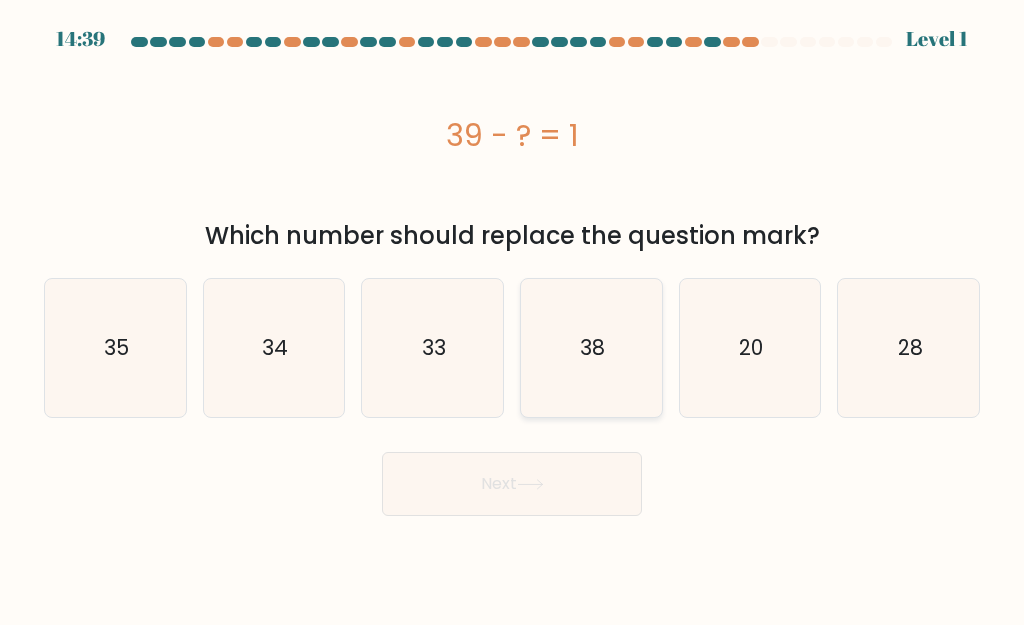 click on "38" 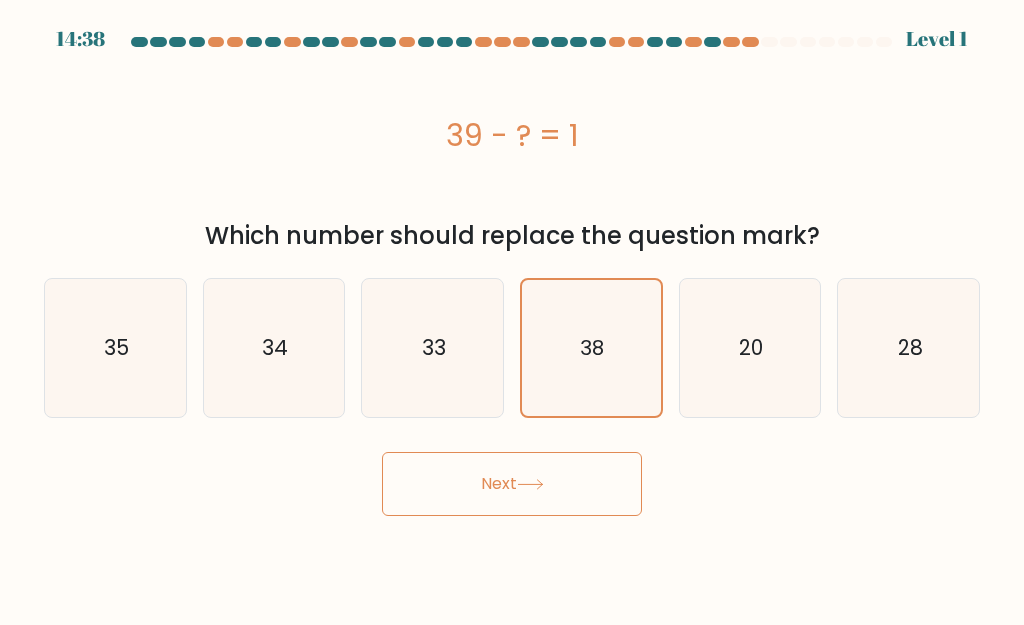 click on "Next" at bounding box center (512, 484) 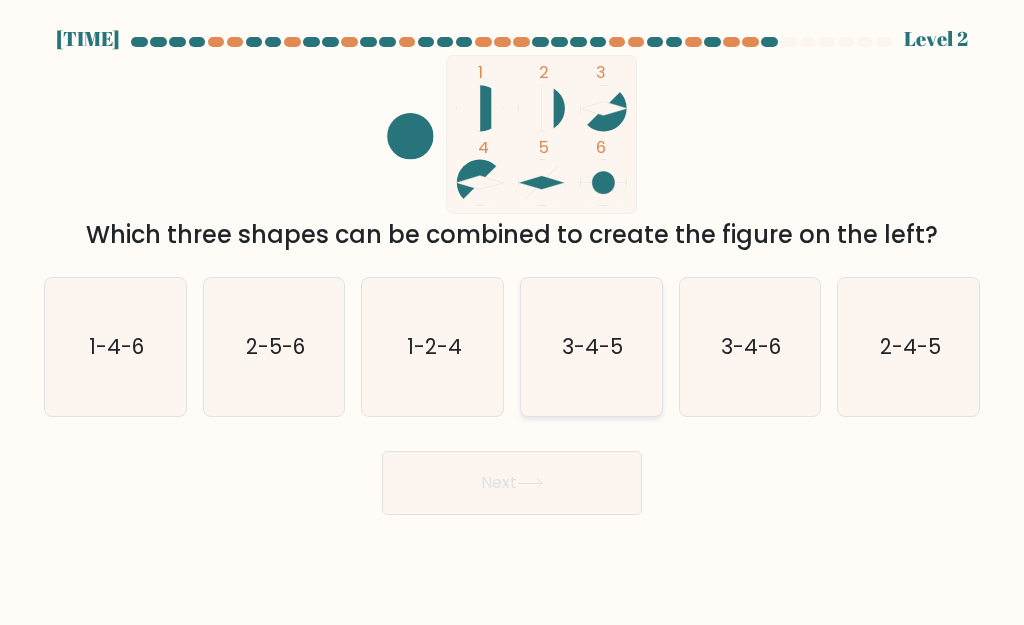 click on "3-4-5" 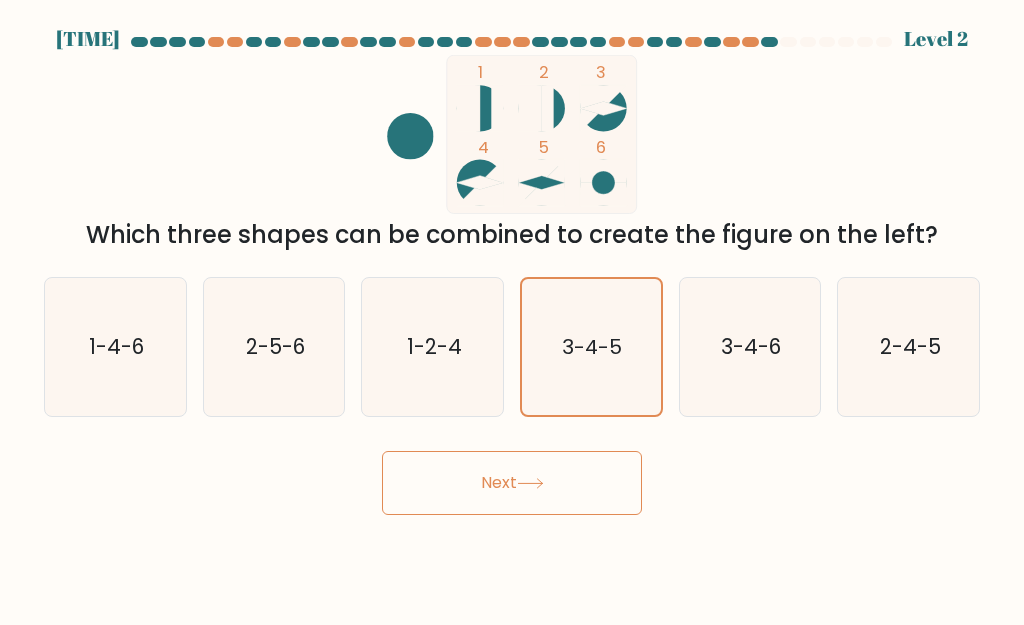 click on "Next" at bounding box center (512, 483) 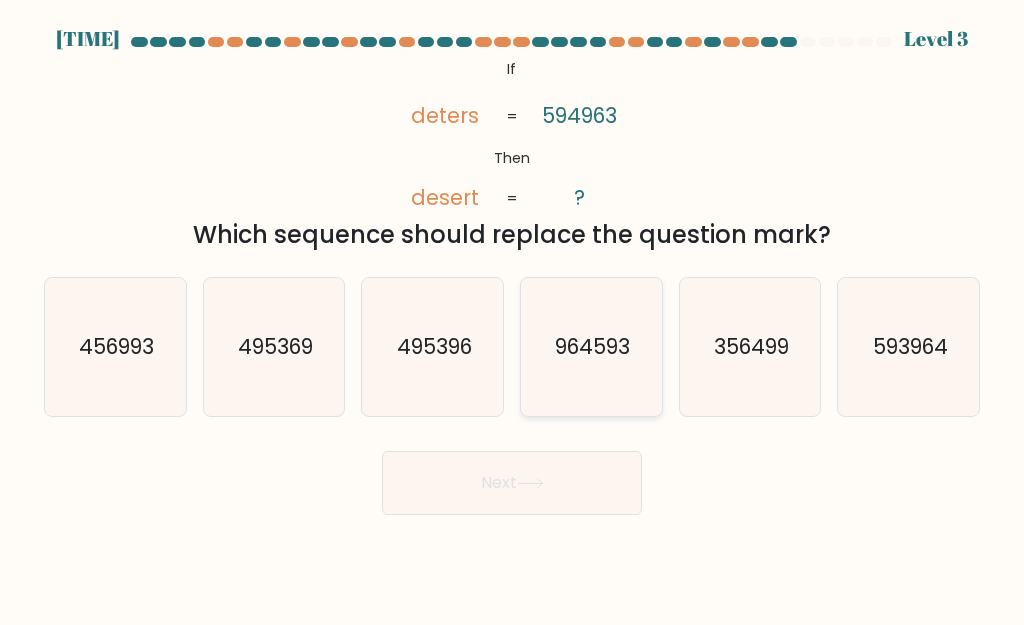 click on "964593" 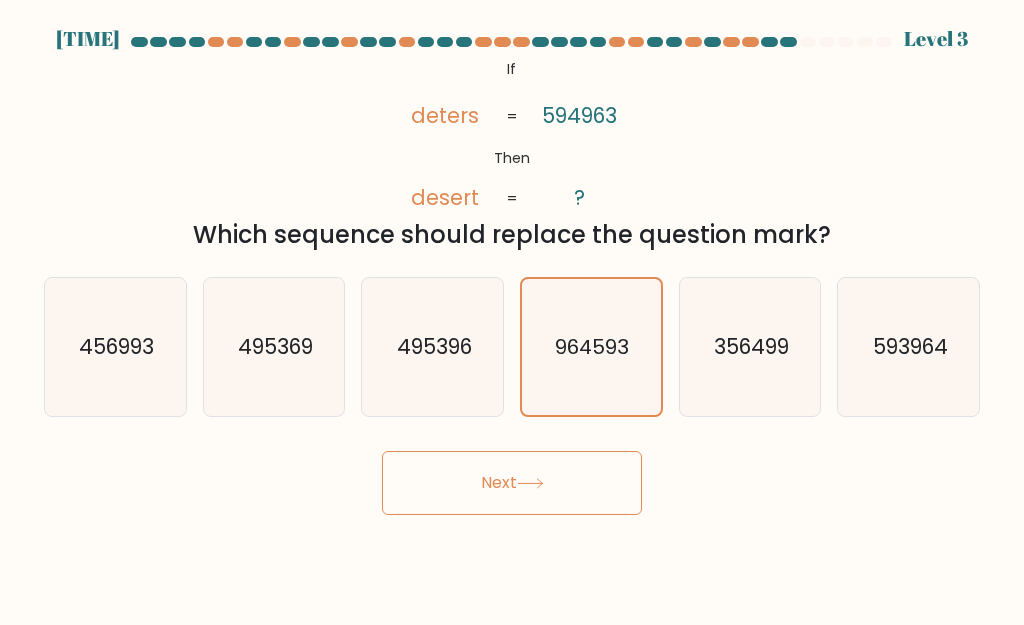click on "Next" at bounding box center [512, 483] 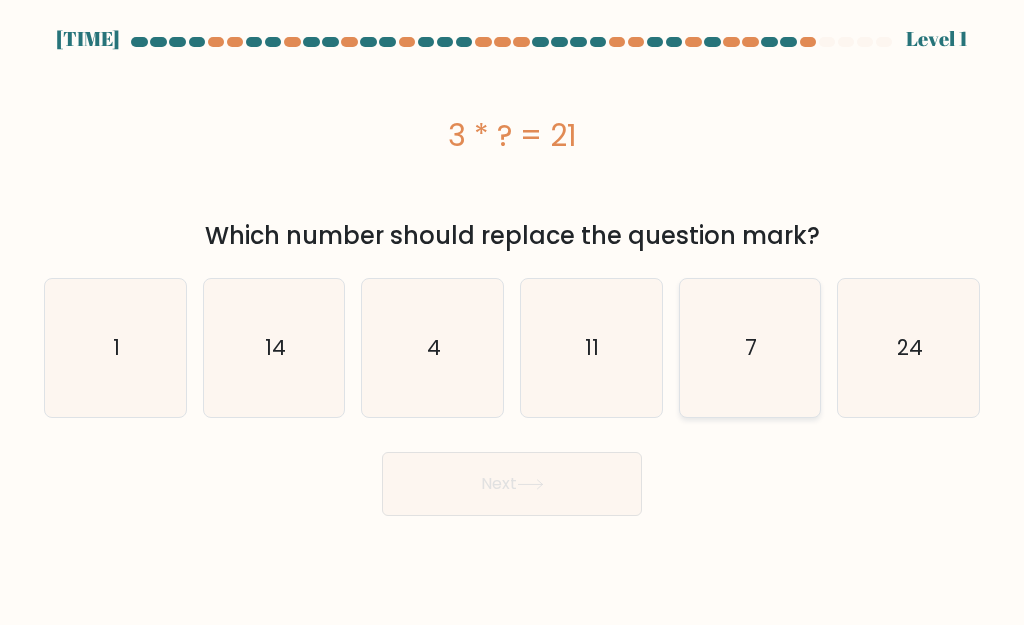 click on "7" 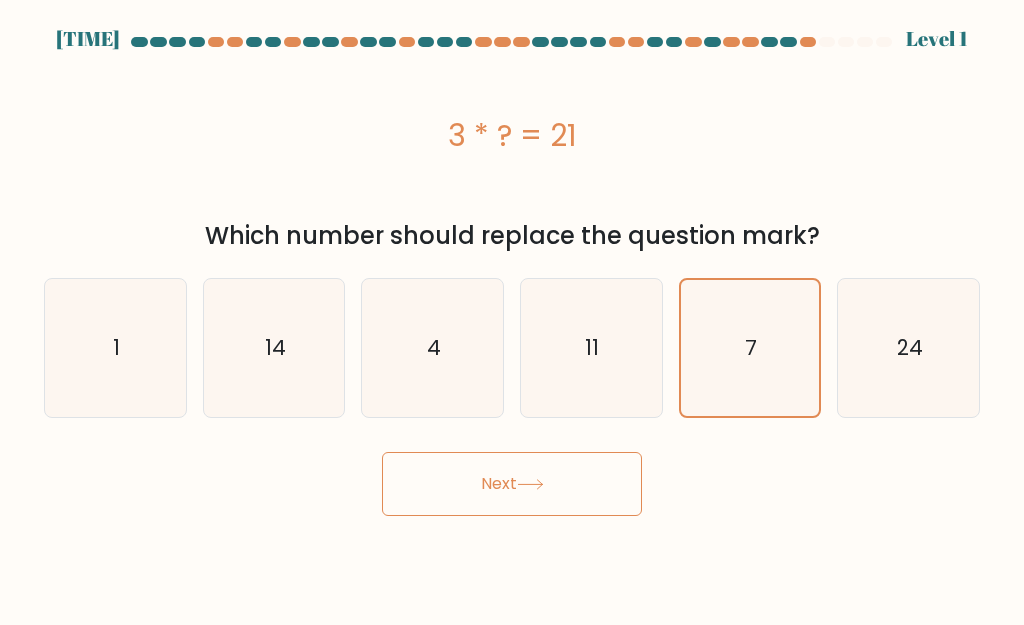click on "Next" at bounding box center [512, 484] 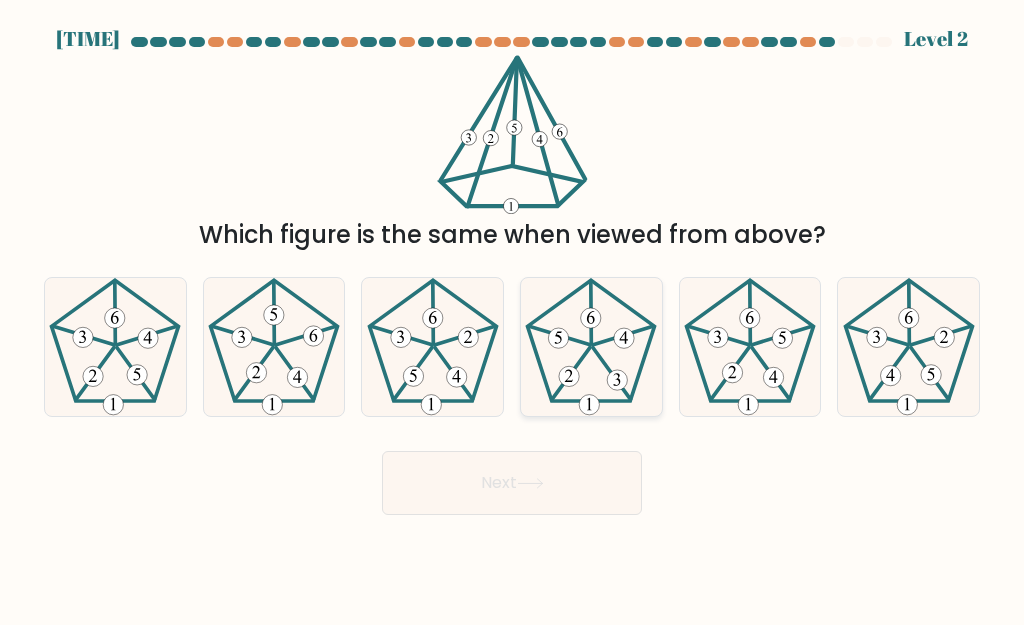 click 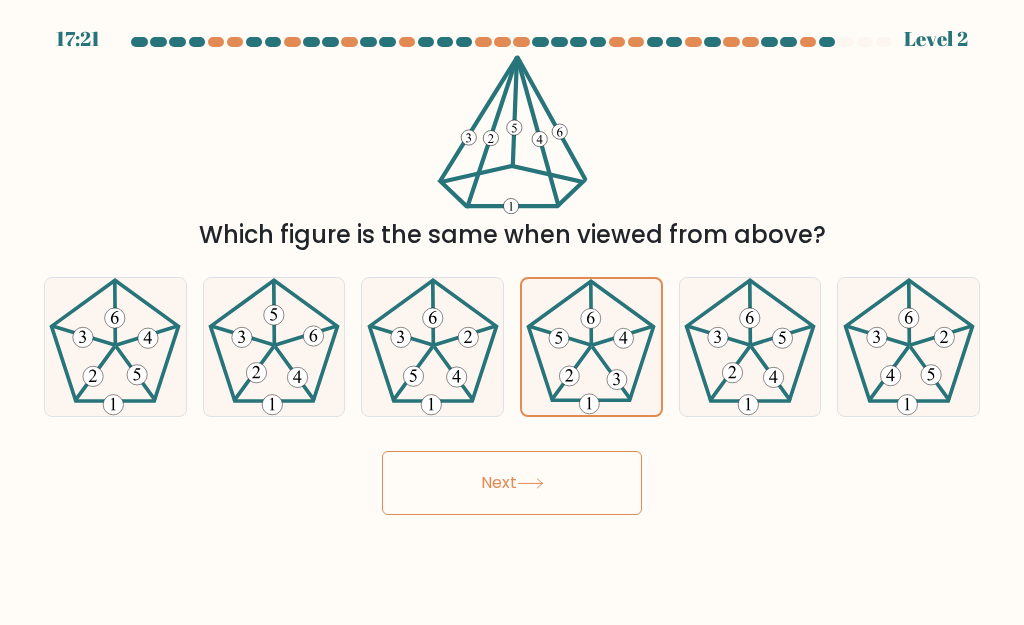 click on "Next" at bounding box center (512, 483) 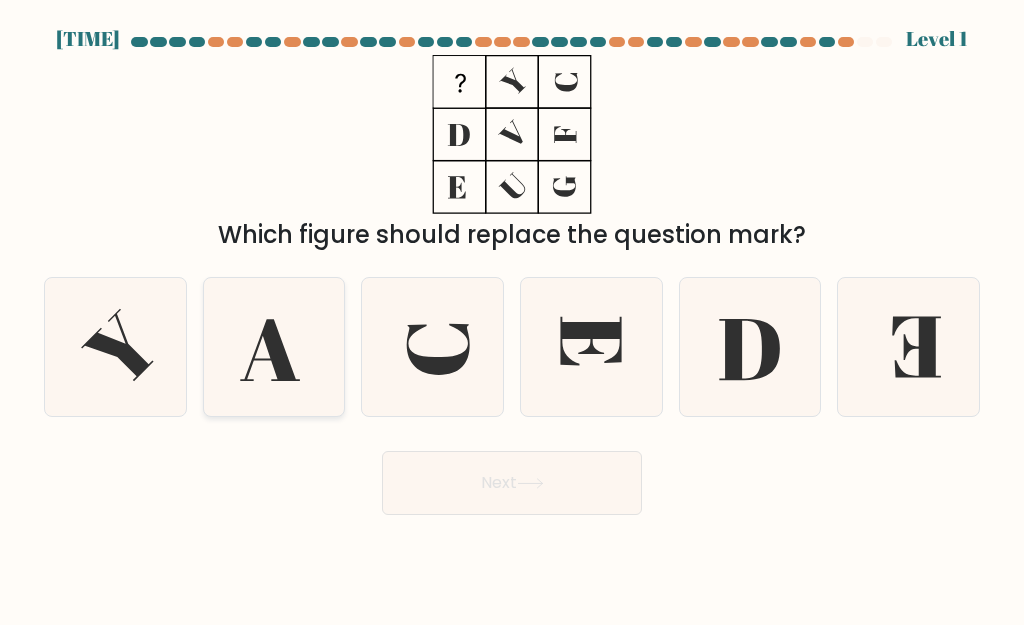 click 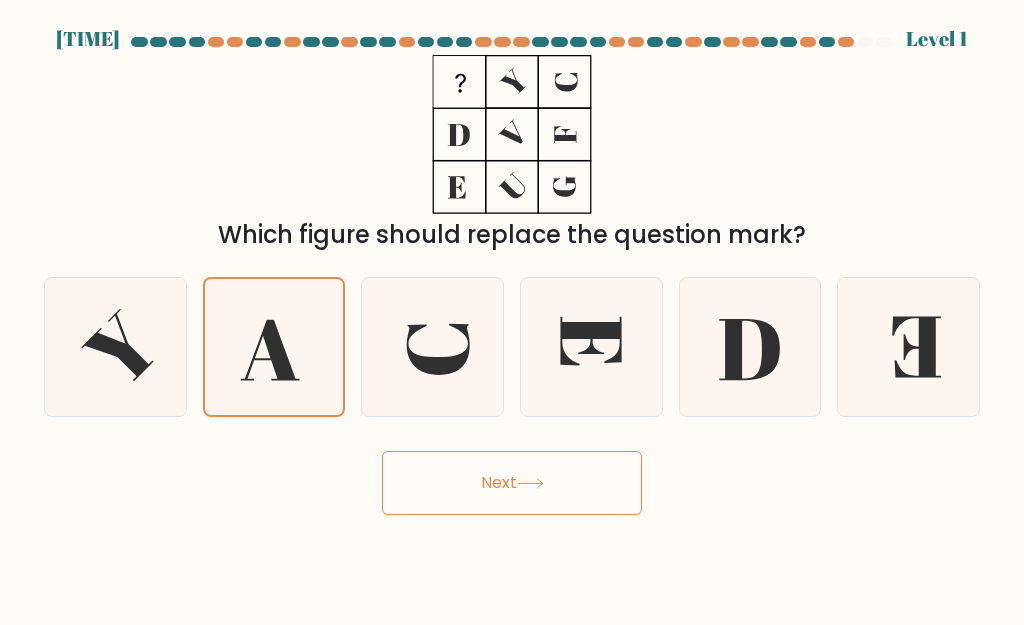 click on "Next" at bounding box center [512, 483] 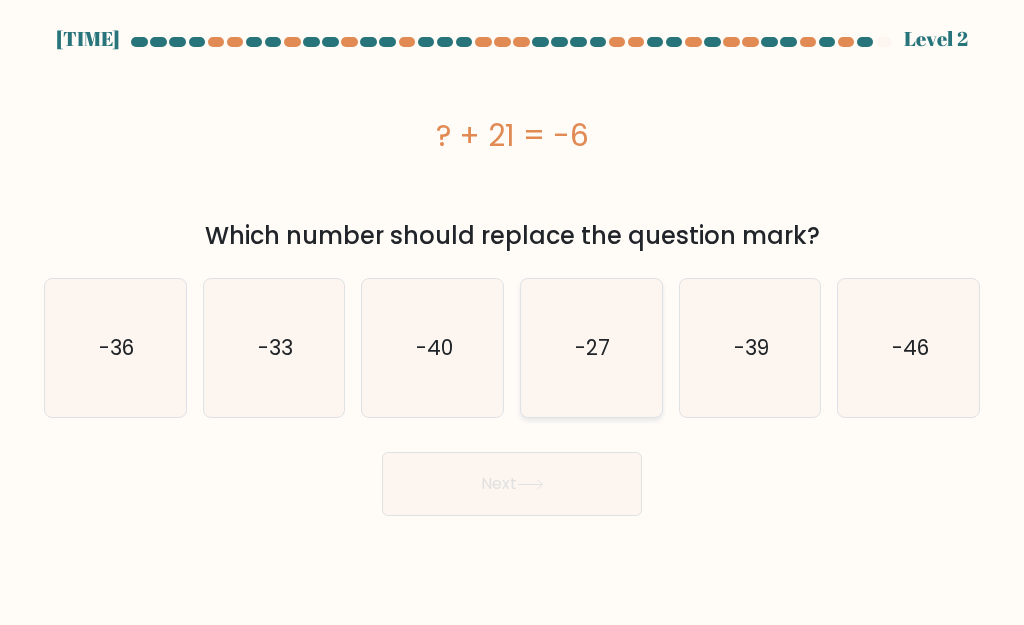 click on "-27" 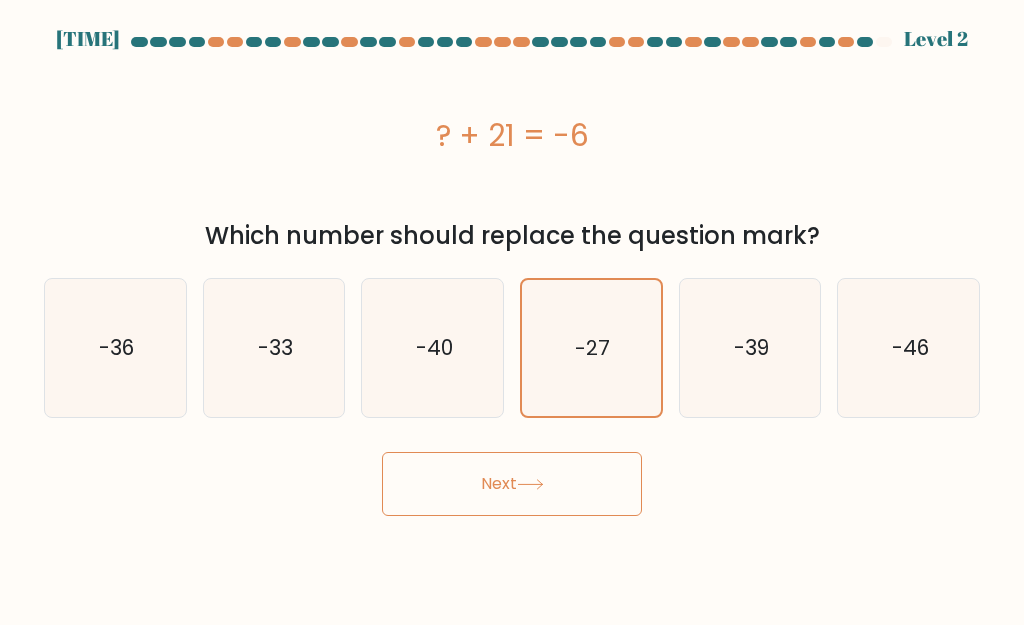 click on "Next" at bounding box center [512, 484] 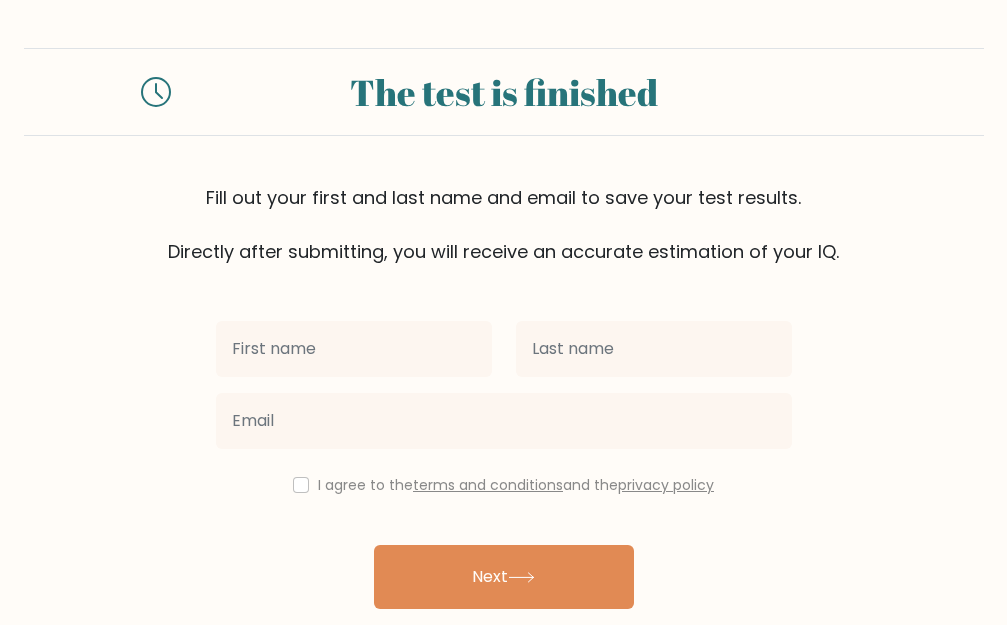 scroll, scrollTop: 0, scrollLeft: 0, axis: both 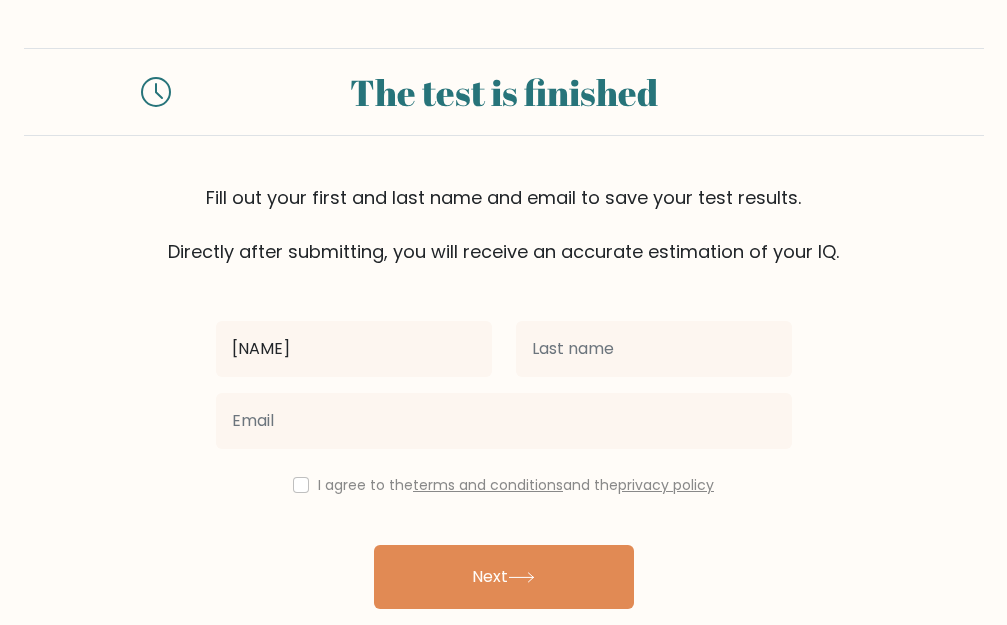 type on "[NAME]" 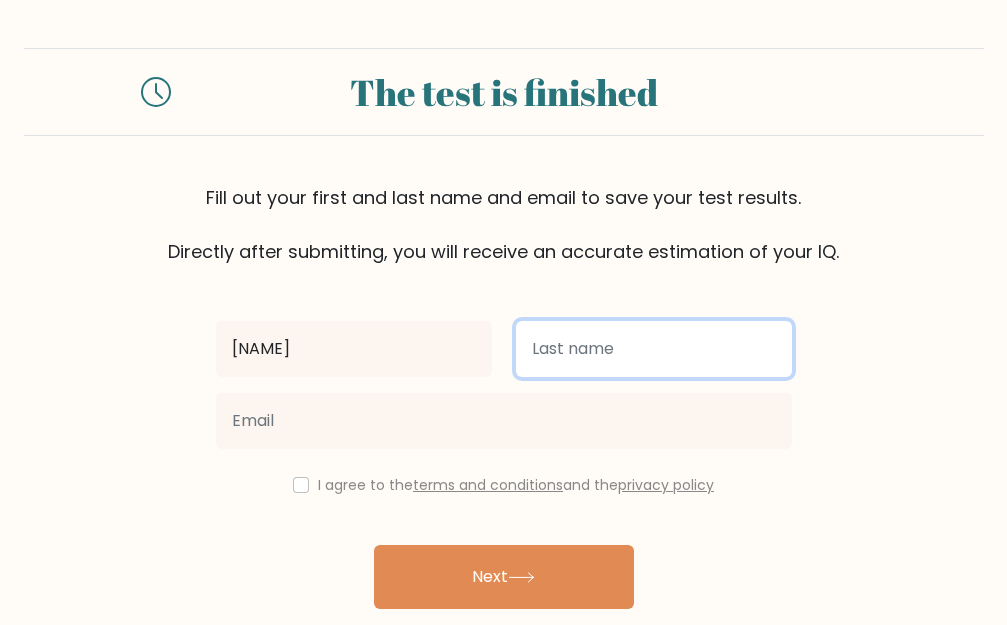 click at bounding box center [654, 349] 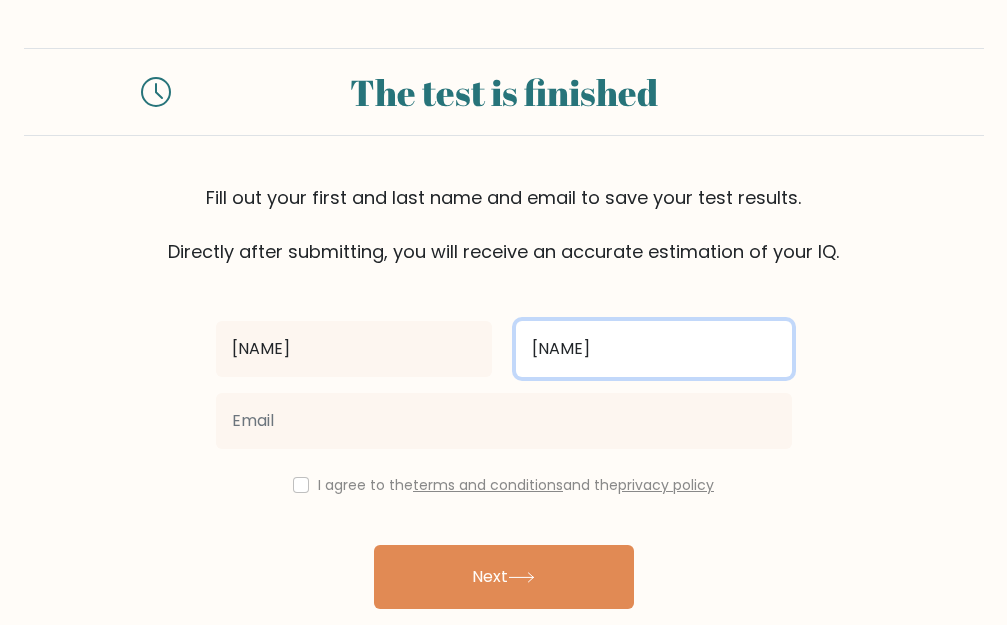 type on "[NAME]" 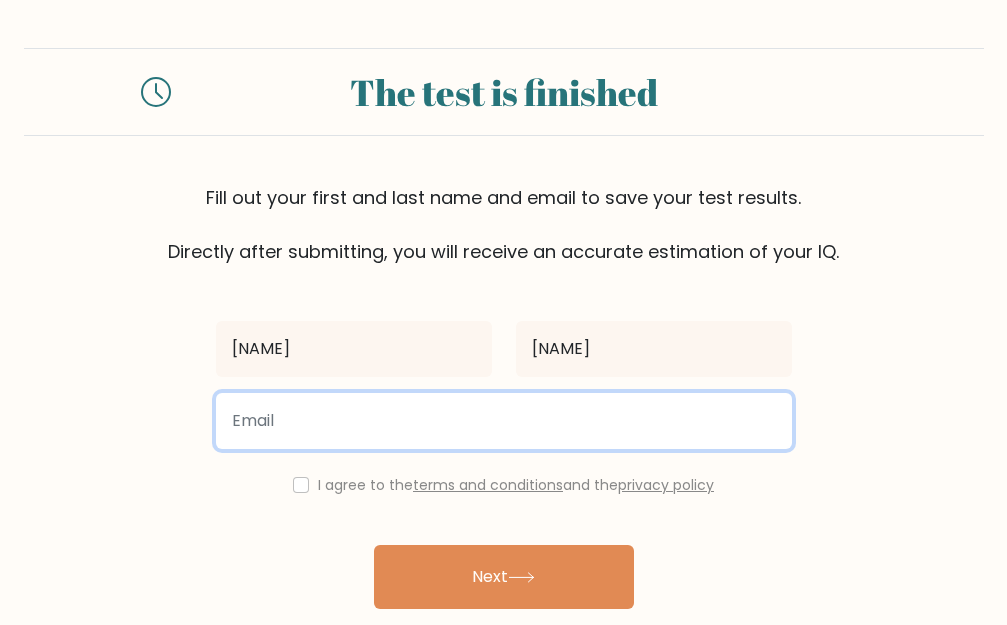 click at bounding box center (504, 421) 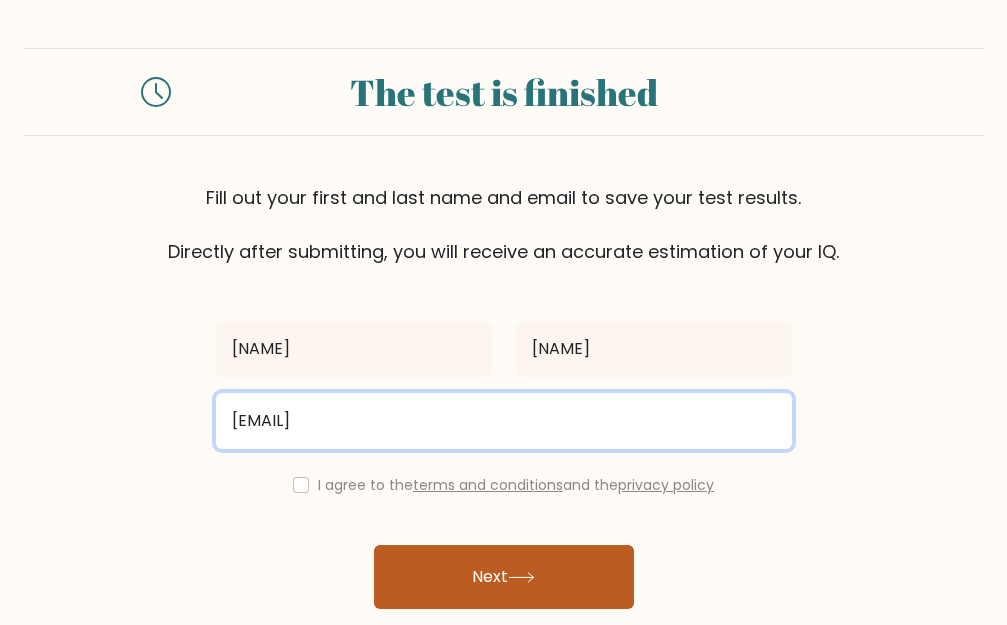 type on "moraied@gmail.com" 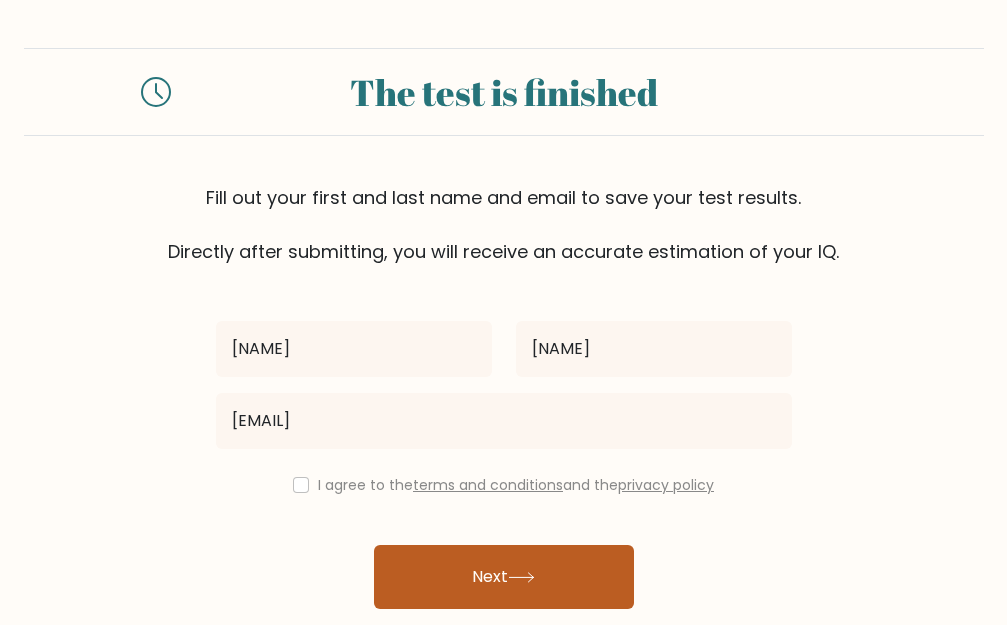 click on "Next" at bounding box center [504, 577] 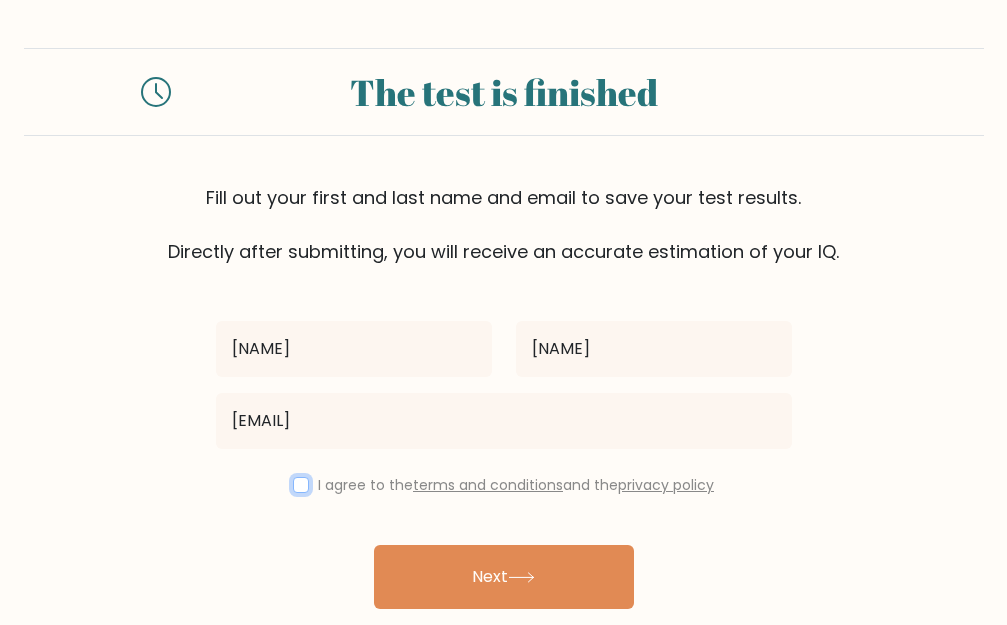 click at bounding box center [301, 485] 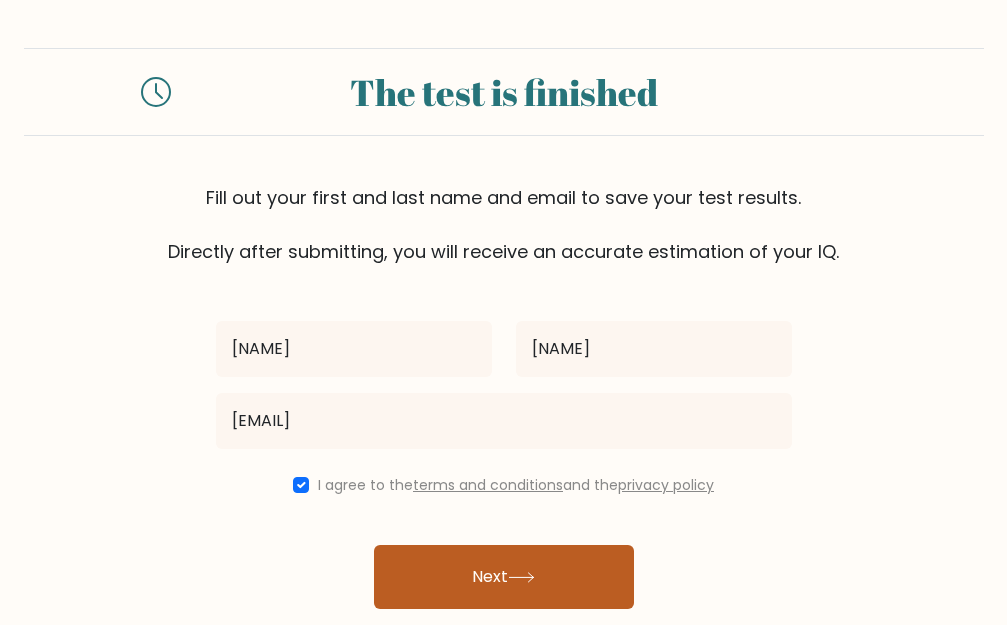 click on "Next" at bounding box center (504, 577) 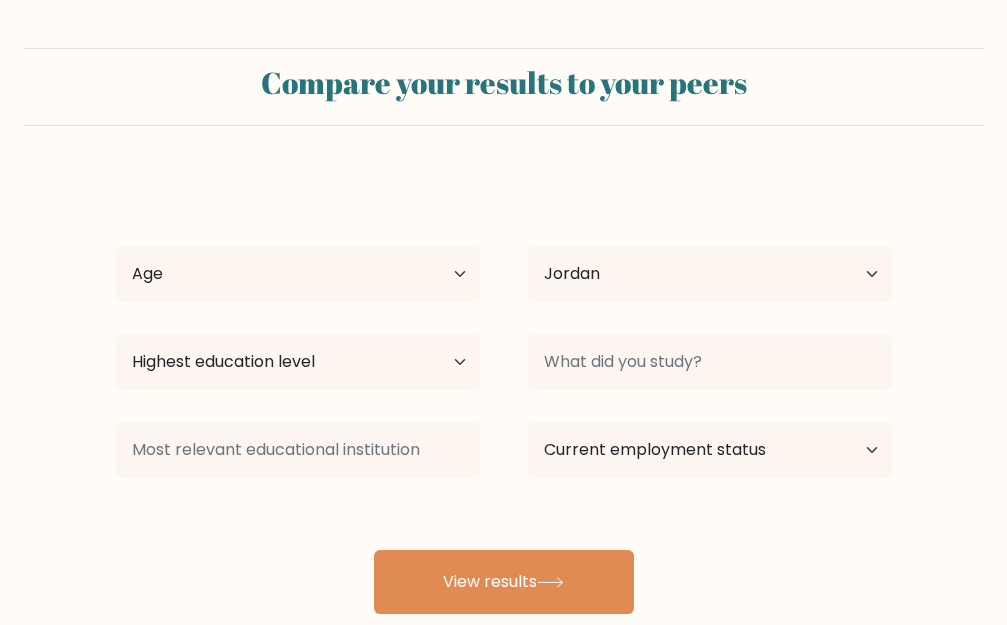 select on "JO" 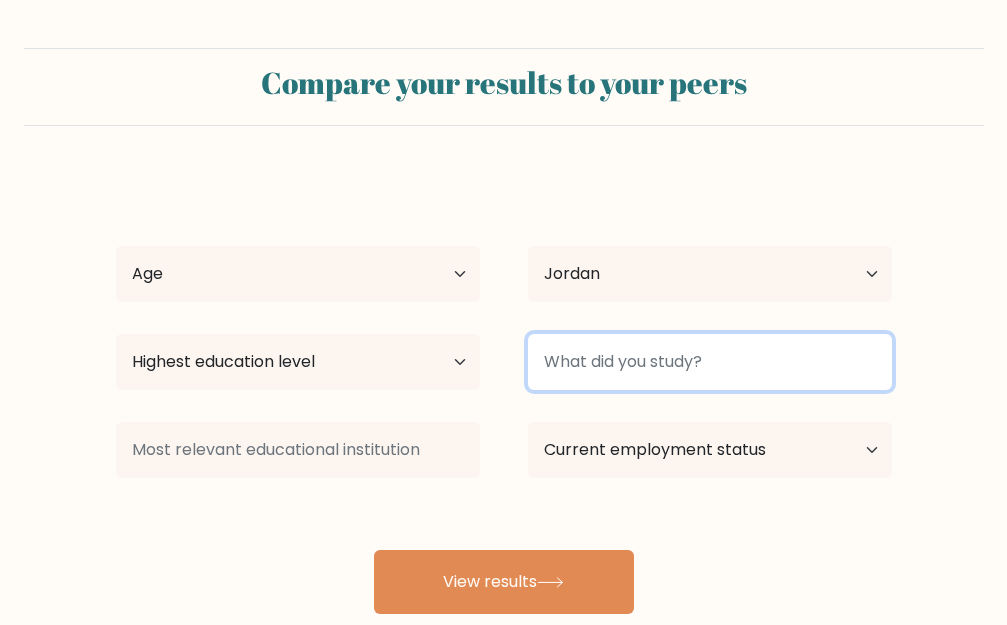 click at bounding box center (710, 362) 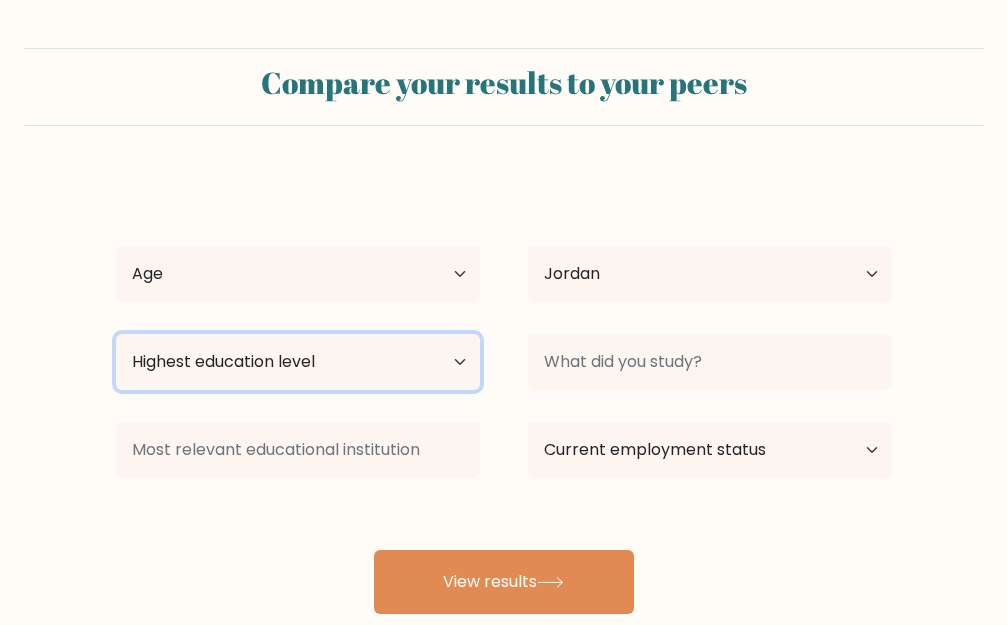 click on "Highest education level
No schooling
Primary
Lower Secondary
Upper Secondary
Occupation Specific
Bachelor's degree
Master's degree
Doctoral degree" at bounding box center (298, 362) 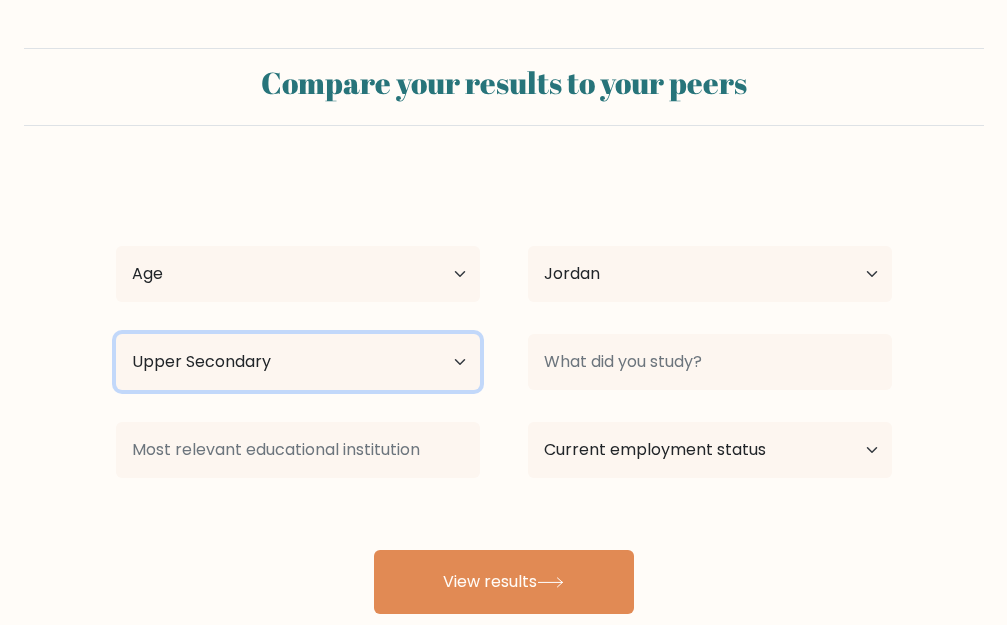 click on "Highest education level
No schooling
Primary
Lower Secondary
Upper Secondary
Occupation Specific
Bachelor's degree
Master's degree
Doctoral degree" at bounding box center (298, 362) 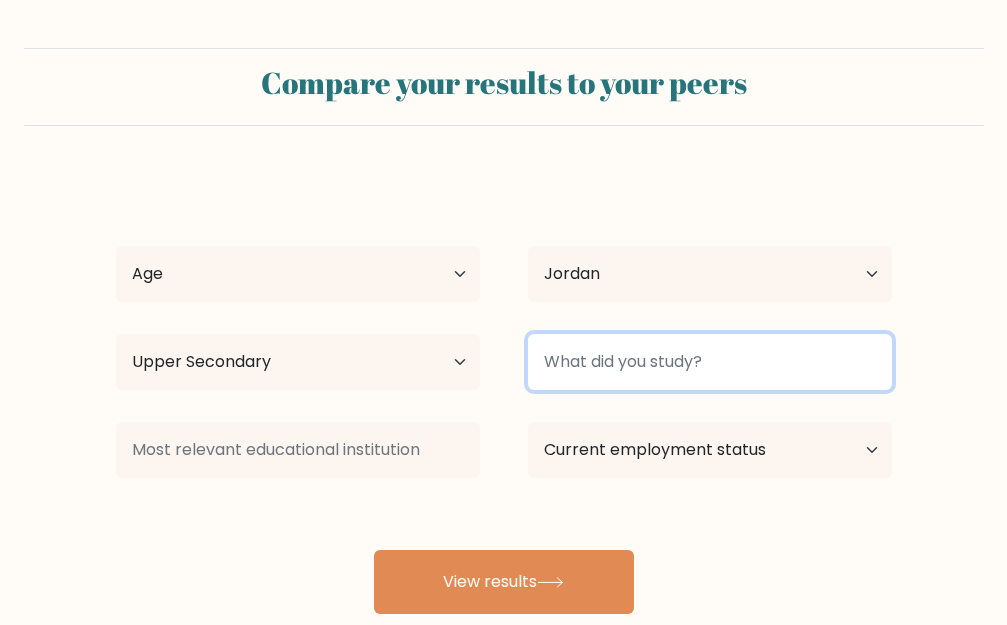 click at bounding box center [710, 362] 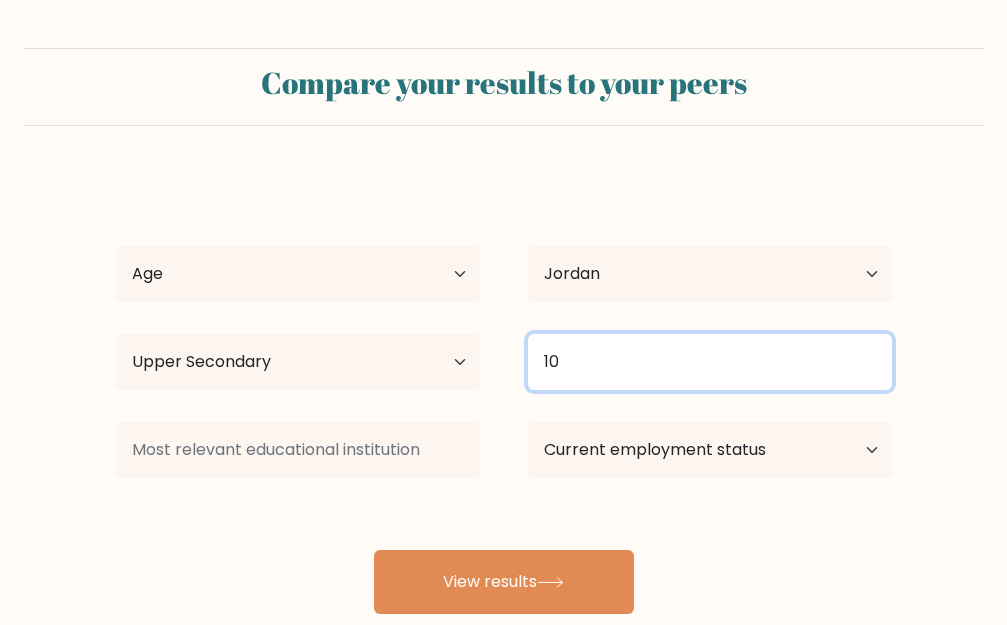 type on "10" 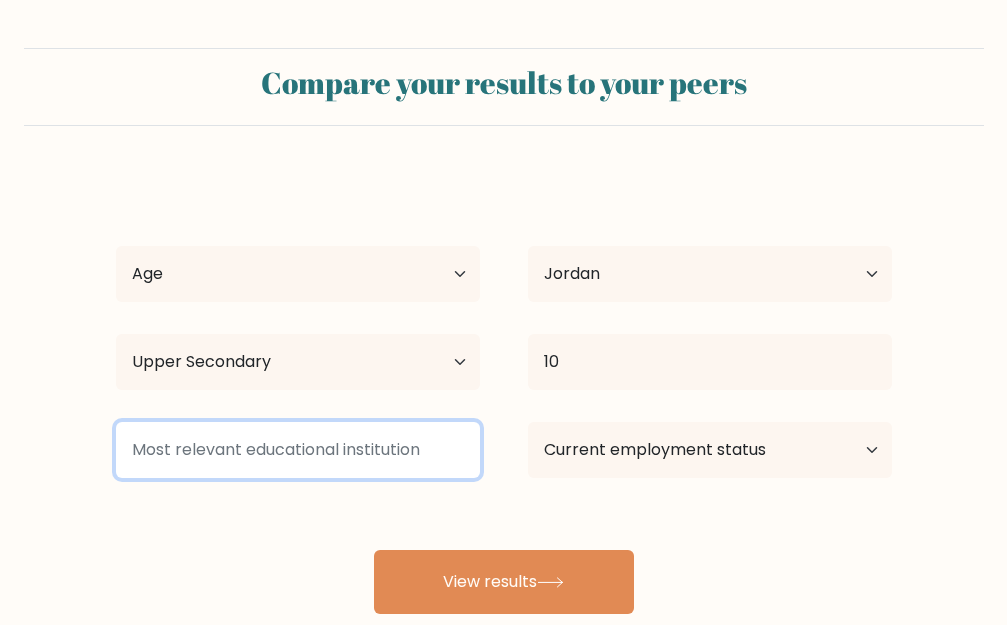 click at bounding box center [298, 450] 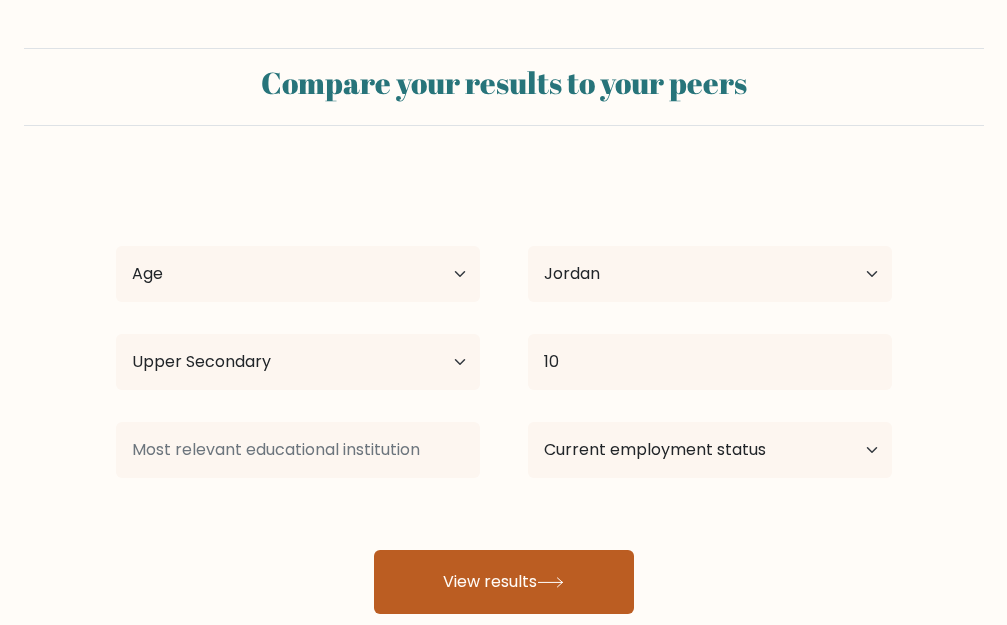 click on "View results" at bounding box center (504, 582) 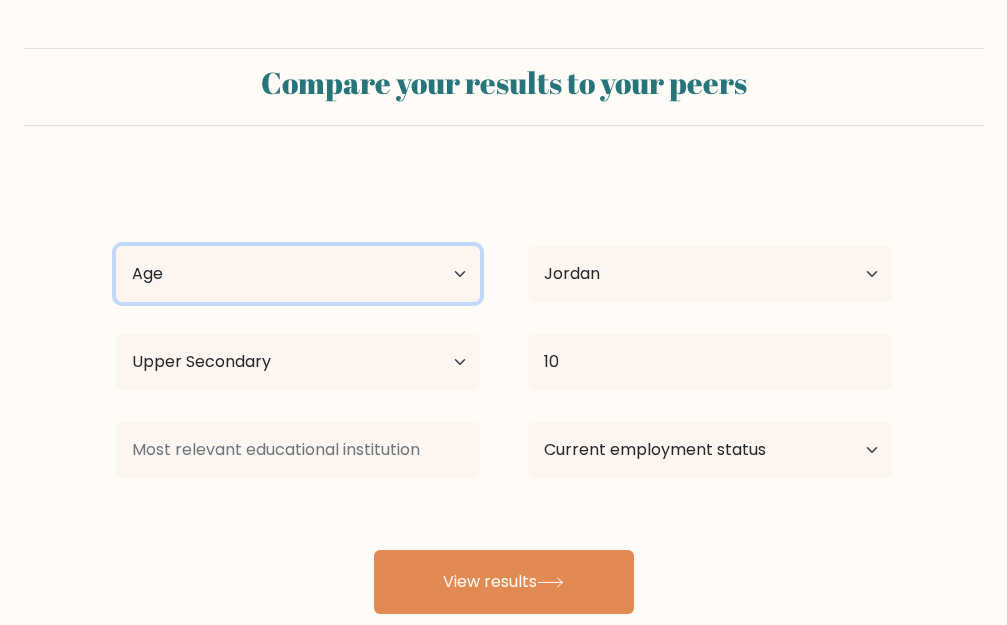 click on "Age
Under 18 years old
18-24 years old
25-34 years old
35-44 years old
45-54 years old
55-64 years old
65 years old and above" at bounding box center (298, 274) 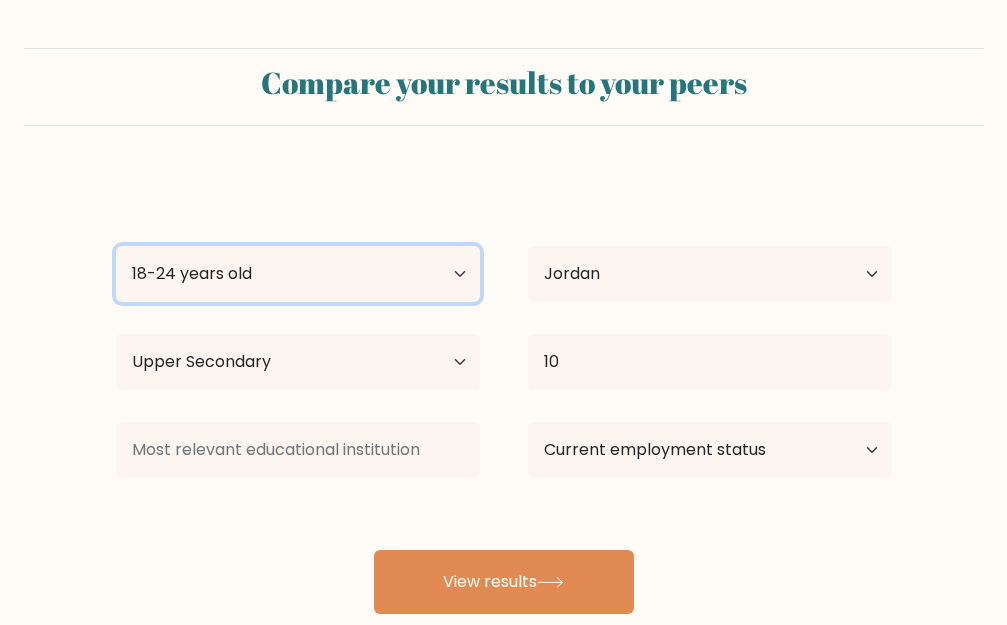 click on "Age
Under 18 years old
18-24 years old
25-34 years old
35-44 years old
45-54 years old
55-64 years old
65 years old and above" at bounding box center (298, 274) 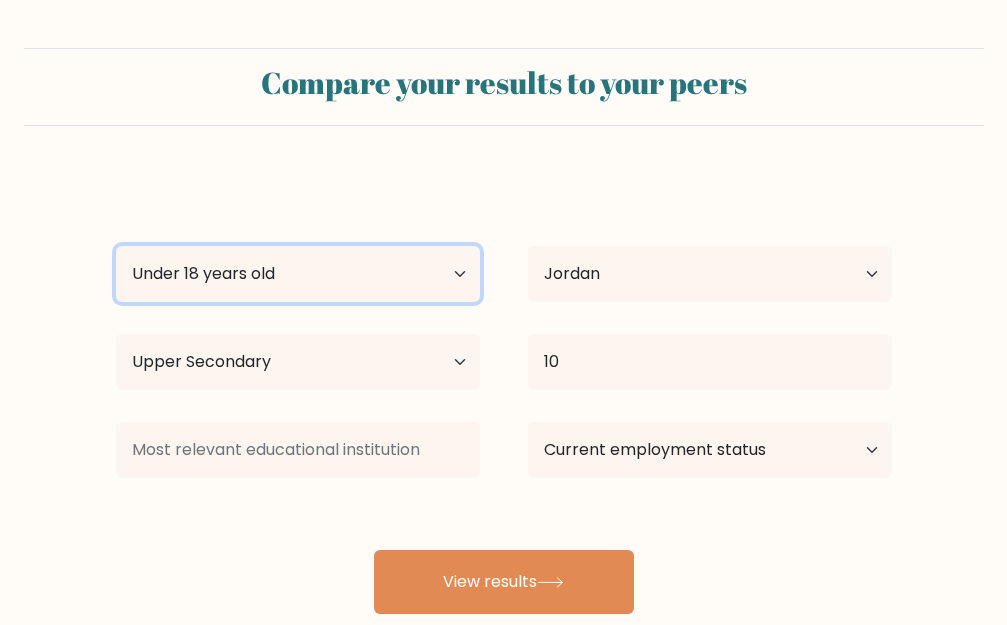 click on "Age
Under 18 years old
18-24 years old
25-34 years old
35-44 years old
45-54 years old
55-64 years old
65 years old and above" at bounding box center (298, 274) 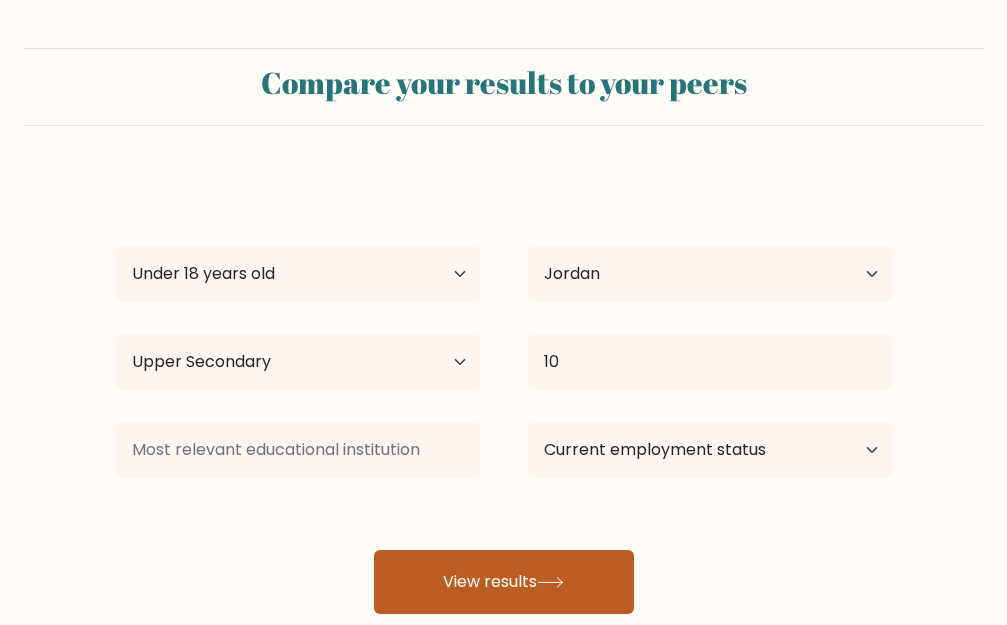click on "View results" at bounding box center [504, 582] 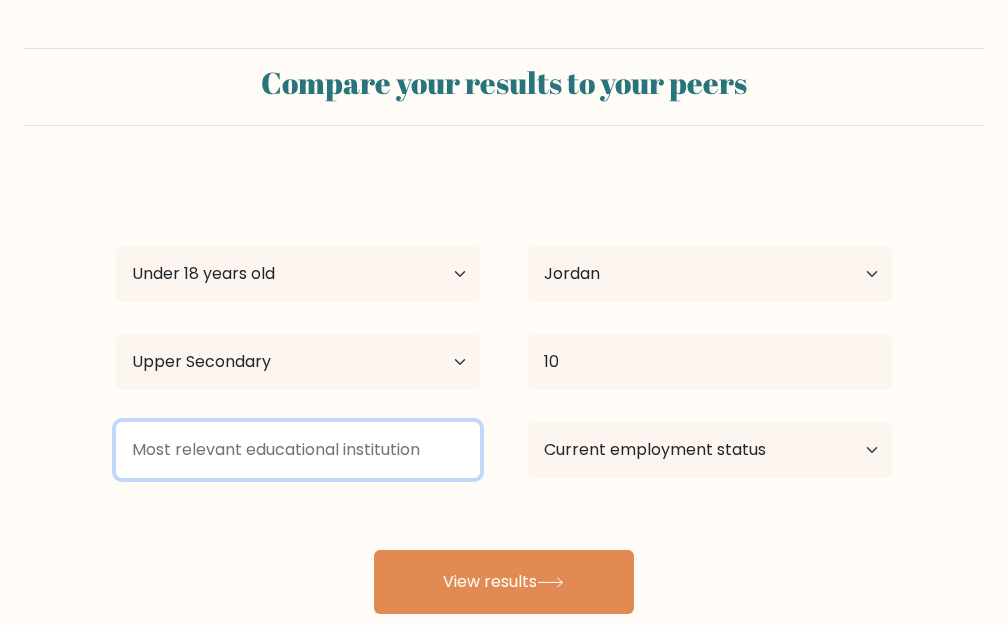 click at bounding box center (298, 450) 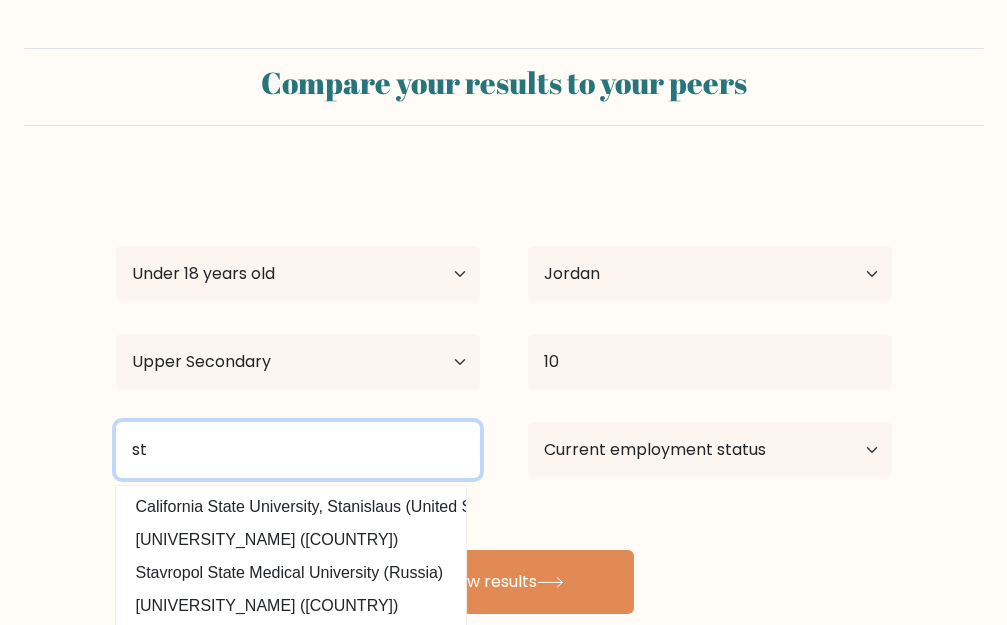type on "s" 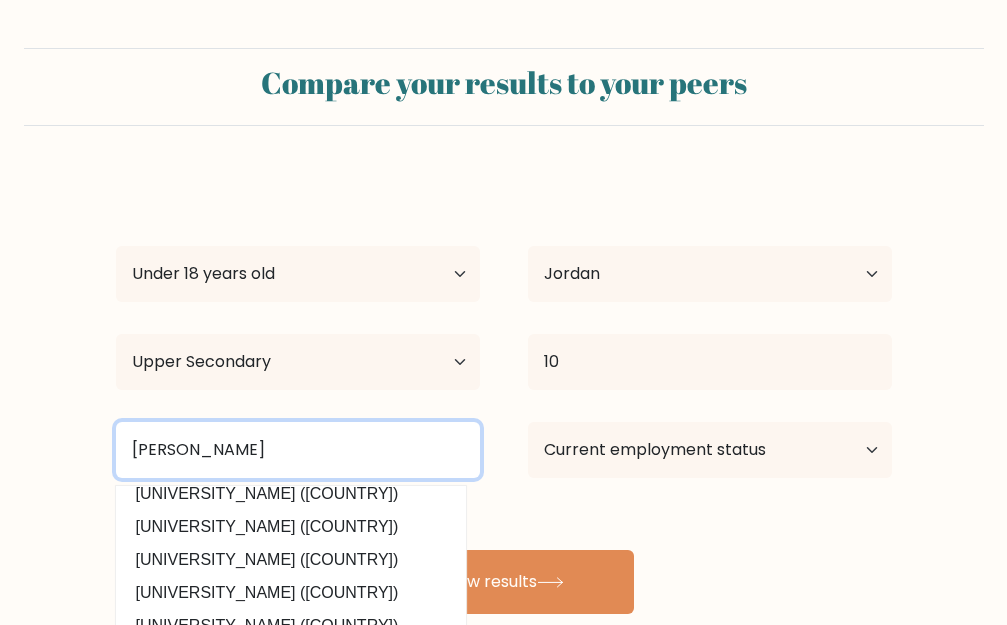 scroll, scrollTop: 197, scrollLeft: 0, axis: vertical 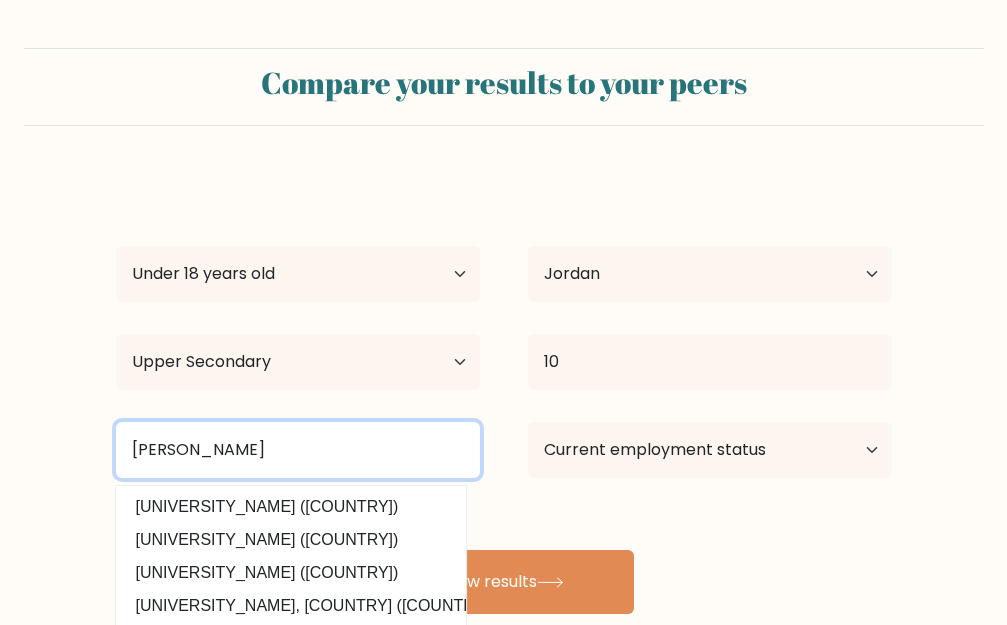 type on "jordan" 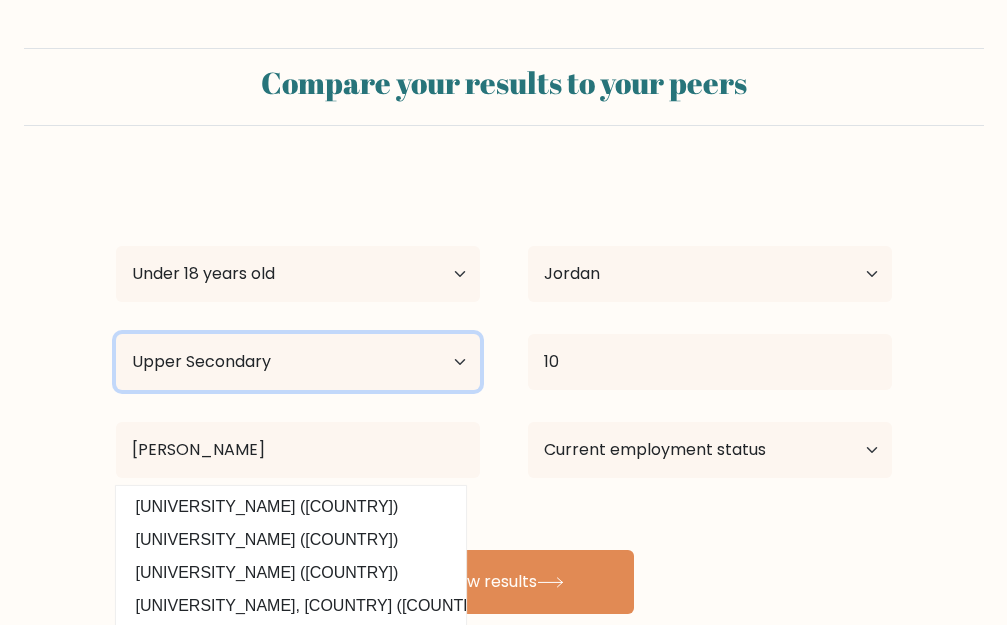 click on "Highest education level
No schooling
Primary
Lower Secondary
Upper Secondary
Occupation Specific
Bachelor's degree
Master's degree
Doctoral degree" at bounding box center [298, 362] 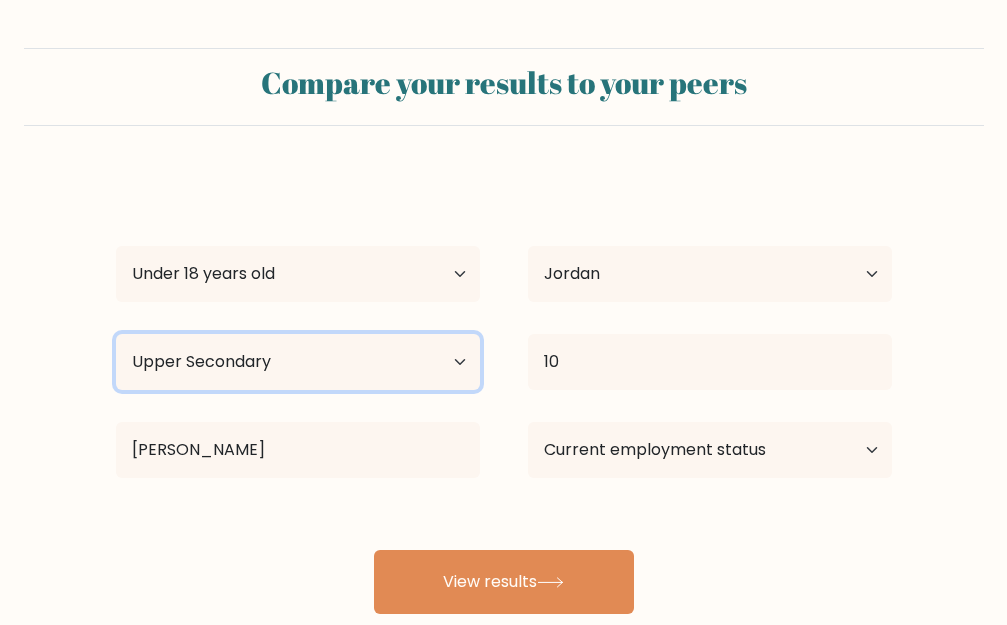 select on "lower_secondary" 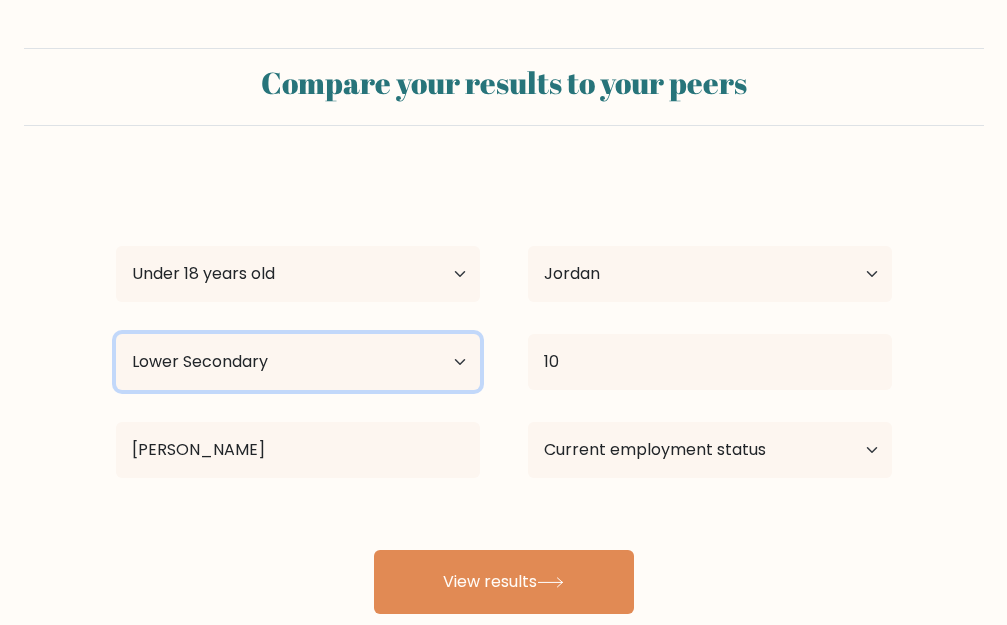 click on "Highest education level
No schooling
Primary
Lower Secondary
Upper Secondary
Occupation Specific
Bachelor's degree
Master's degree
Doctoral degree" at bounding box center [298, 362] 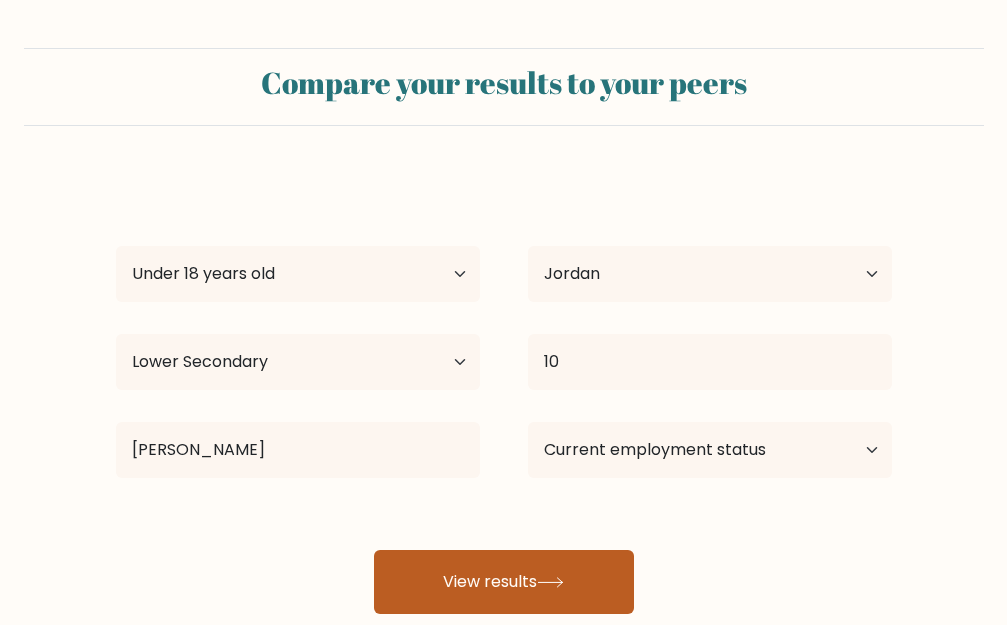 click on "View results" at bounding box center (504, 582) 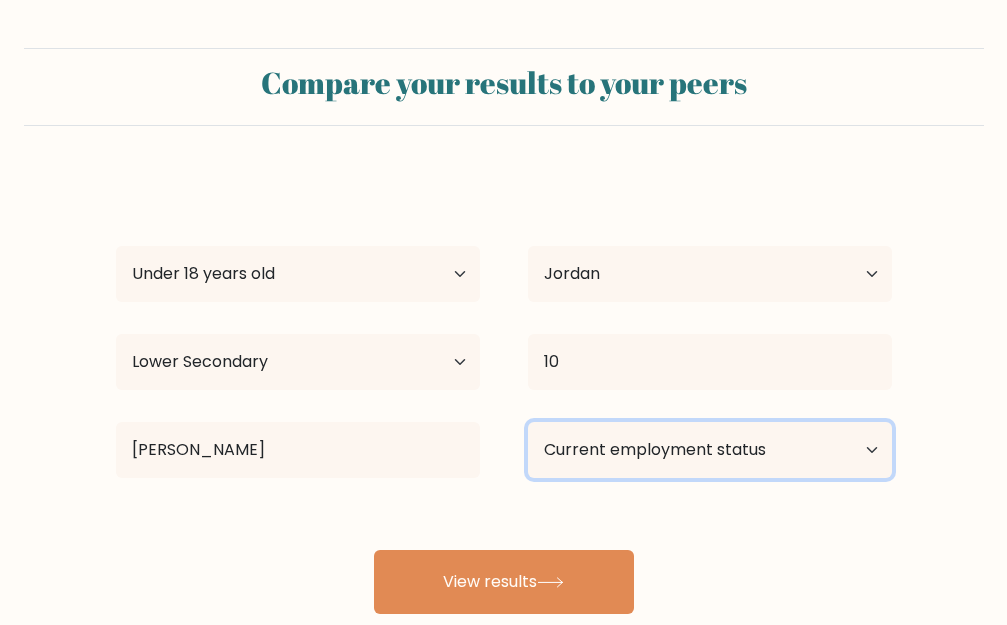 click on "Current employment status
Employed
Student
Retired
Other / prefer not to answer" at bounding box center [710, 450] 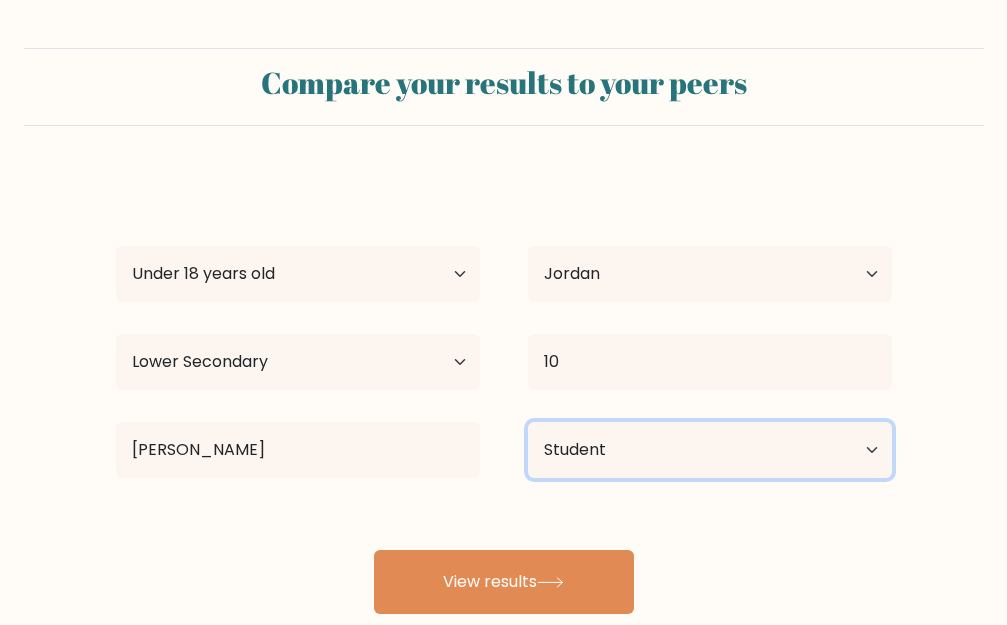 click on "Current employment status
Employed
Student
Retired
Other / prefer not to answer" at bounding box center (710, 450) 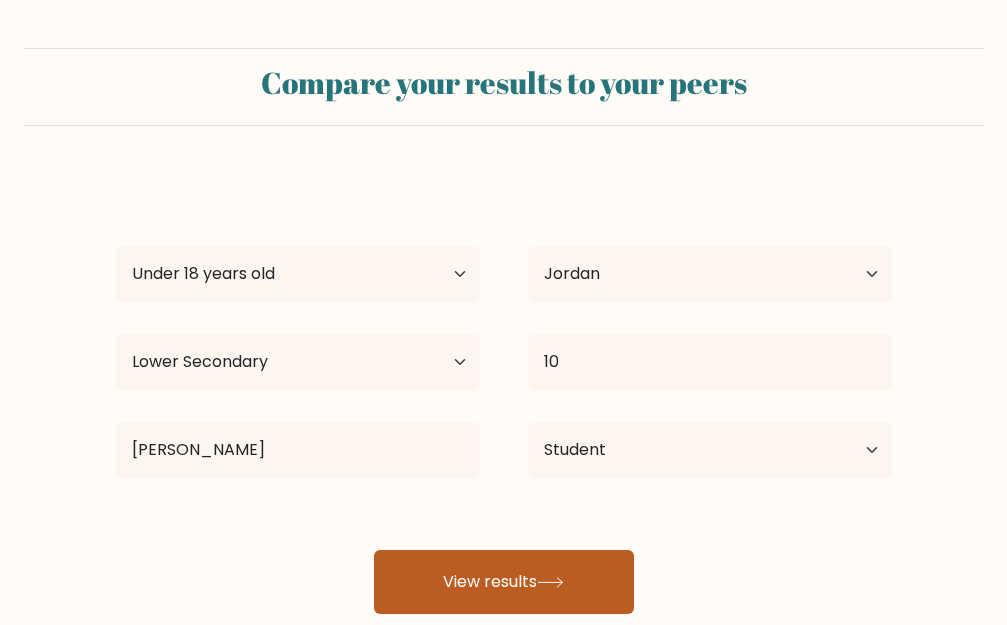 click on "View results" at bounding box center [504, 582] 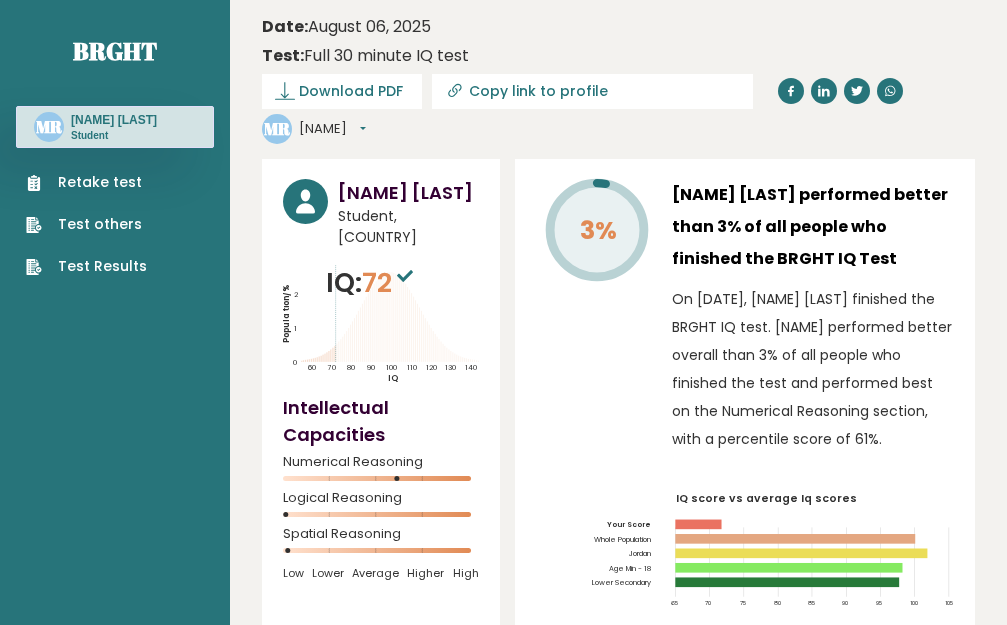 scroll, scrollTop: 0, scrollLeft: 0, axis: both 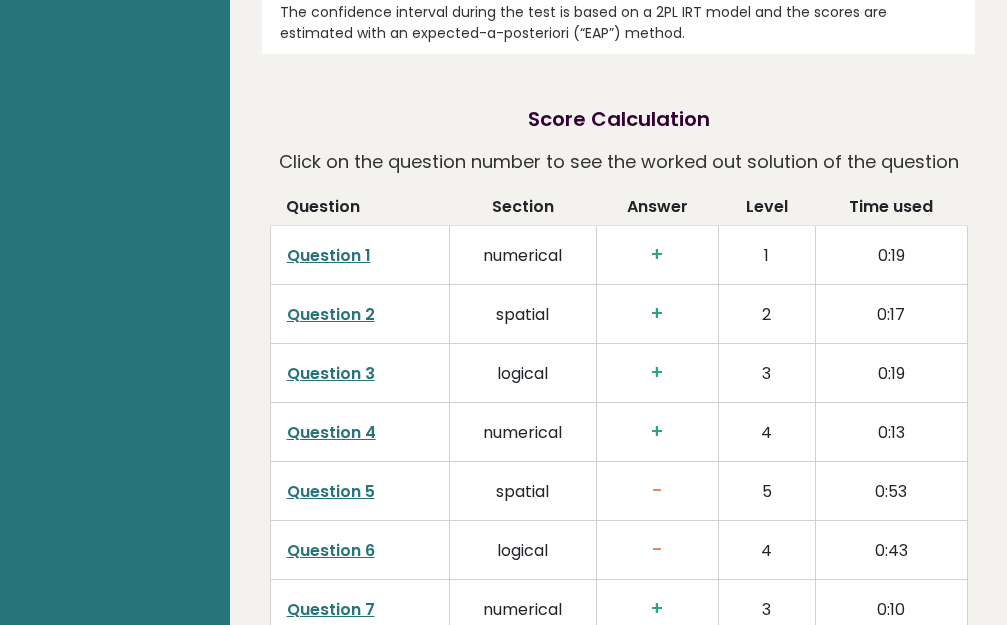 click on "Question
1" at bounding box center [329, 255] 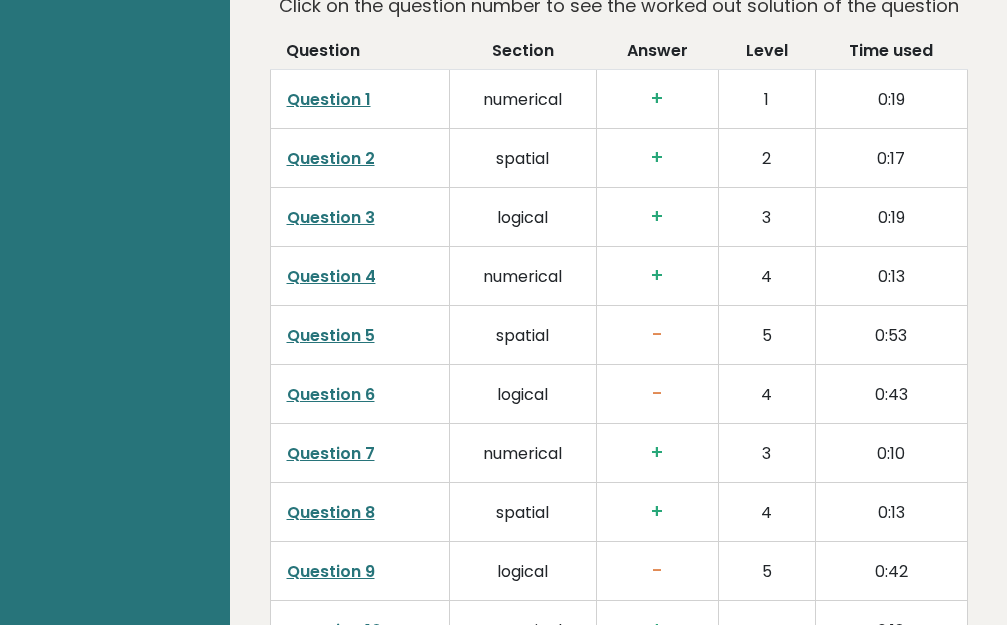 scroll, scrollTop: 3240, scrollLeft: 0, axis: vertical 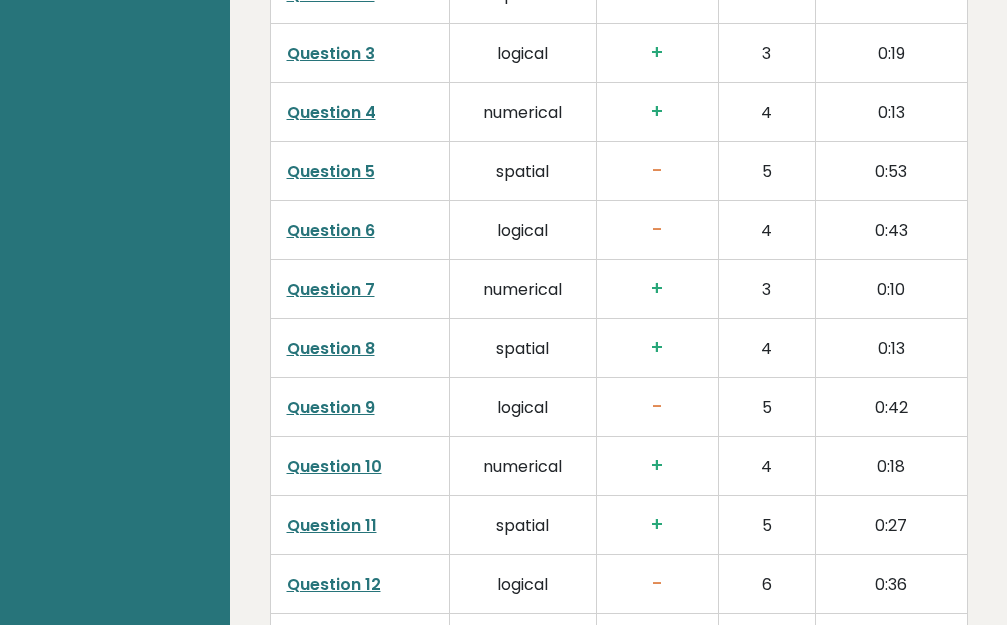 click on "Question
9" at bounding box center (331, 407) 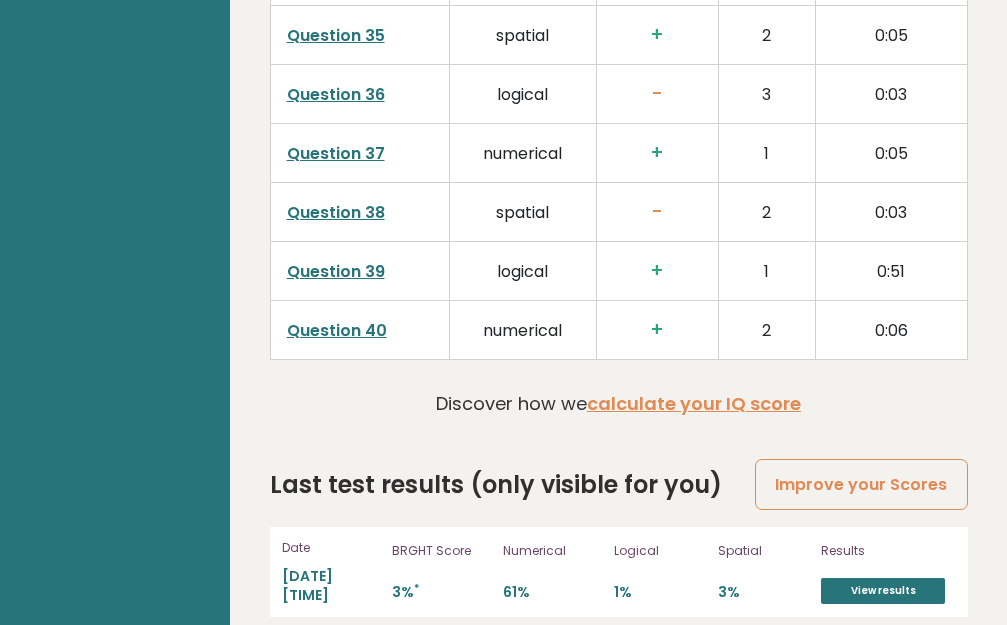scroll, scrollTop: 5356, scrollLeft: 0, axis: vertical 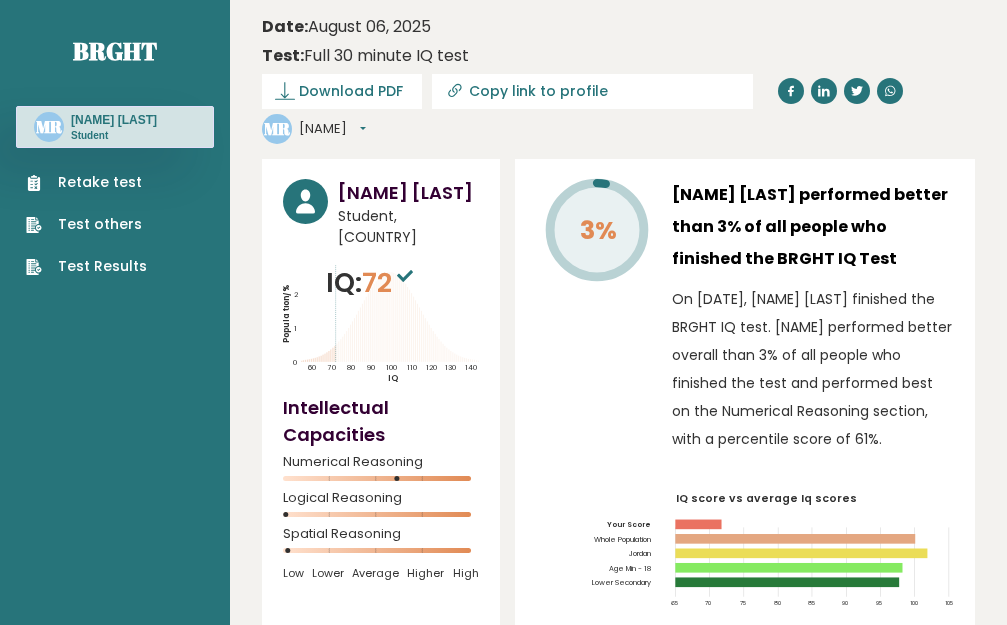 click on "Retake test" at bounding box center [86, 182] 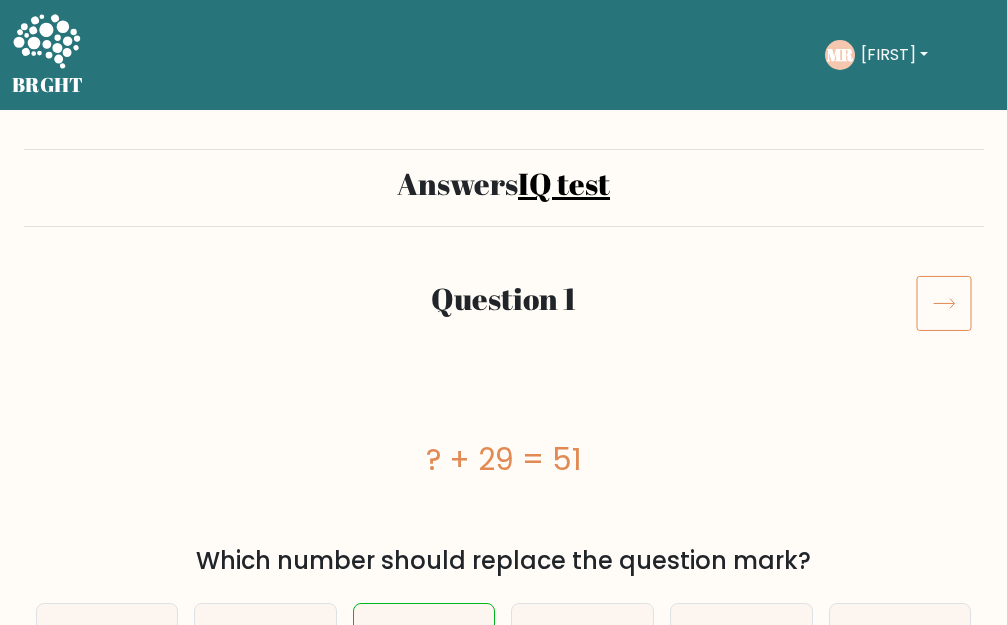 scroll, scrollTop: 0, scrollLeft: 0, axis: both 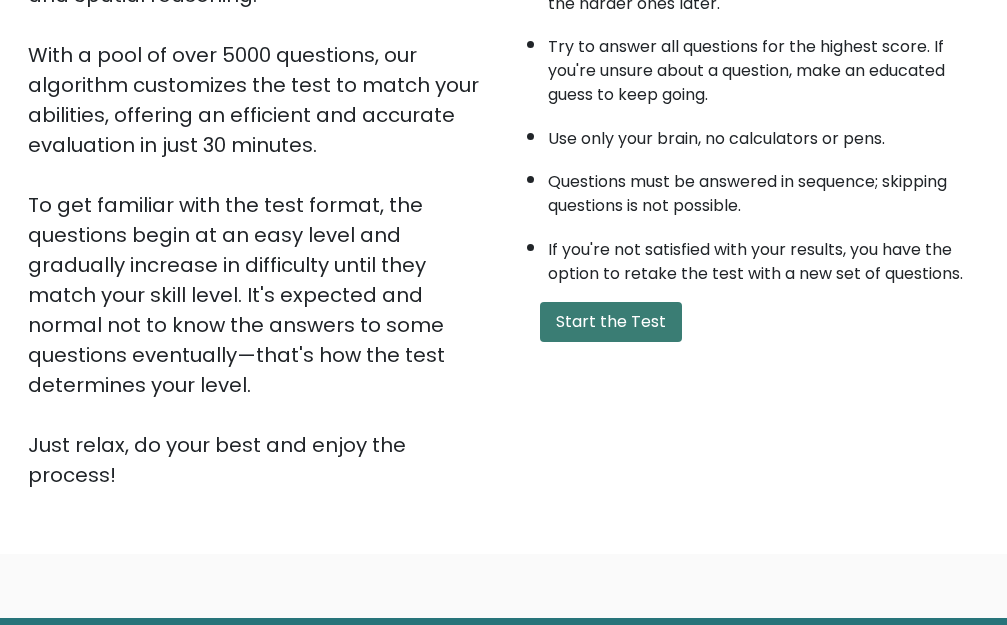 click on "Start the Test" at bounding box center [611, 322] 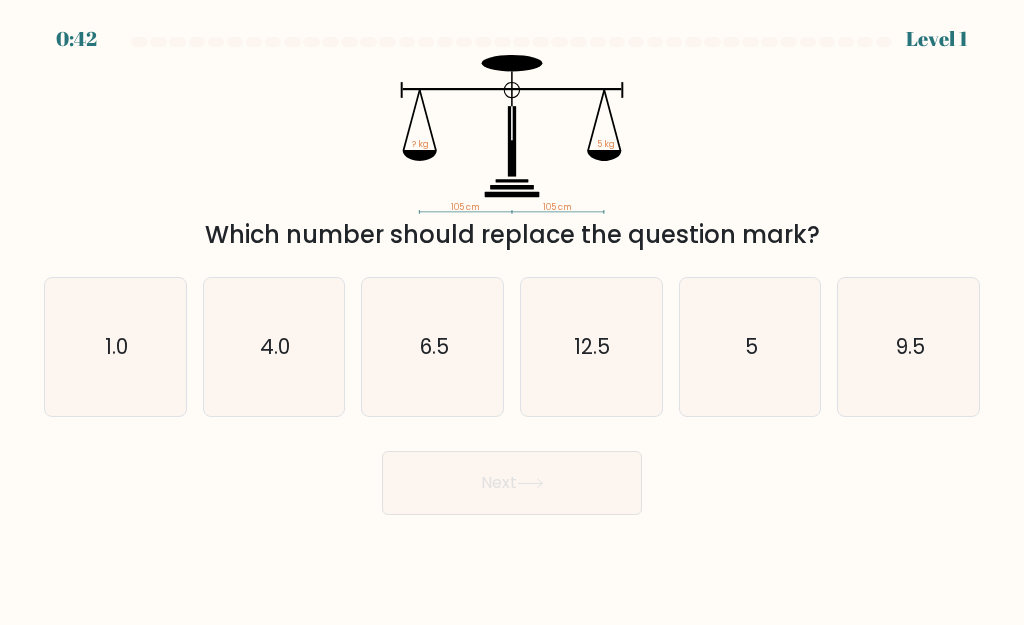 scroll, scrollTop: 0, scrollLeft: 0, axis: both 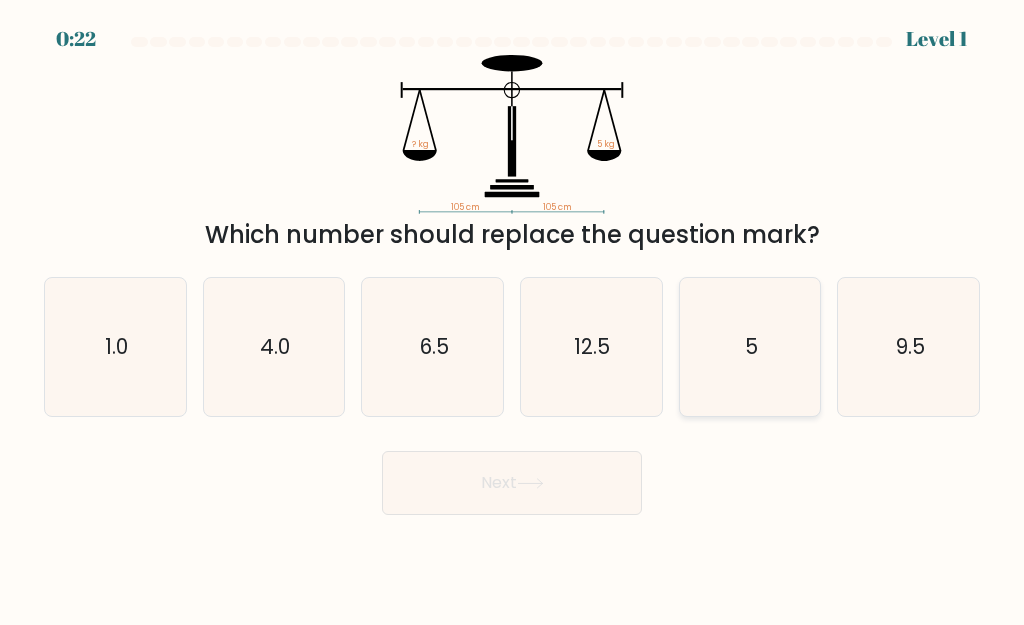 click on "5" 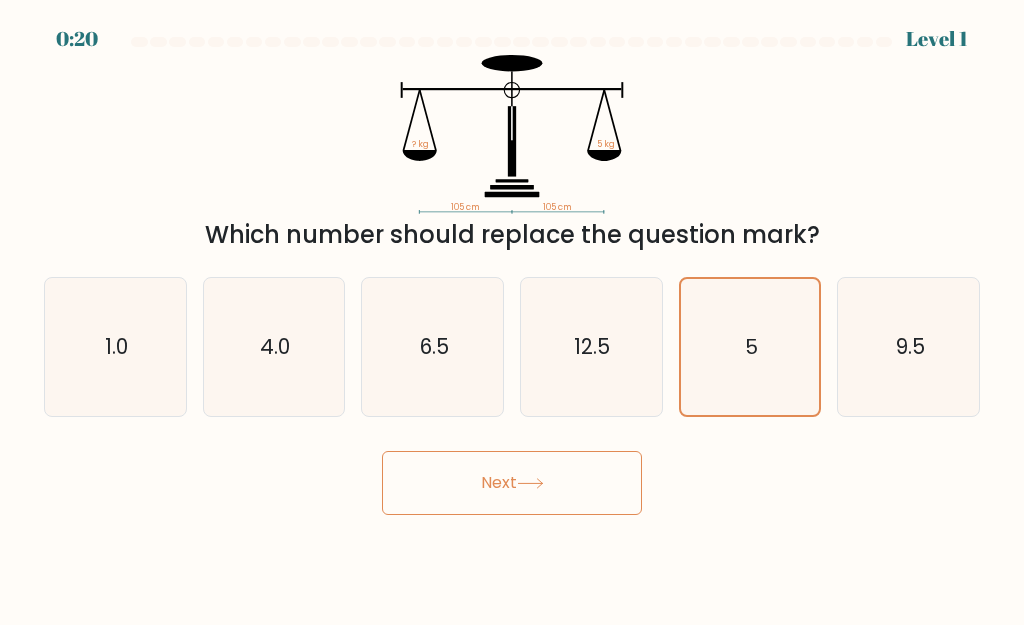 click on "Next" at bounding box center (512, 483) 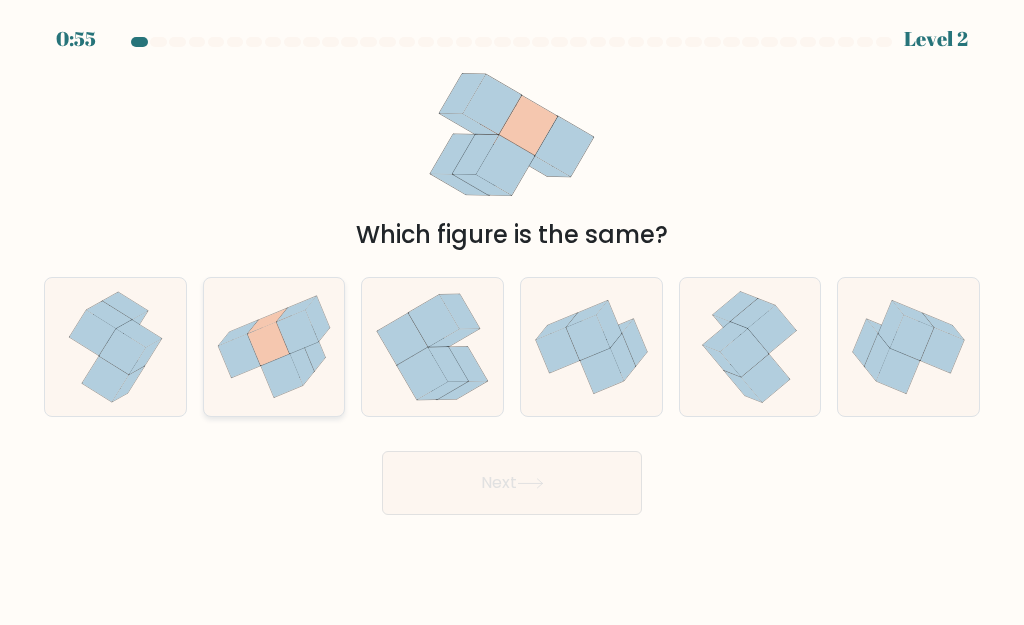click 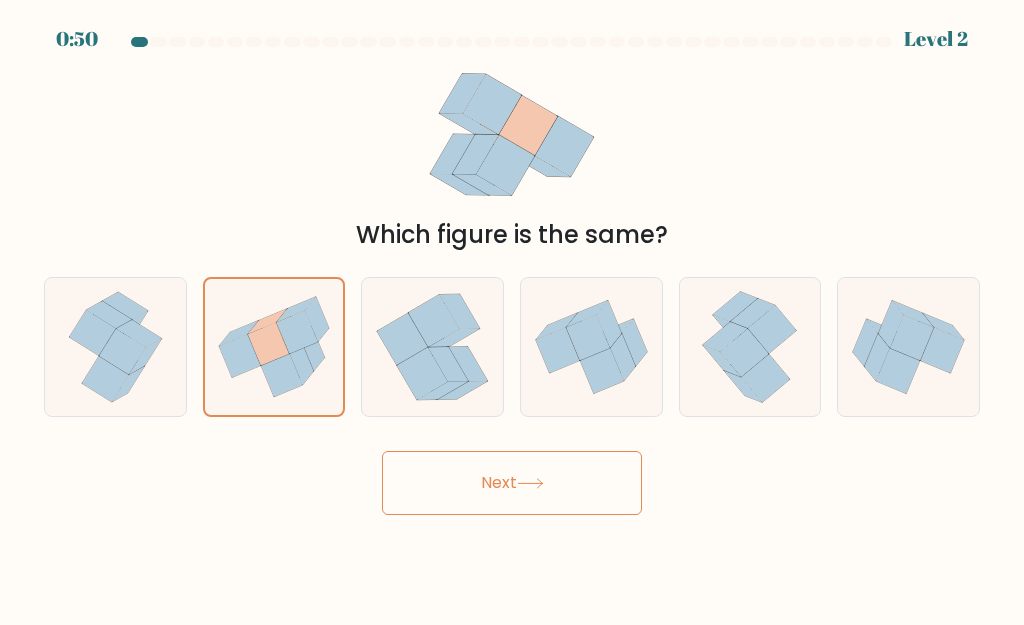 click on "Next" at bounding box center [512, 483] 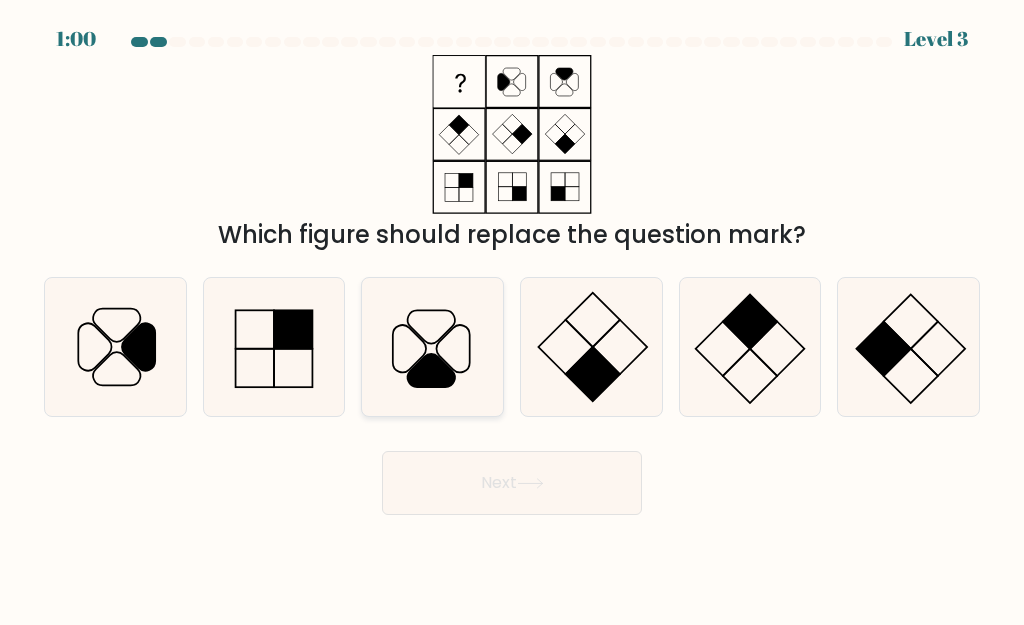 click 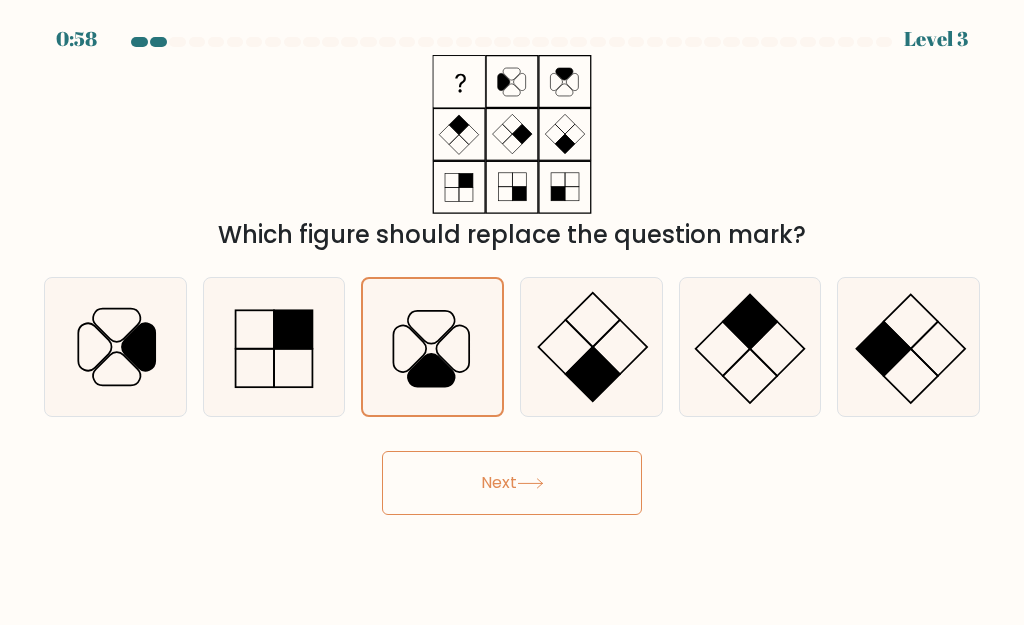 click on "Next" at bounding box center [512, 483] 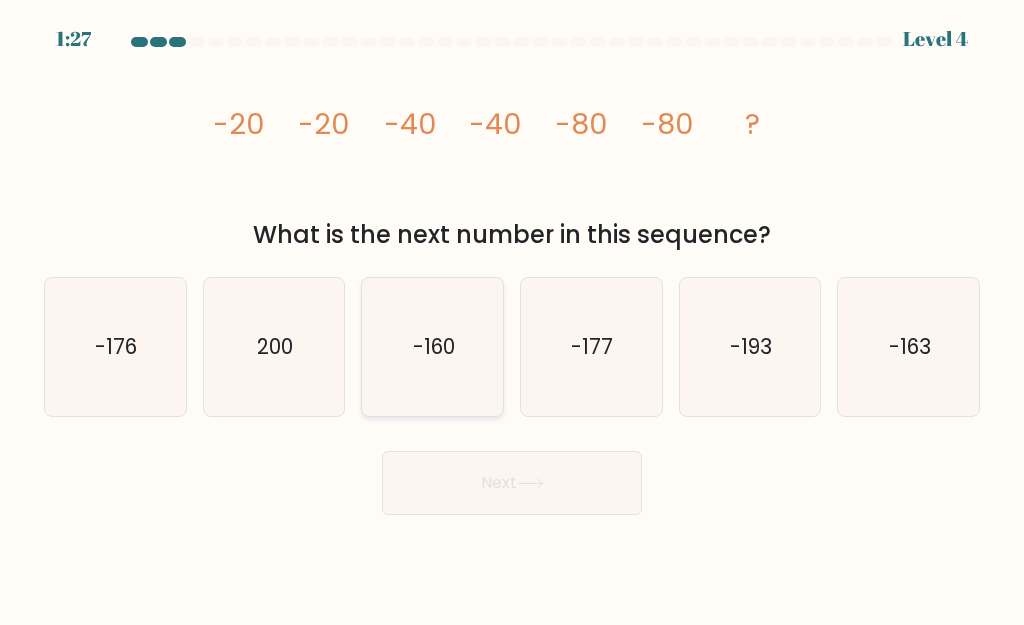 click on "-160" 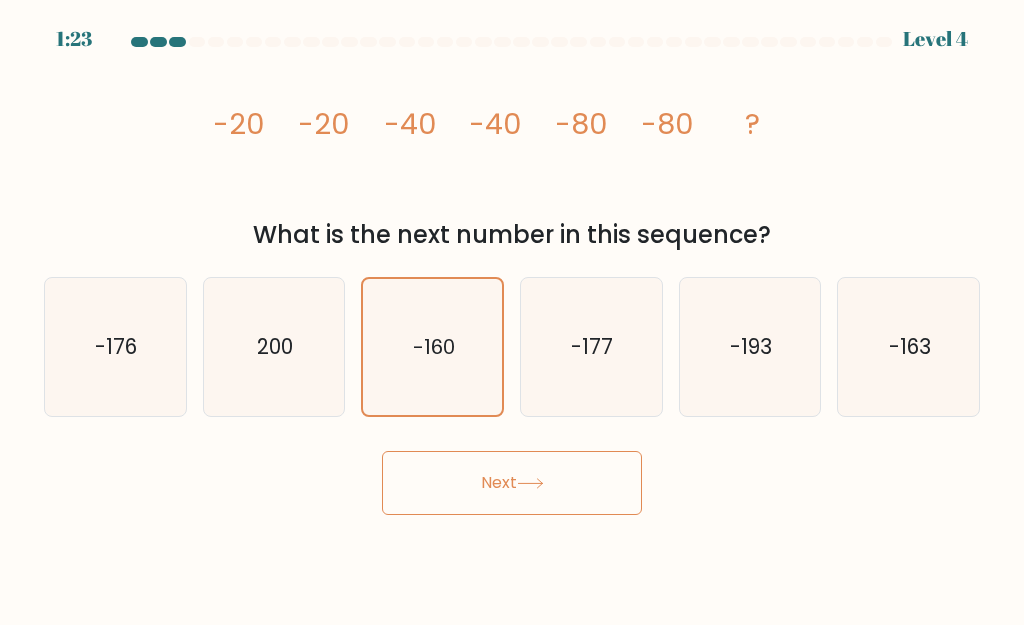 click on "Next" at bounding box center (512, 483) 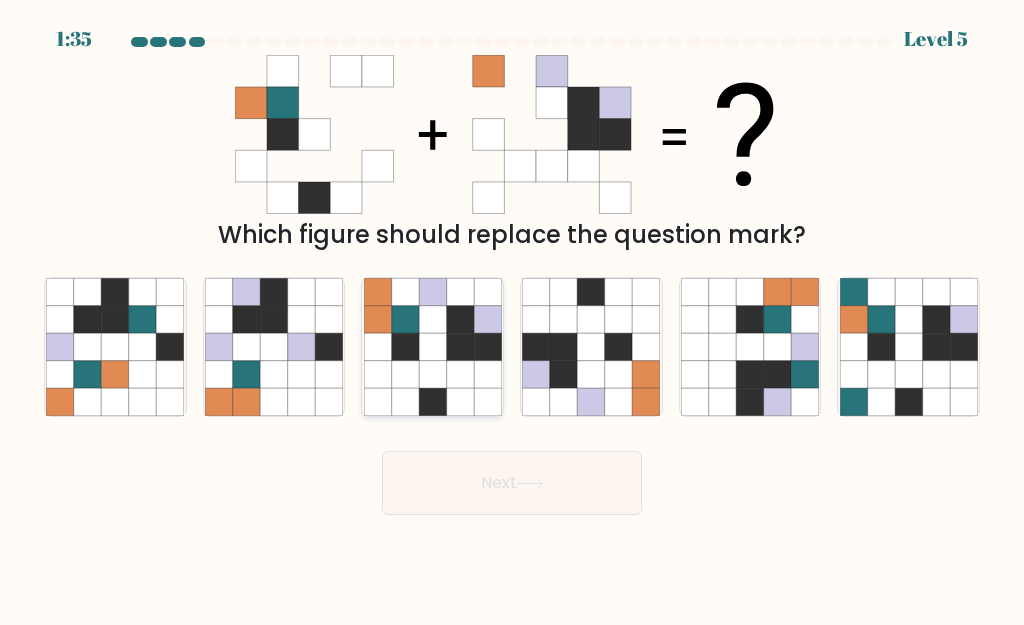 click 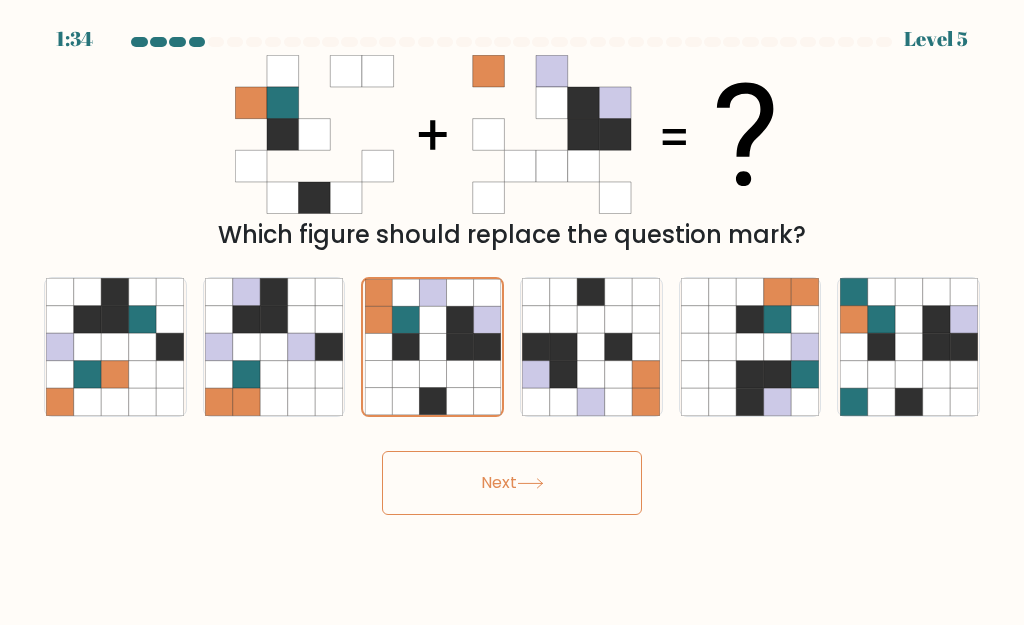 click on "Next" at bounding box center (512, 483) 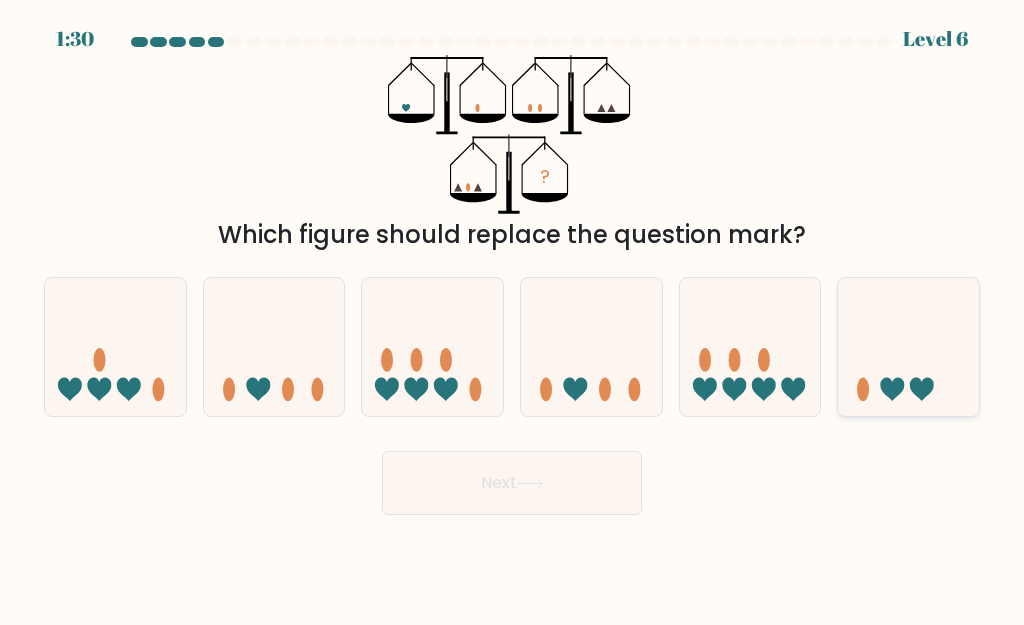 click 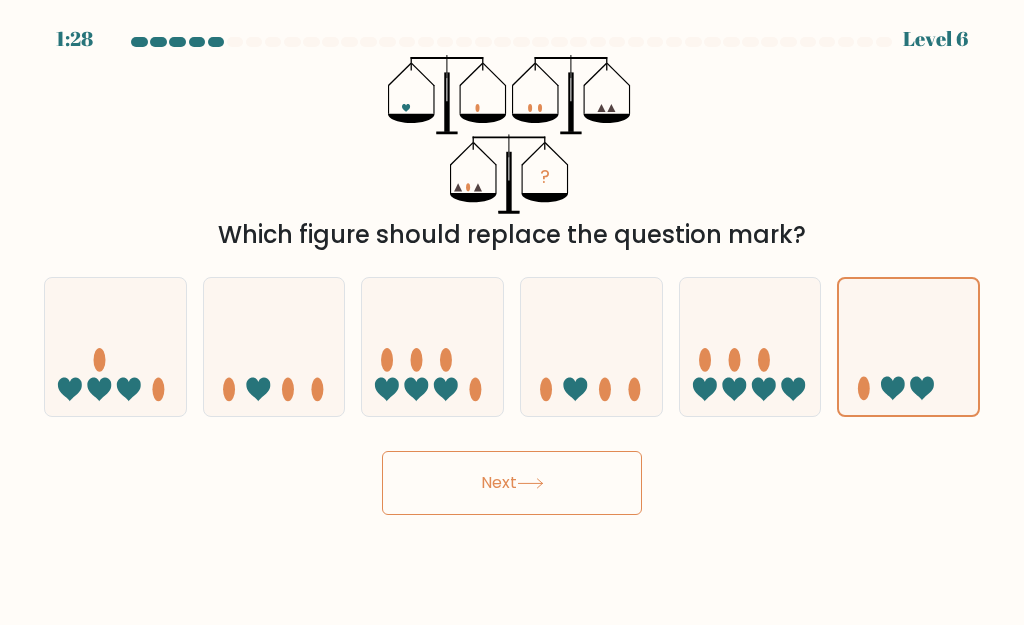 click on "Next" at bounding box center (512, 483) 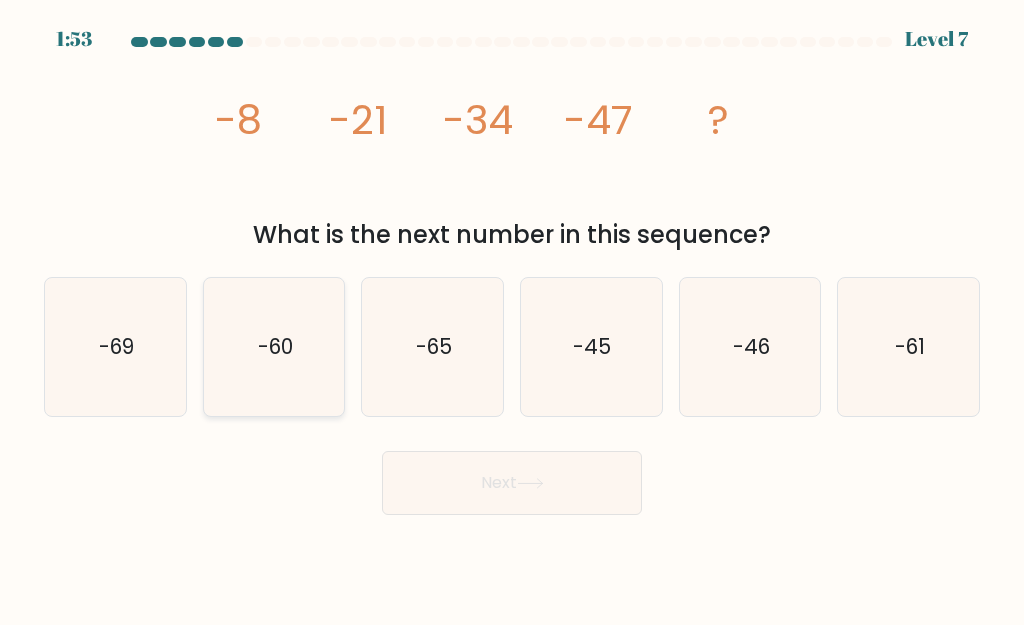 click on "-60" 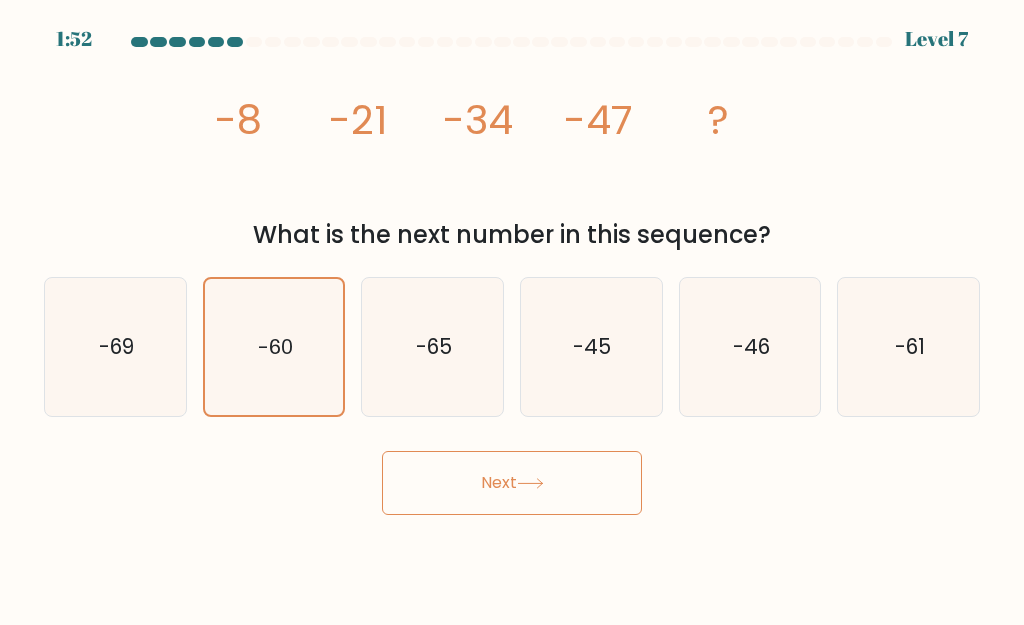 click 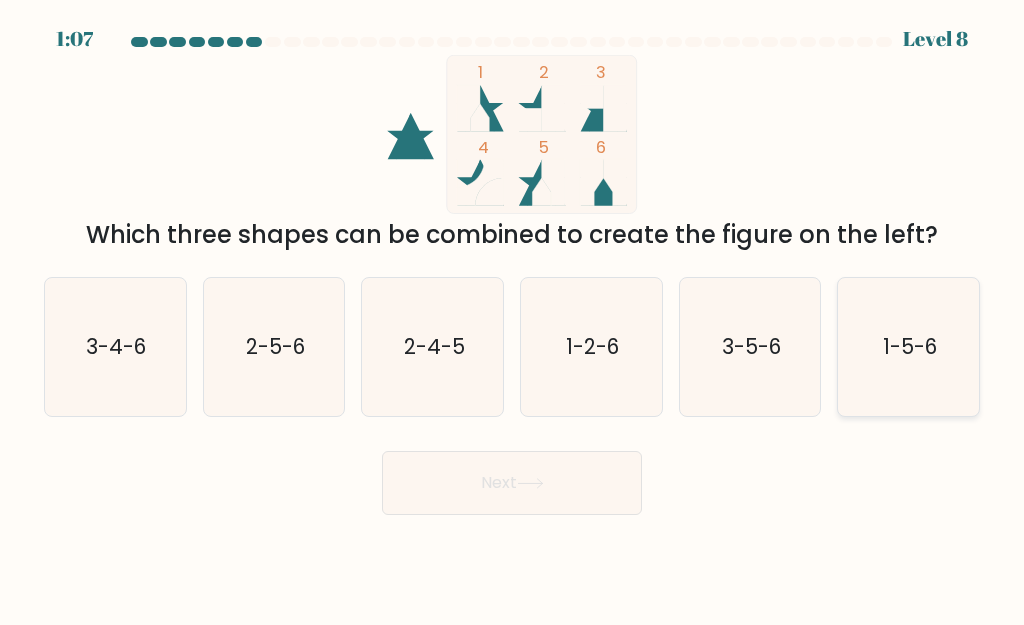 click on "1-5-6" 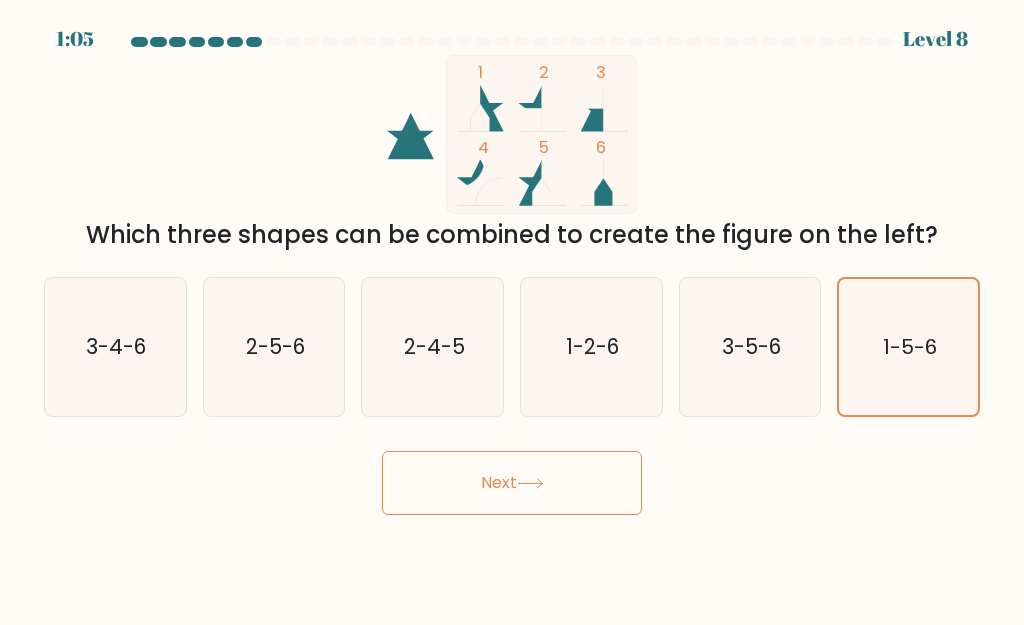 click on "Next" at bounding box center (512, 483) 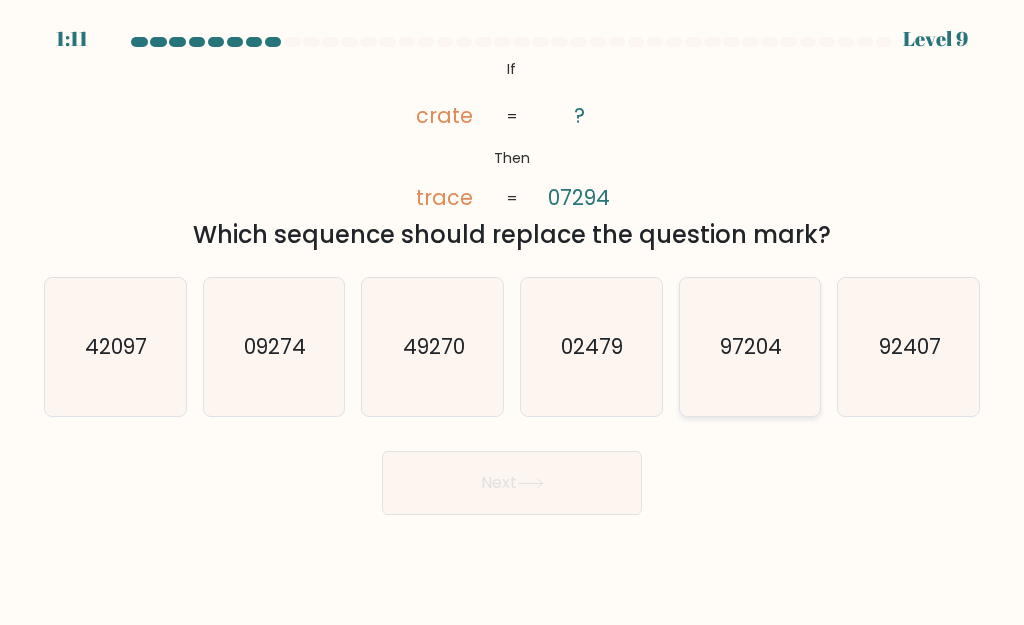 click on "97204" 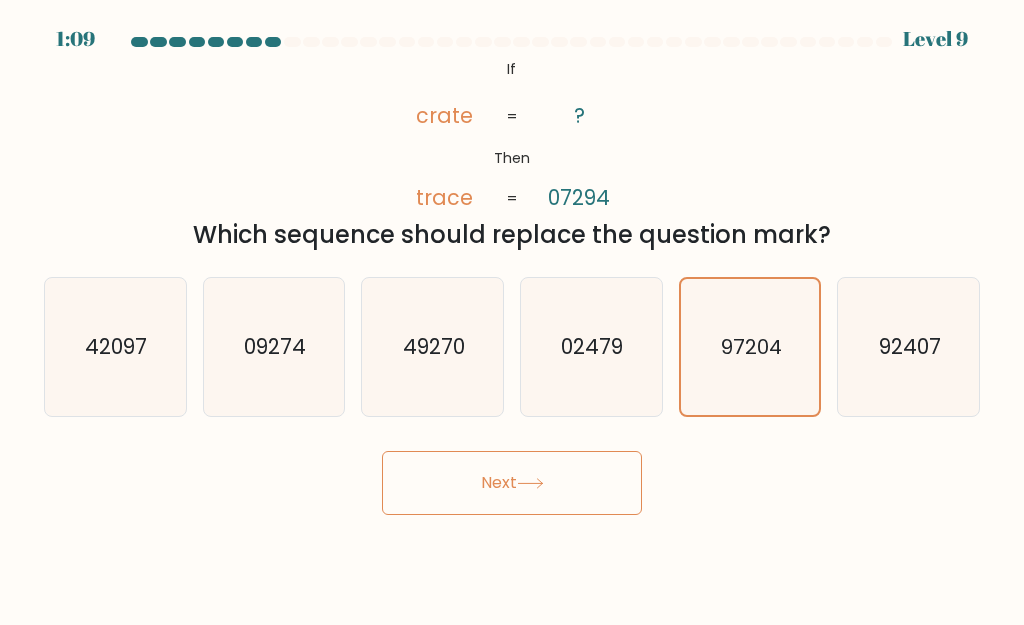 click on "Next" at bounding box center [512, 483] 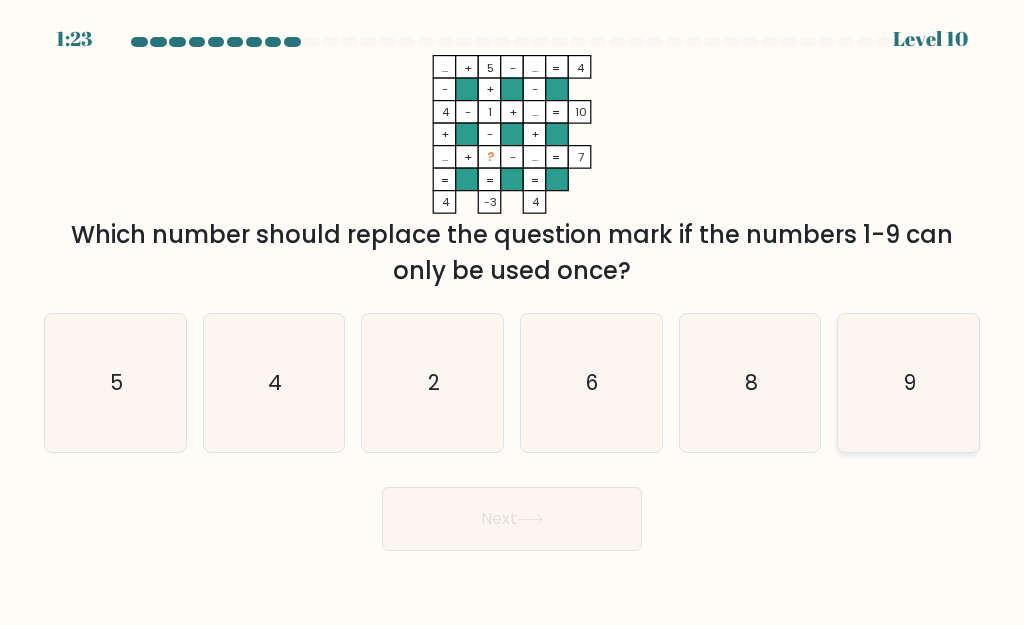 click on "9" 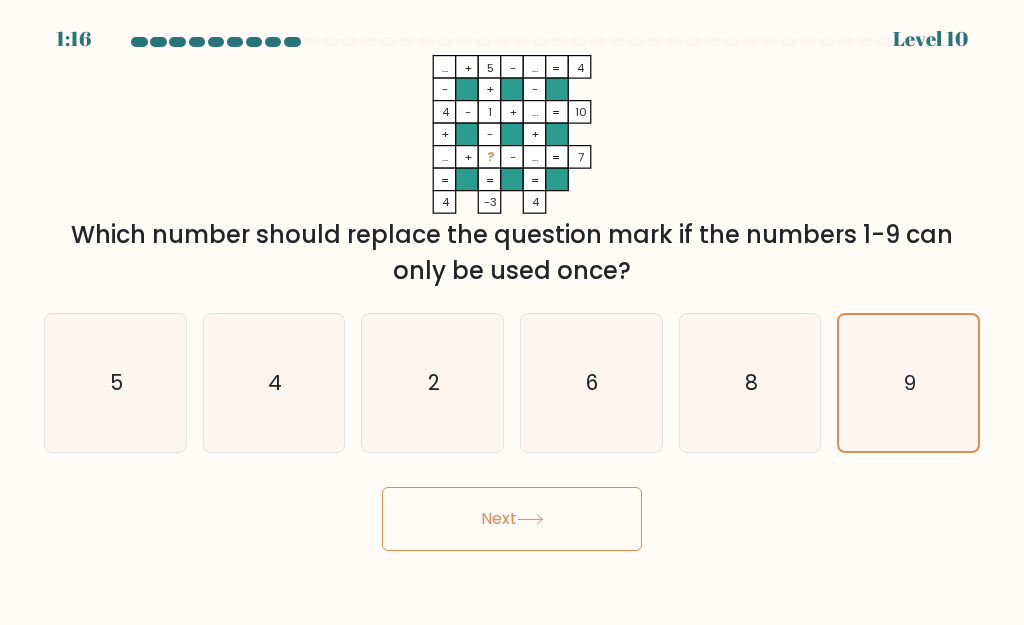 click on "Next" at bounding box center [512, 519] 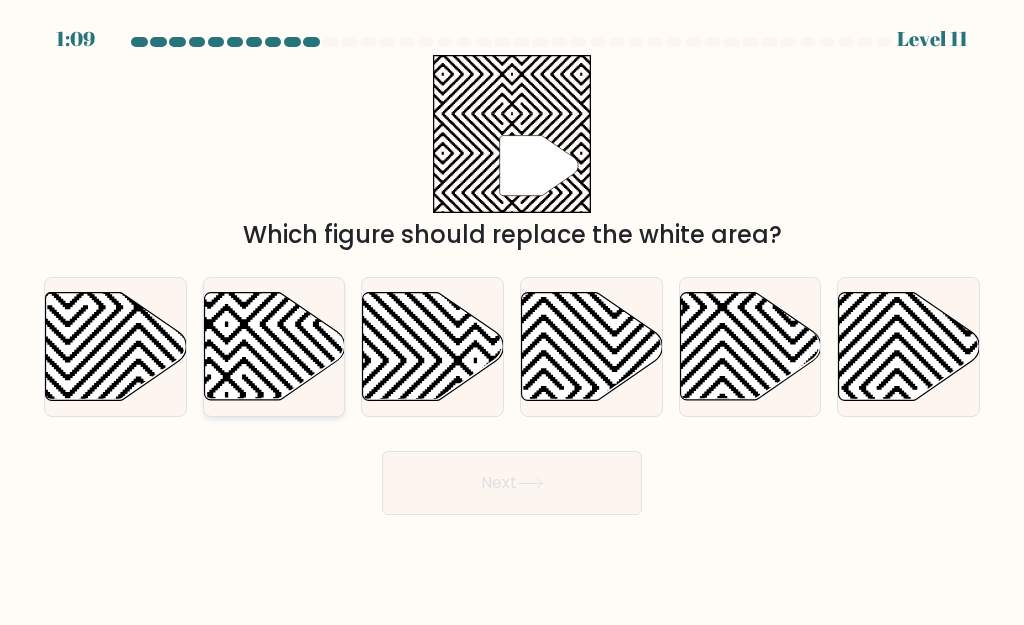 click 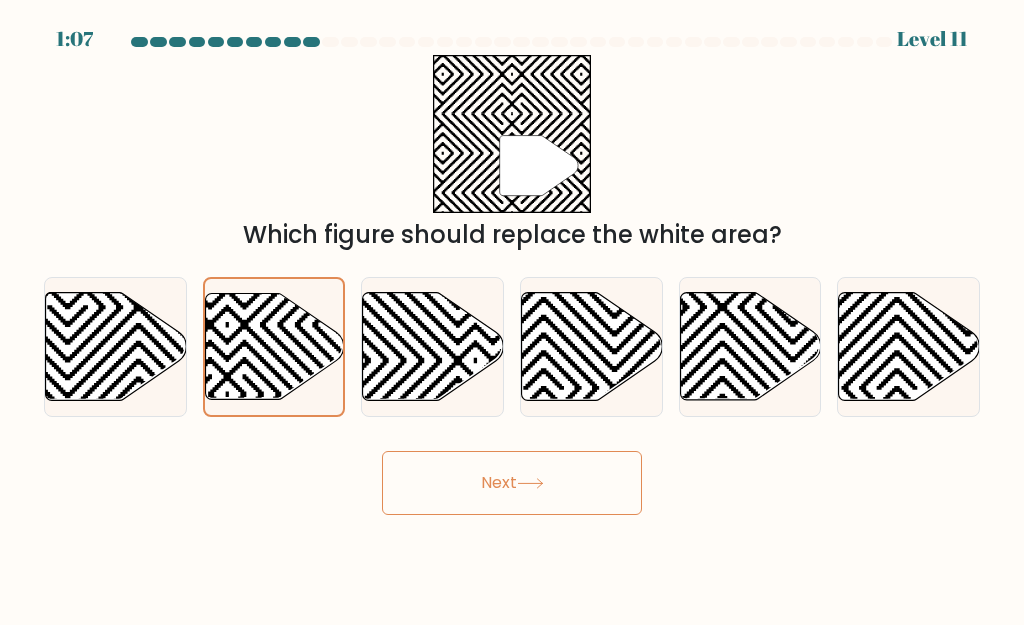 click on "Next" at bounding box center [512, 483] 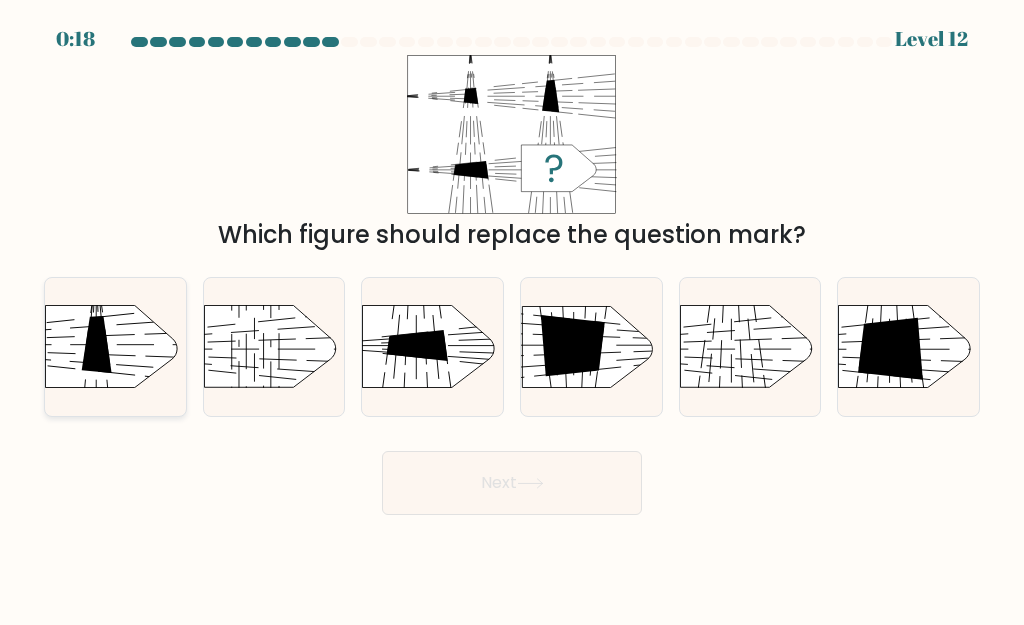 click 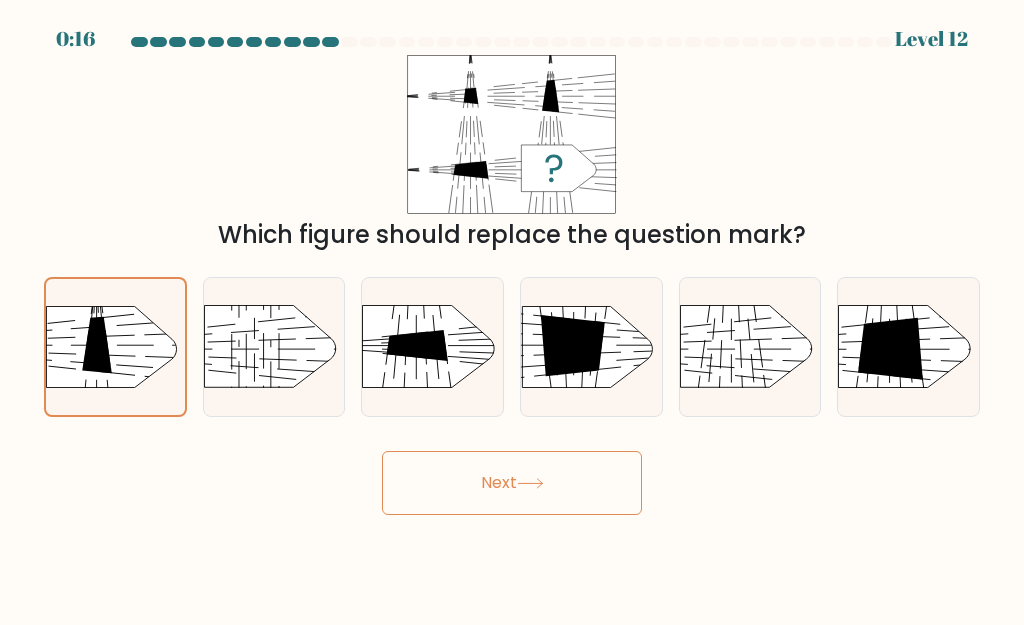 click on "Next" at bounding box center (512, 483) 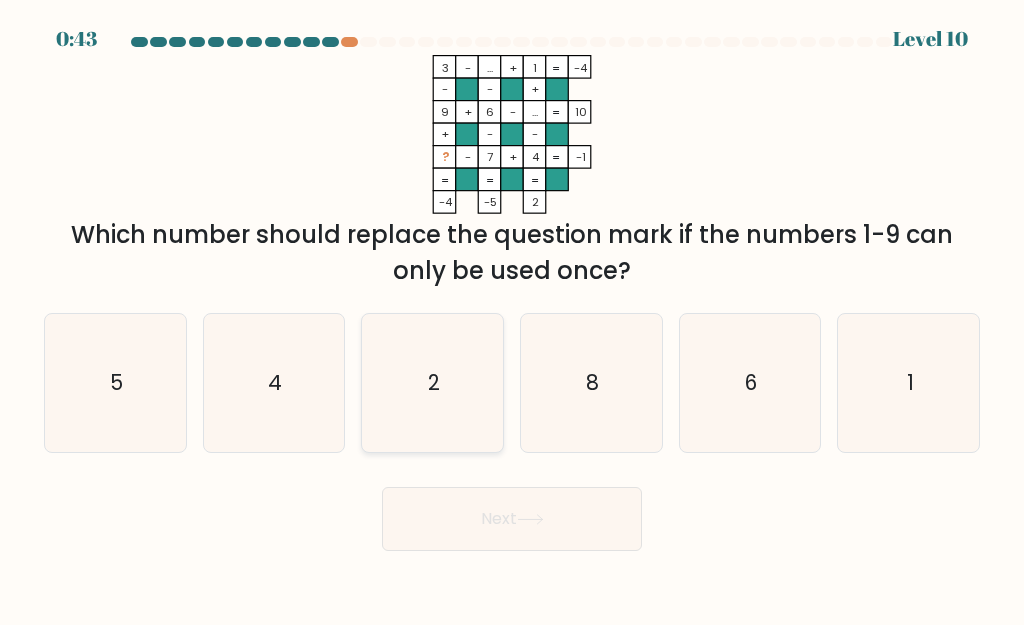 click on "2" 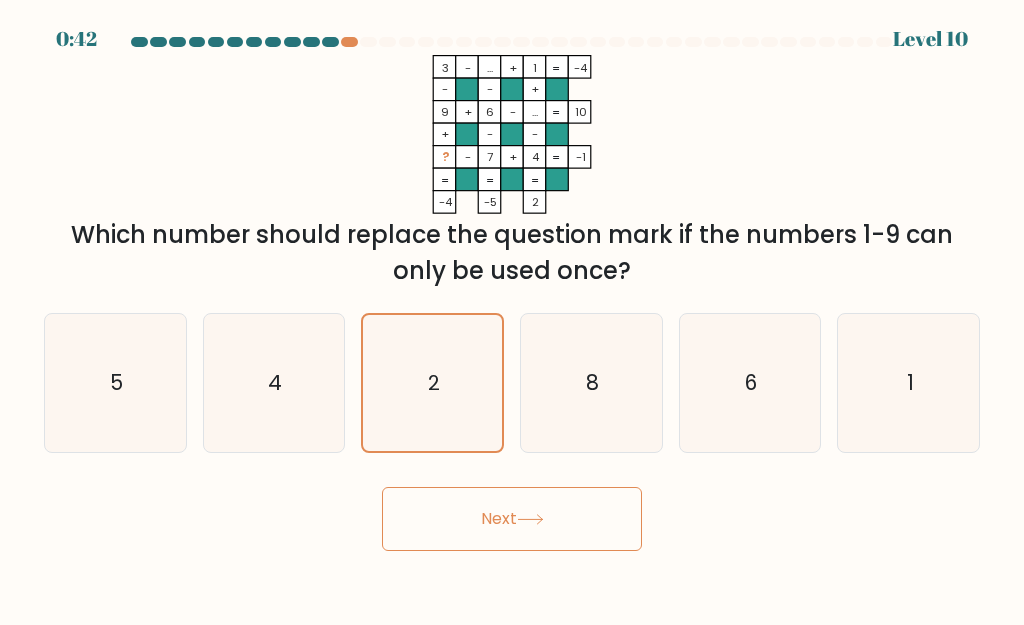 click 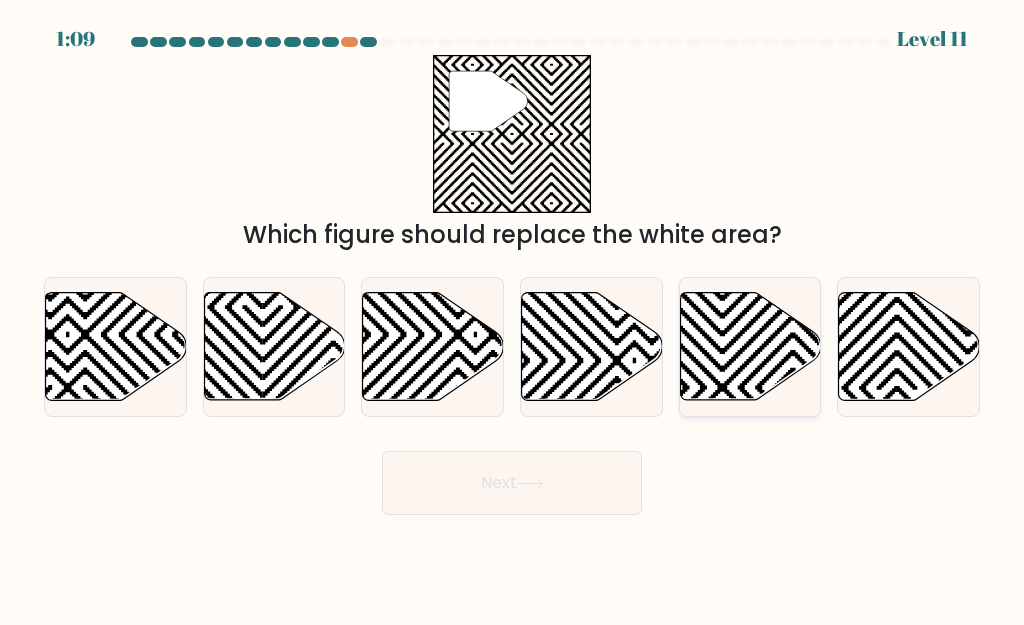 click 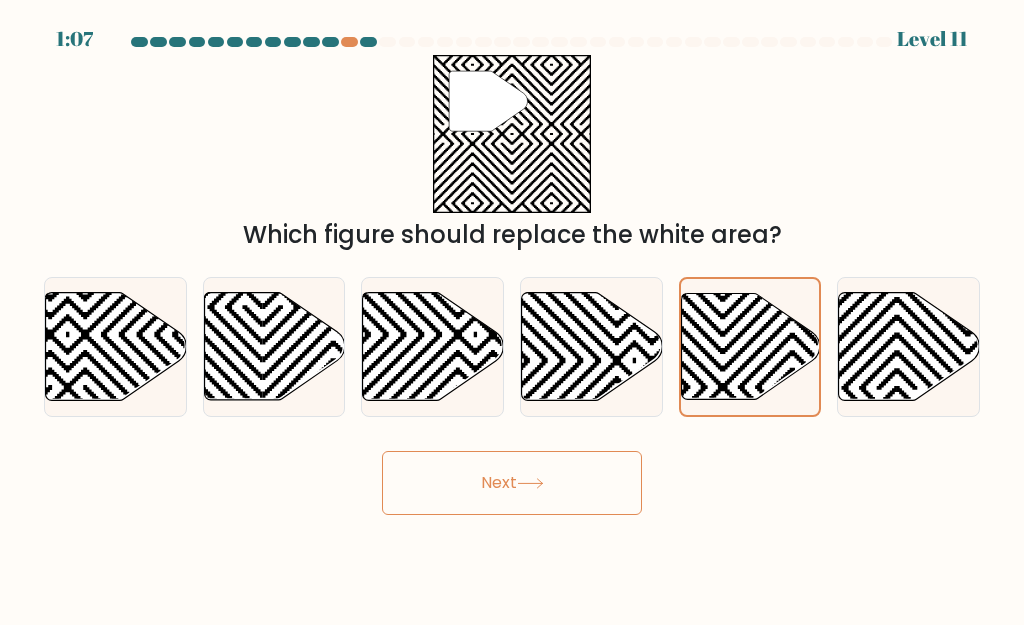 click on "Next" at bounding box center (512, 483) 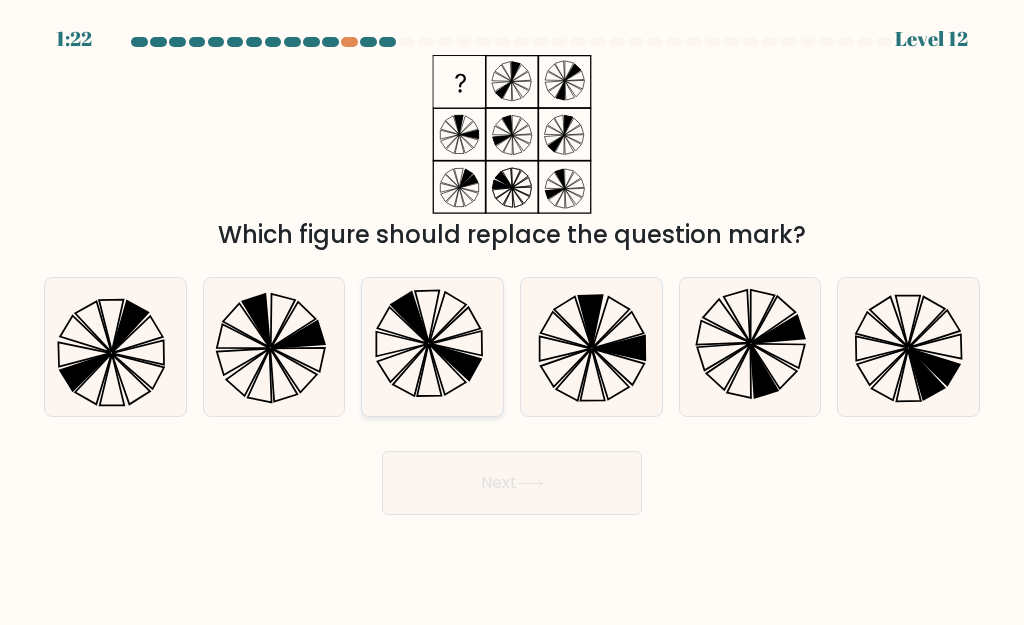 click 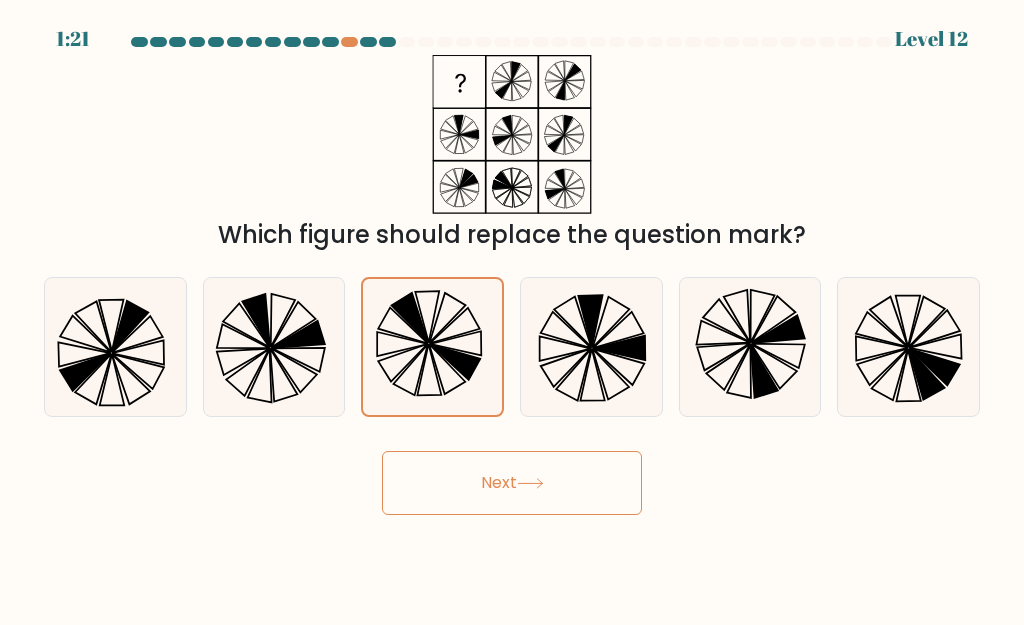 click 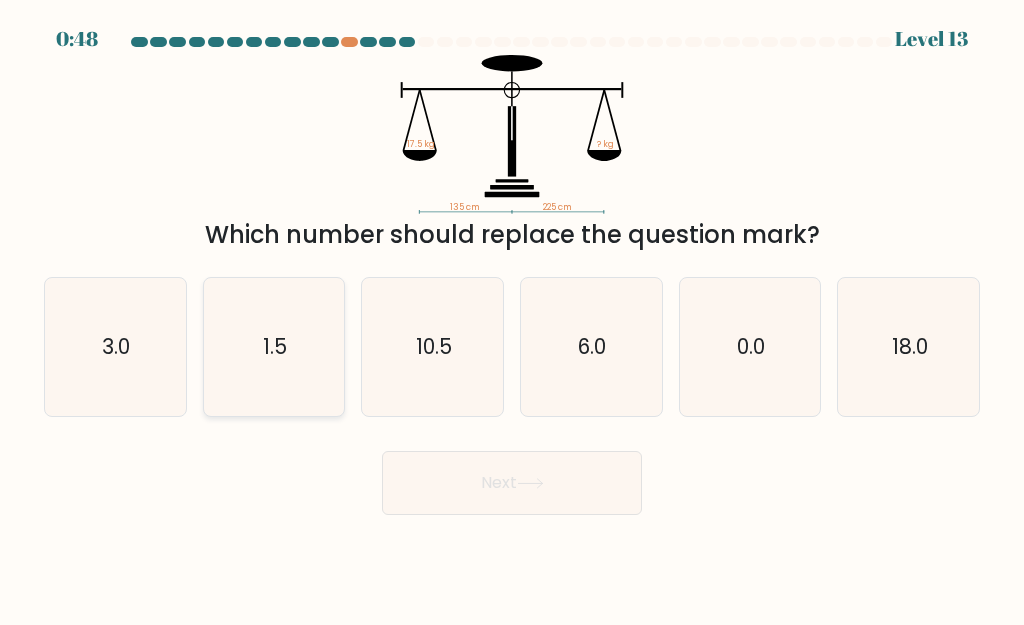 click on "1.5" 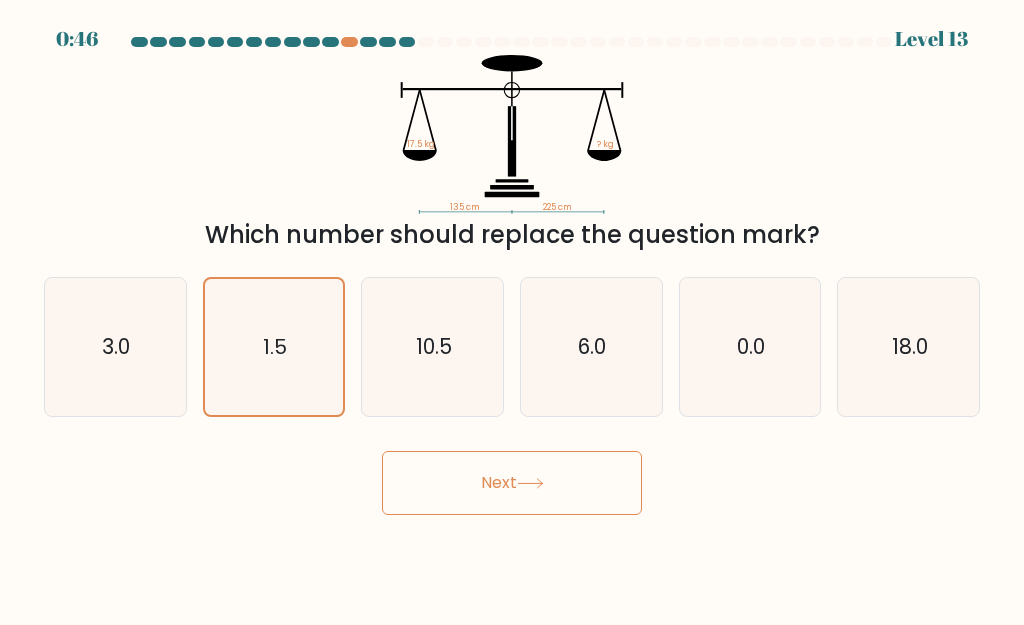 click on "Next" at bounding box center (512, 483) 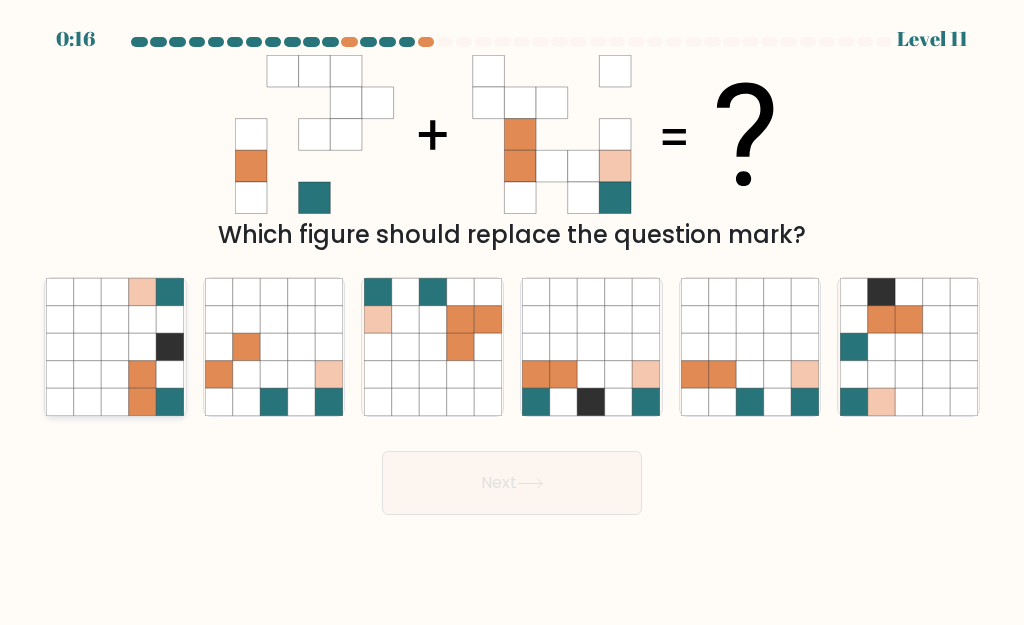 click 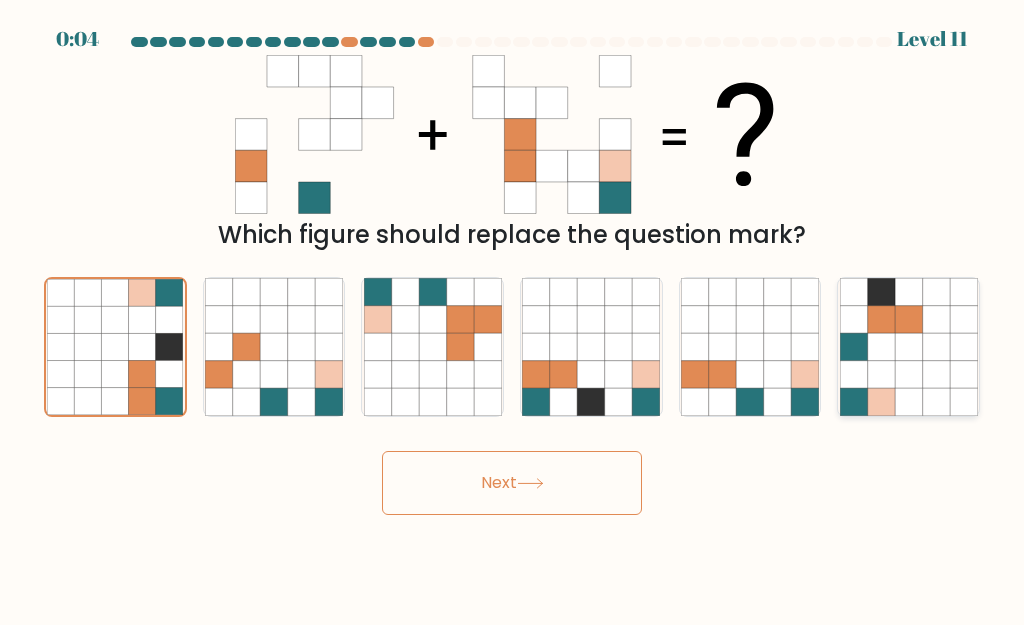click 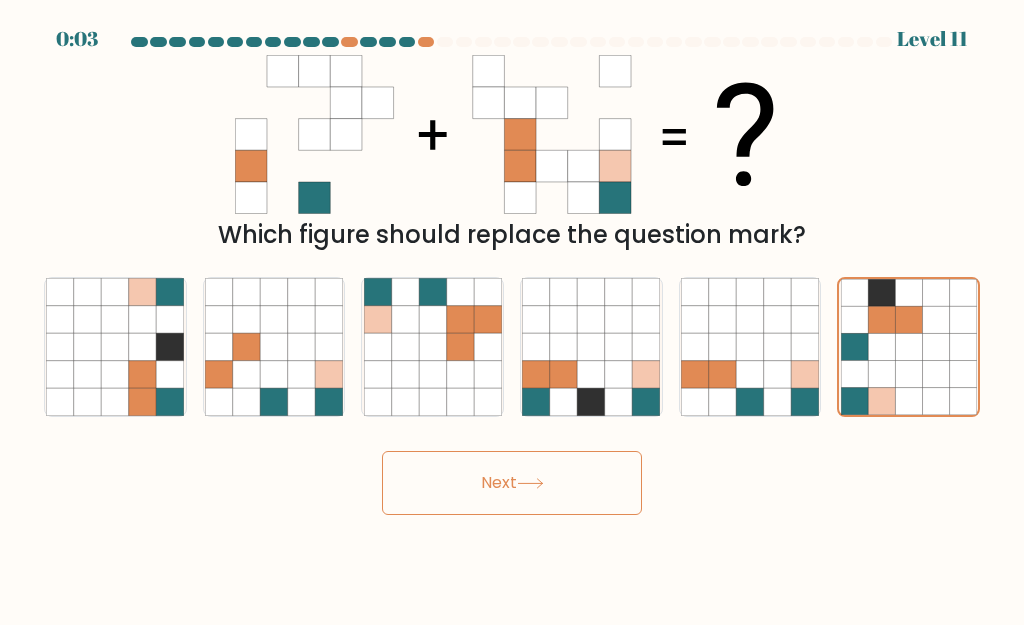 click on "Next" at bounding box center [512, 483] 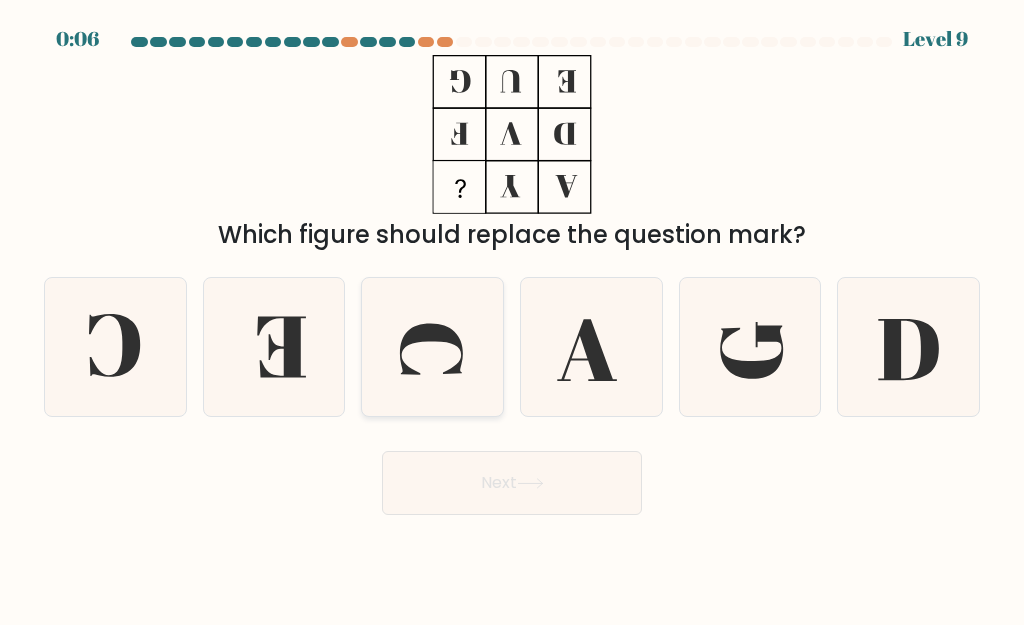 click 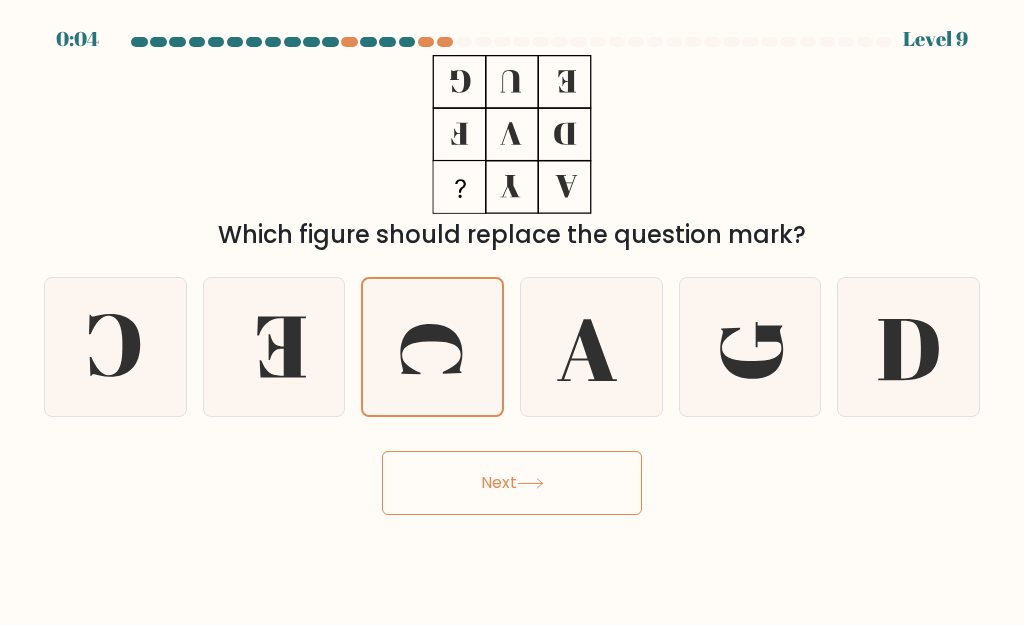 click on "Next" at bounding box center (512, 483) 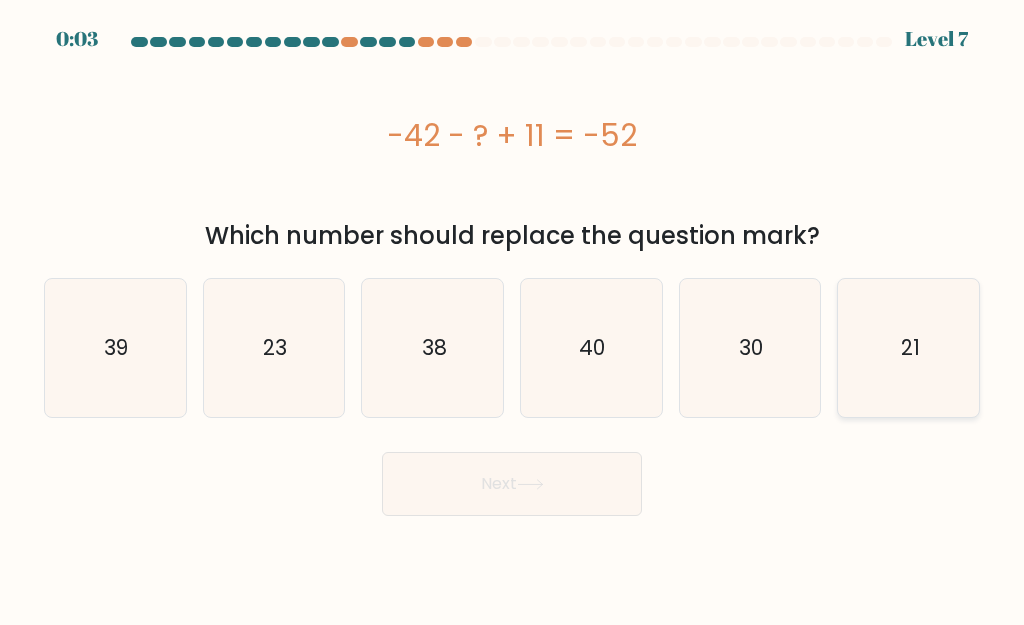 click on "21" 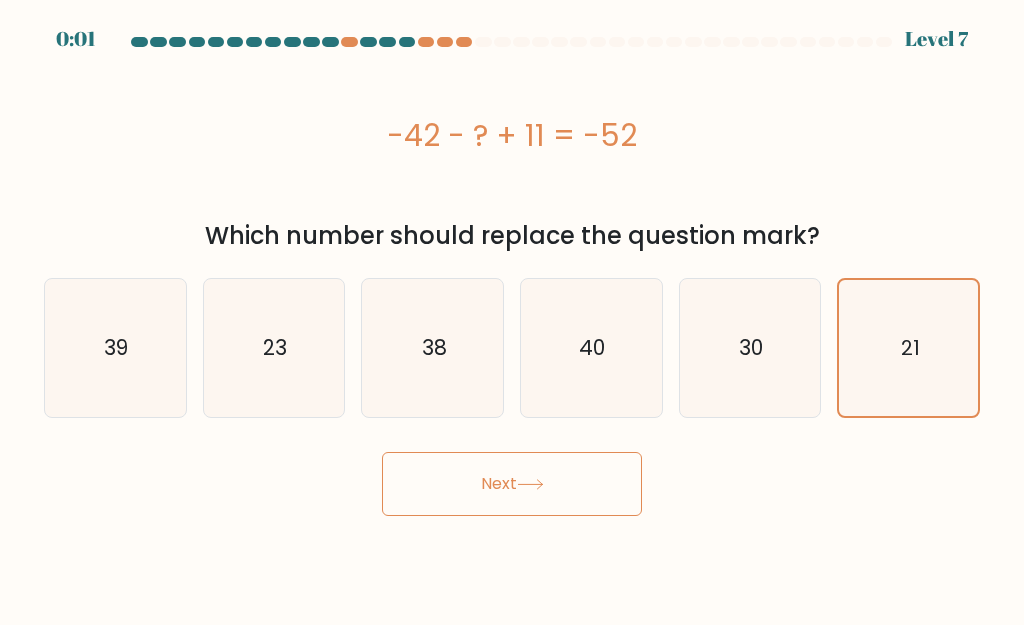 click on "Next" at bounding box center (512, 484) 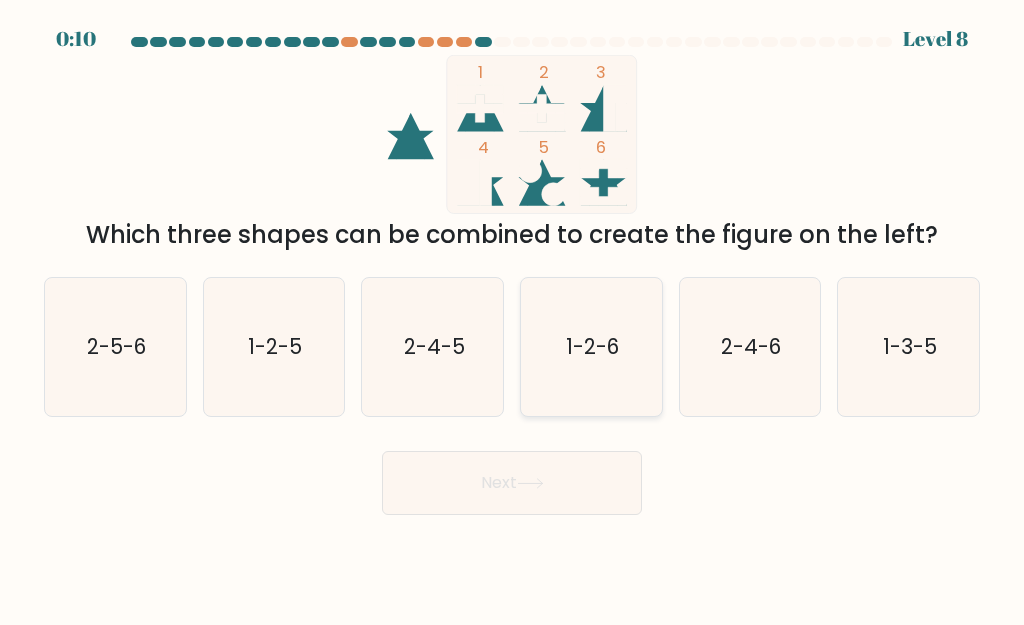 click on "1-2-6" 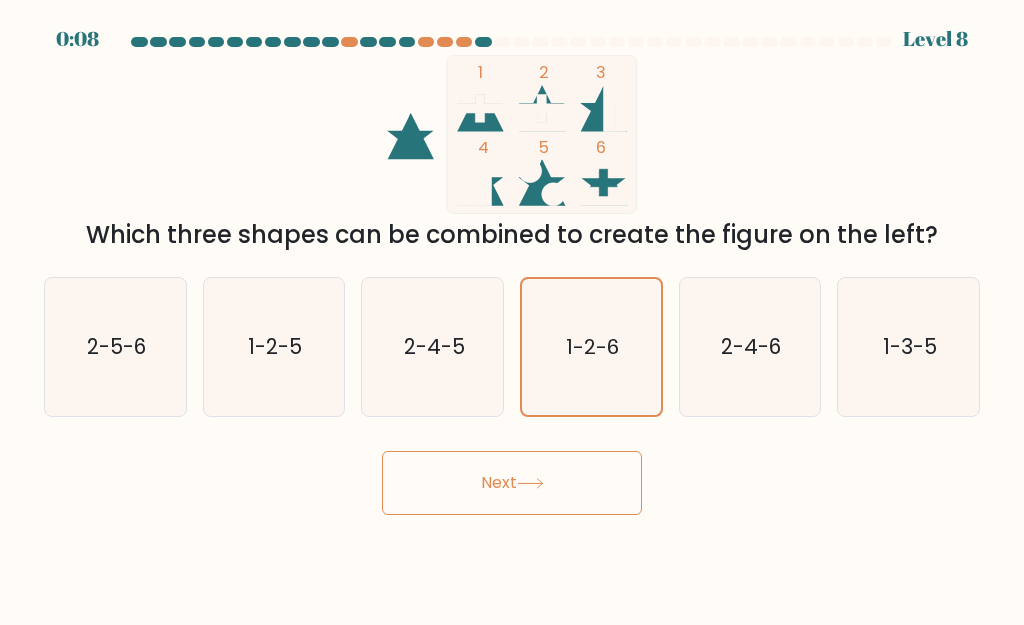 click on "Next" at bounding box center [512, 483] 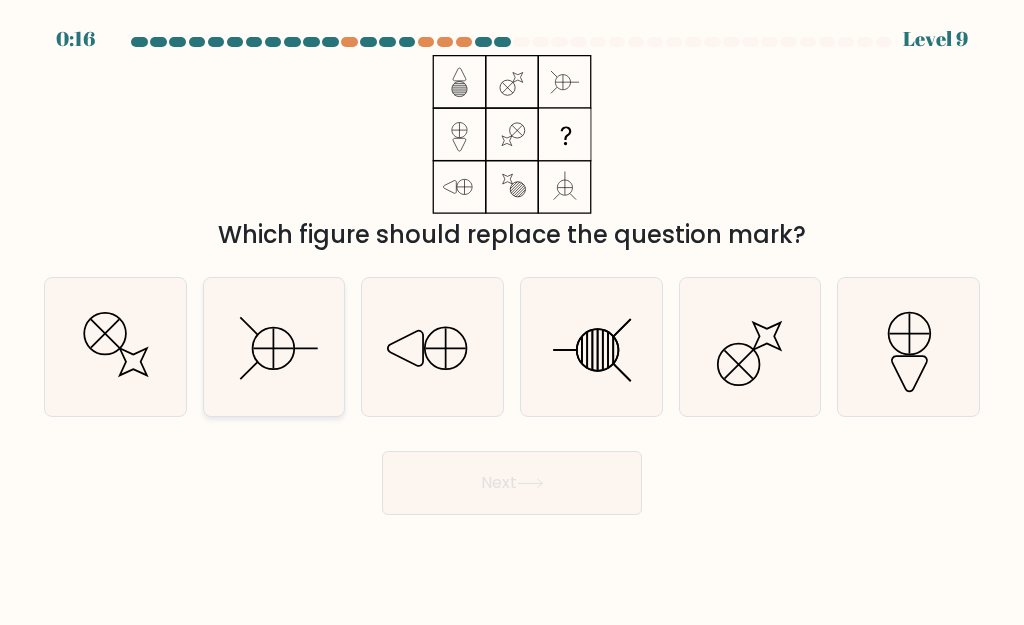 click 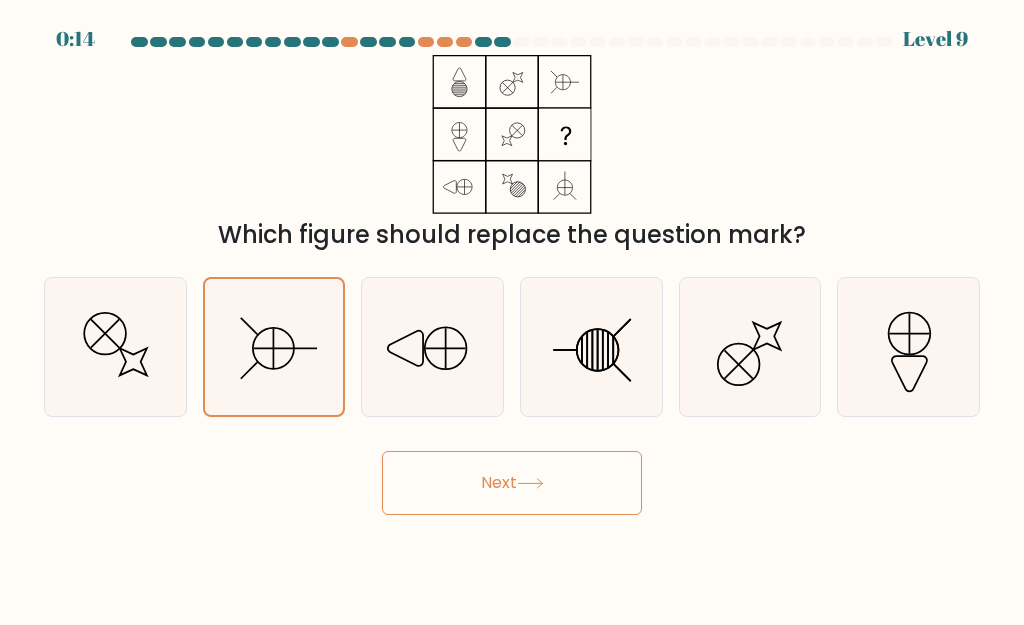 click on "Next" at bounding box center (512, 483) 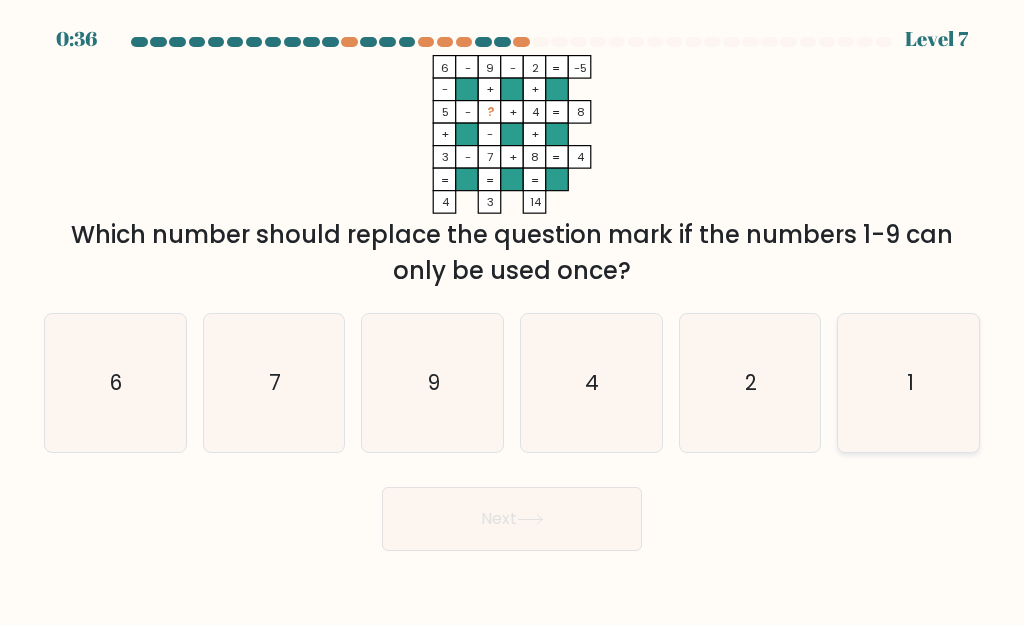 click on "1" 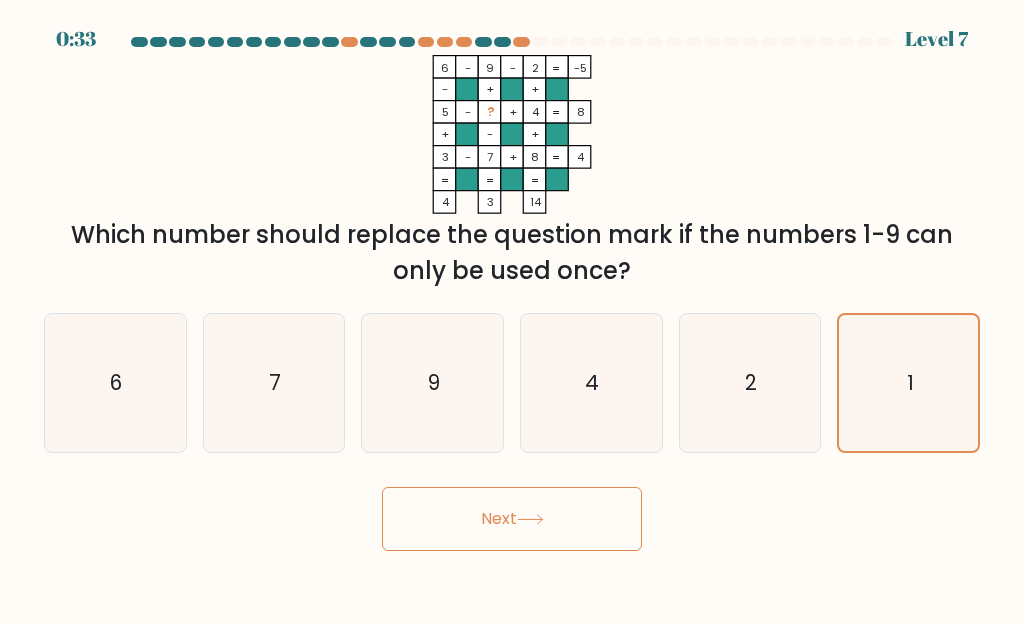 click on "Next" at bounding box center (512, 519) 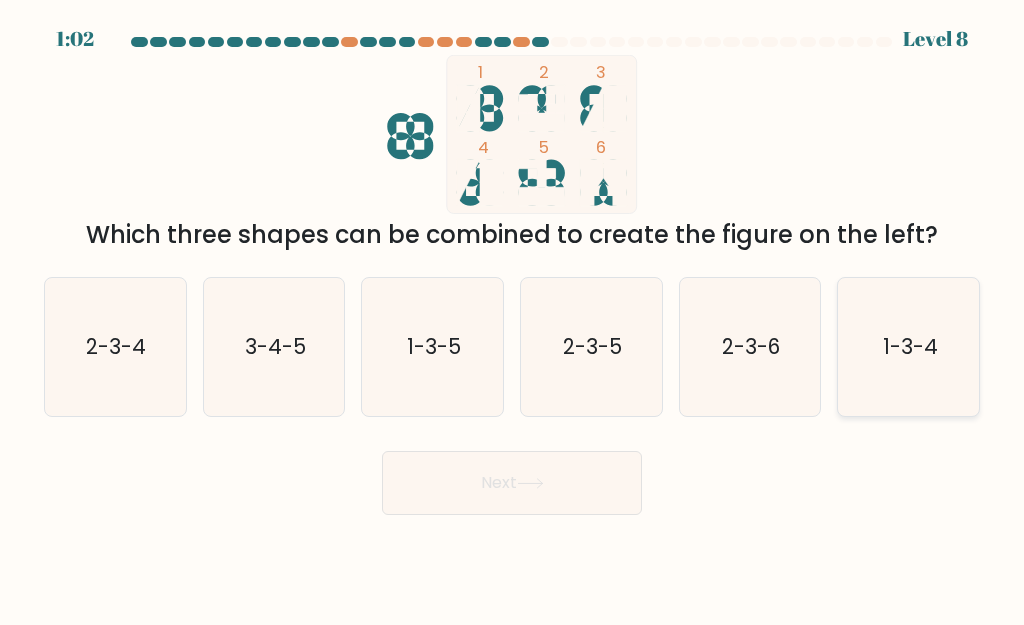 click on "1-3-4" 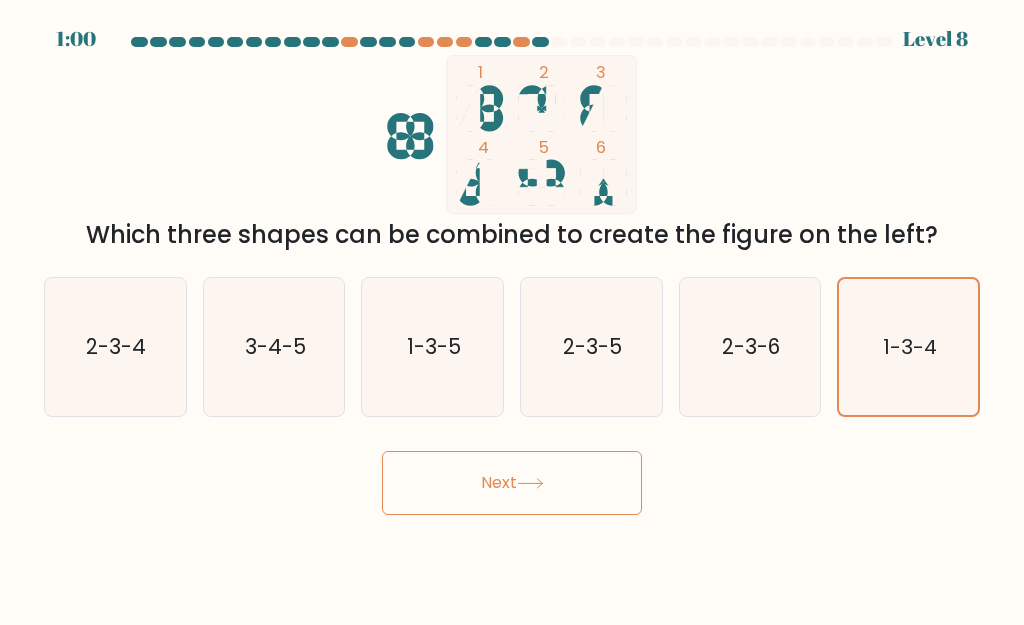 click on "Next" at bounding box center (512, 483) 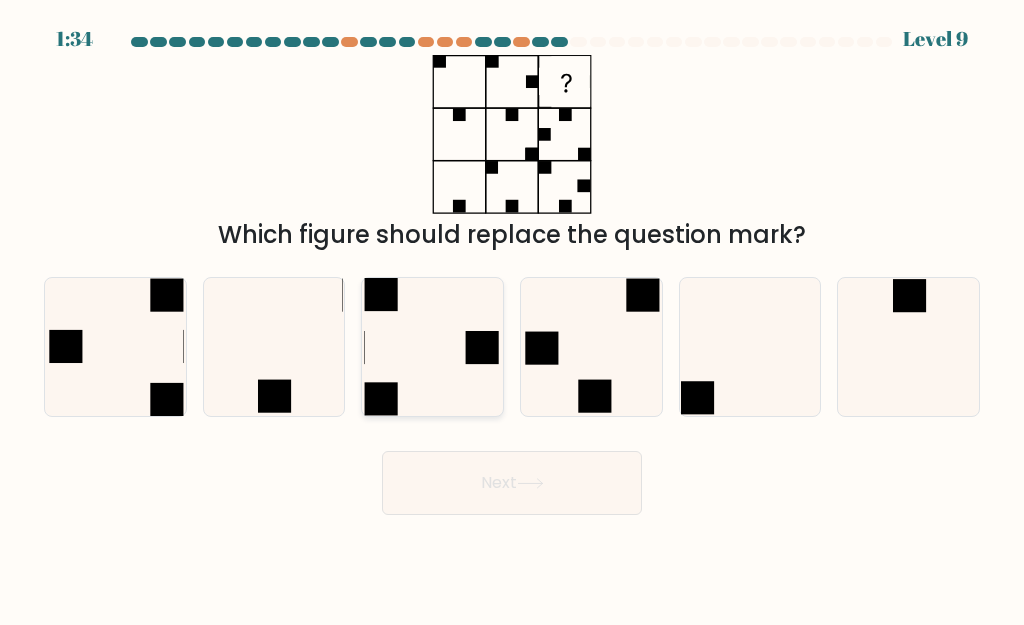 click 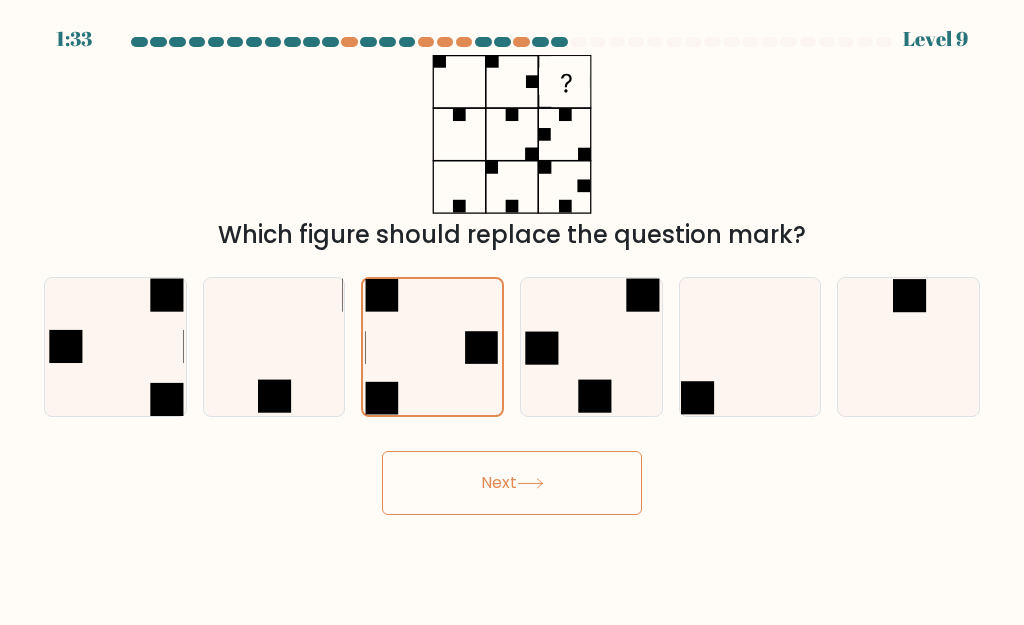 click on "Next" at bounding box center (512, 483) 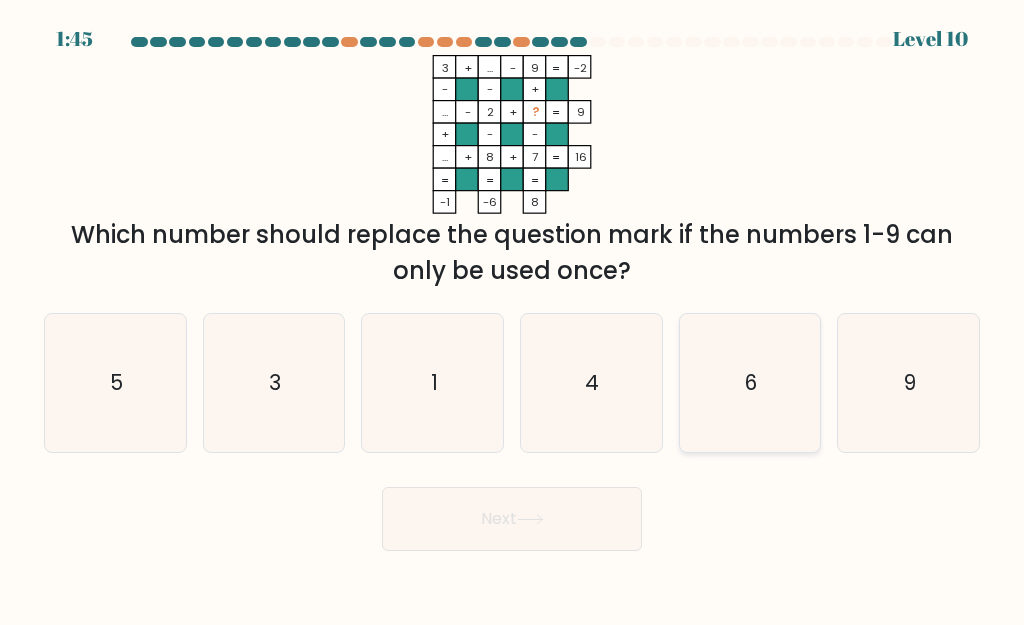click on "6" 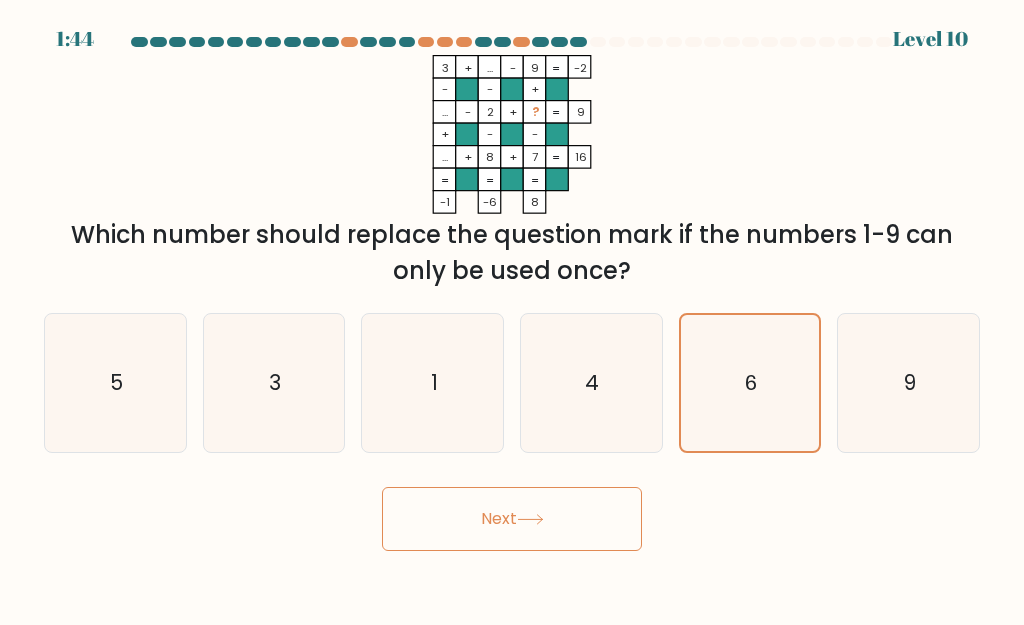 click on "Next" at bounding box center (512, 519) 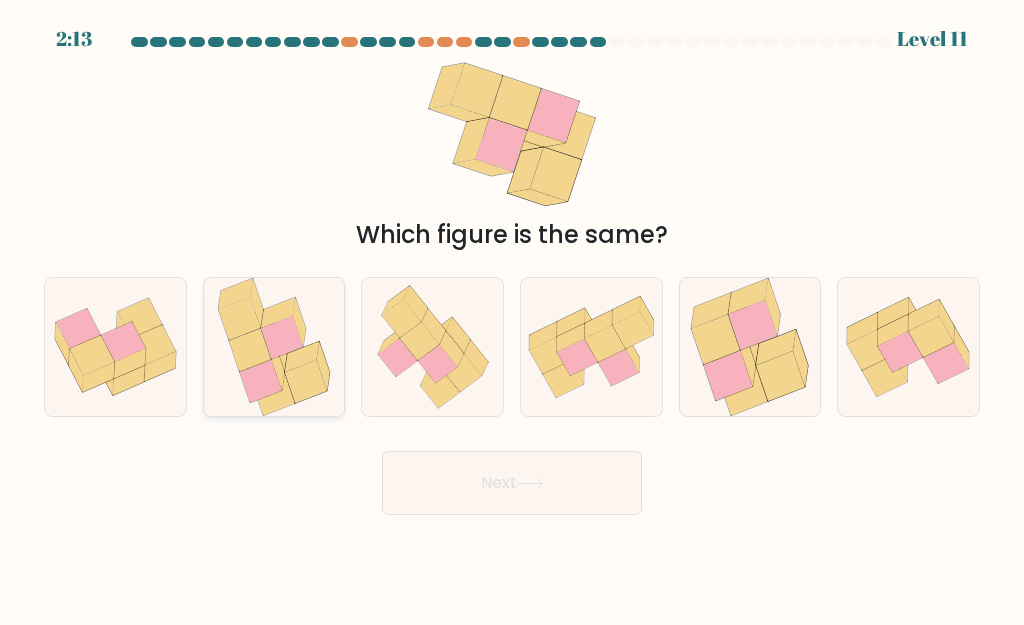 click 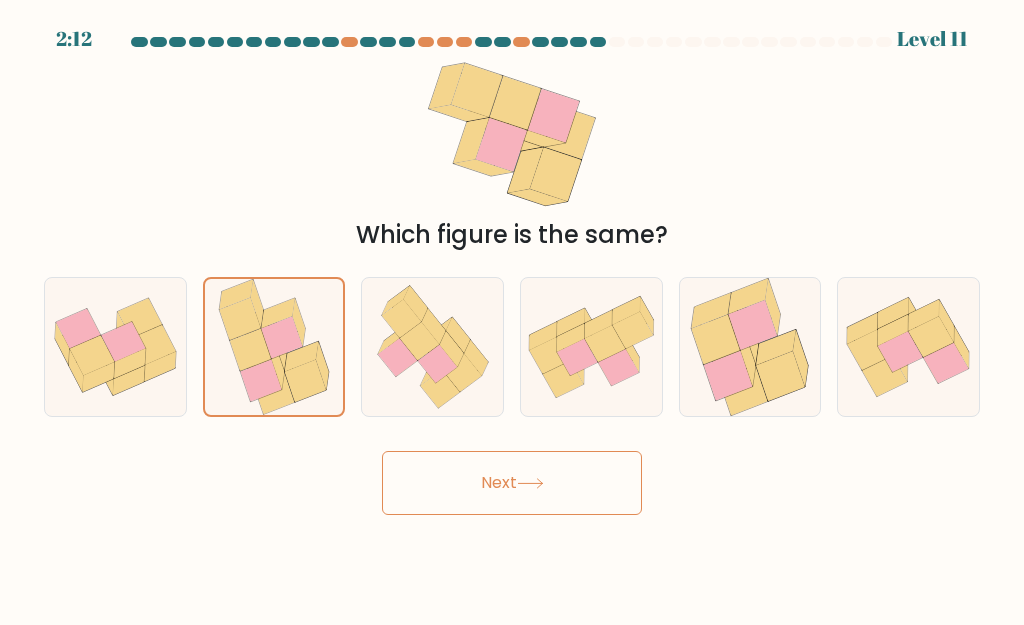 click on "Next" at bounding box center [512, 483] 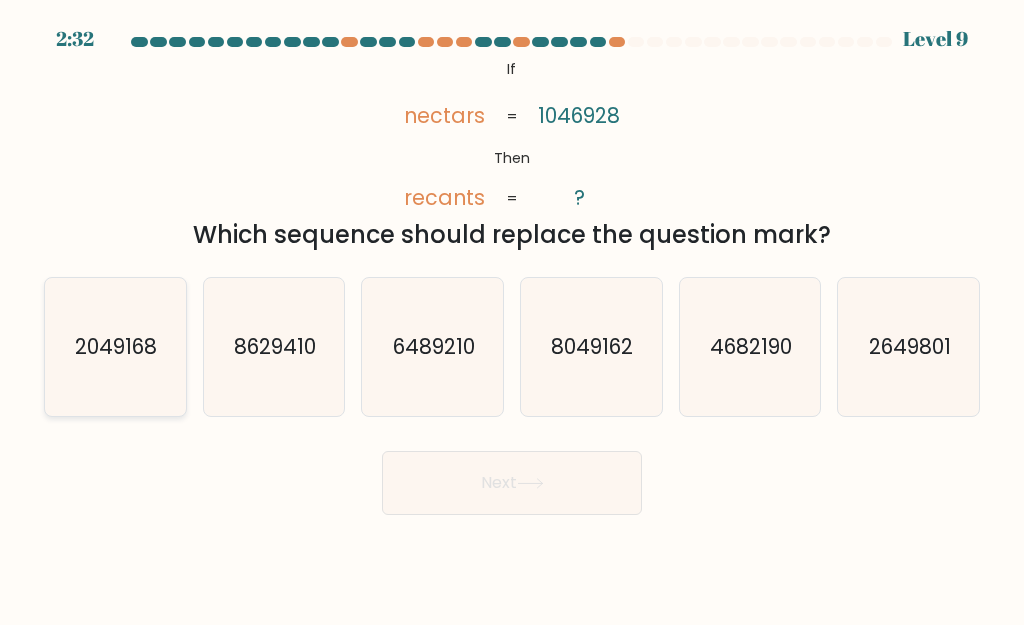 click on "2049168" 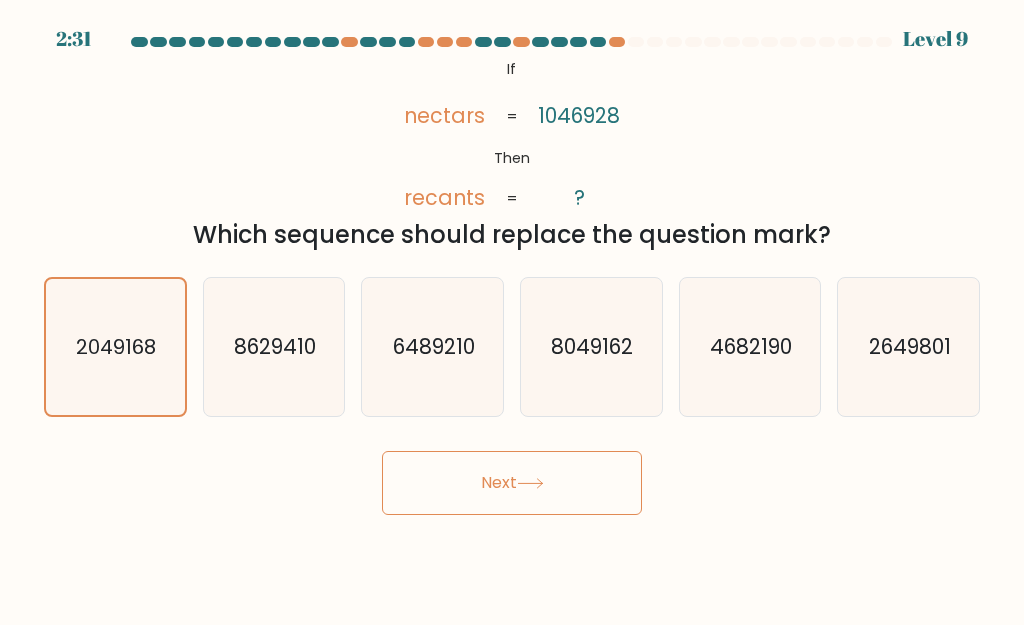 click on "Next" at bounding box center [512, 483] 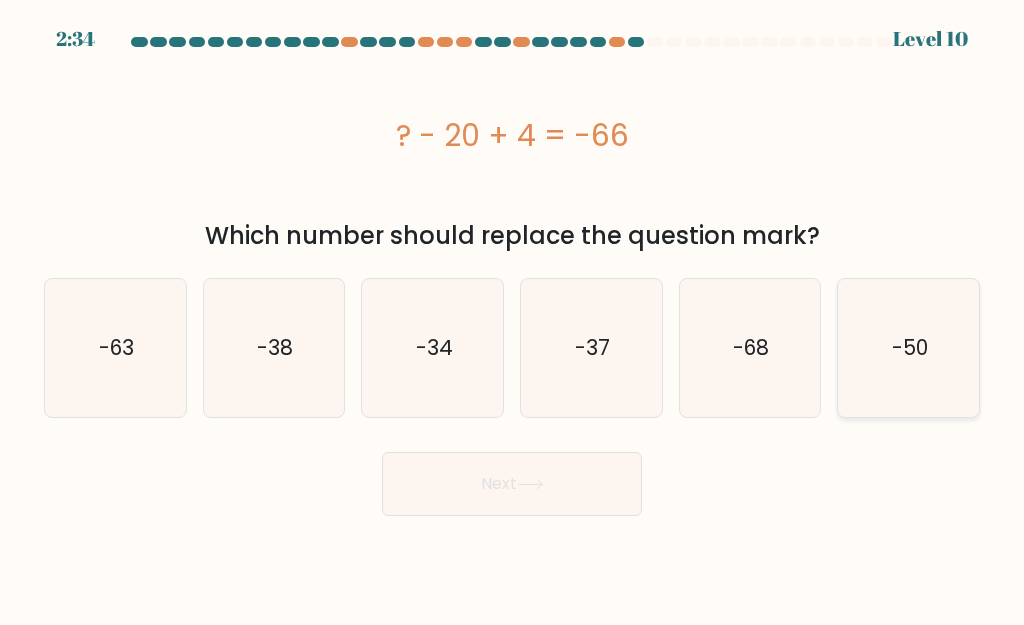 click on "-50" 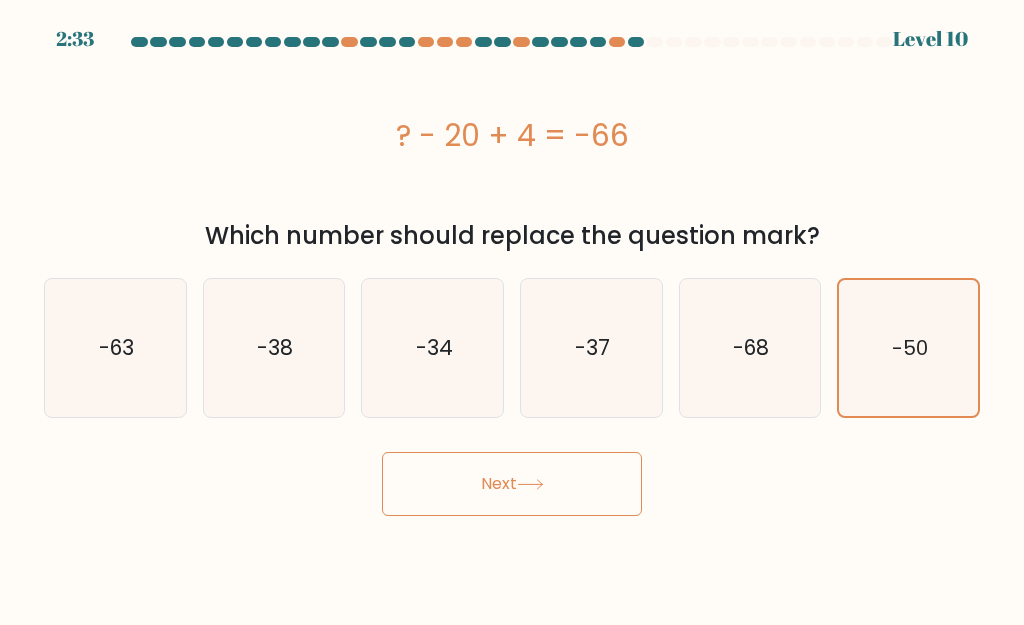 click on "Next" at bounding box center [512, 484] 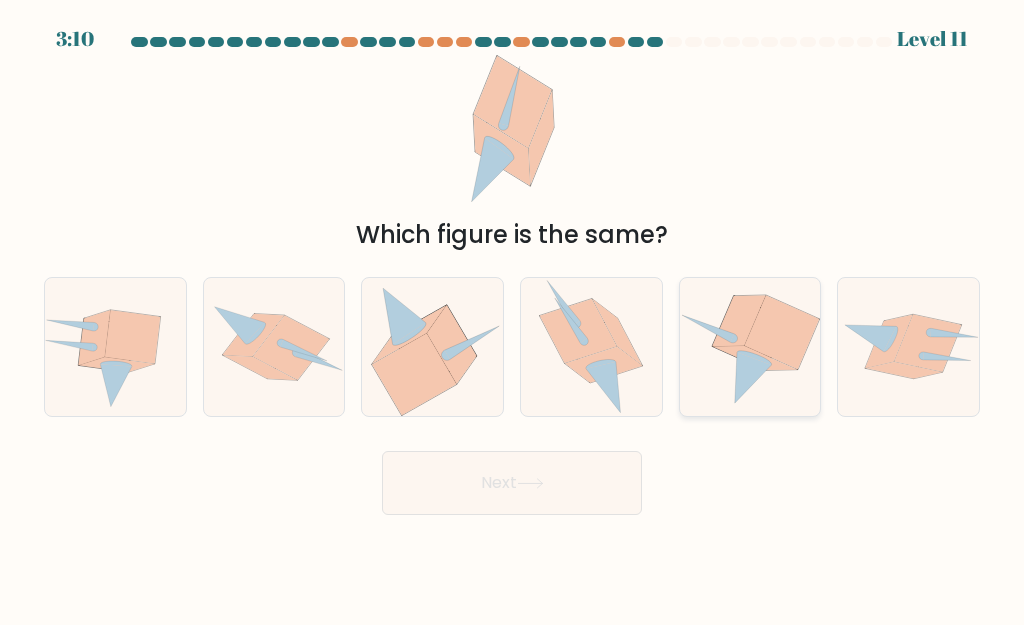 click 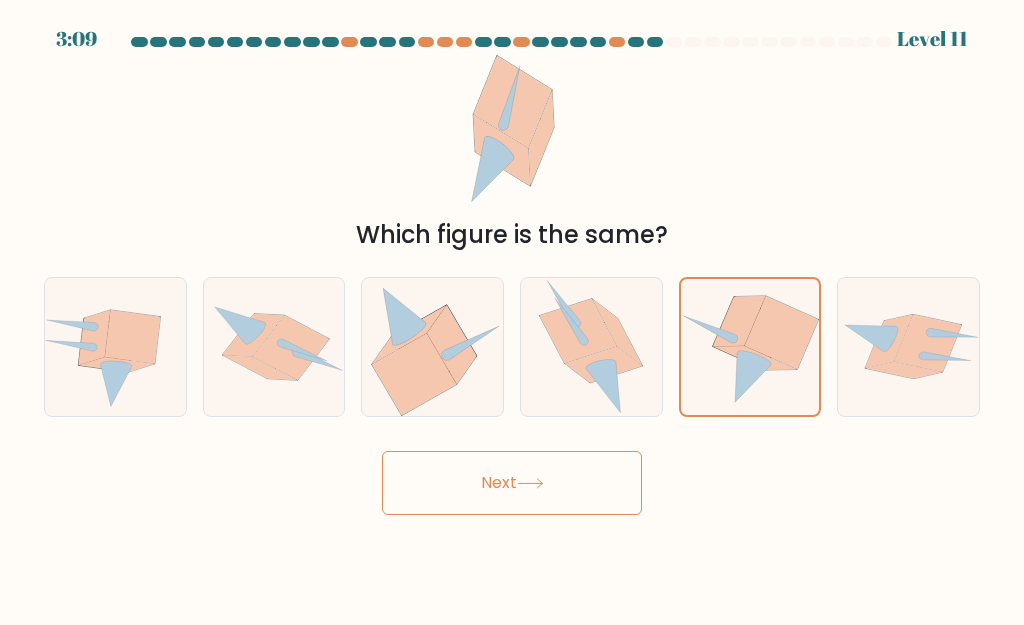 click on "Next" at bounding box center (512, 483) 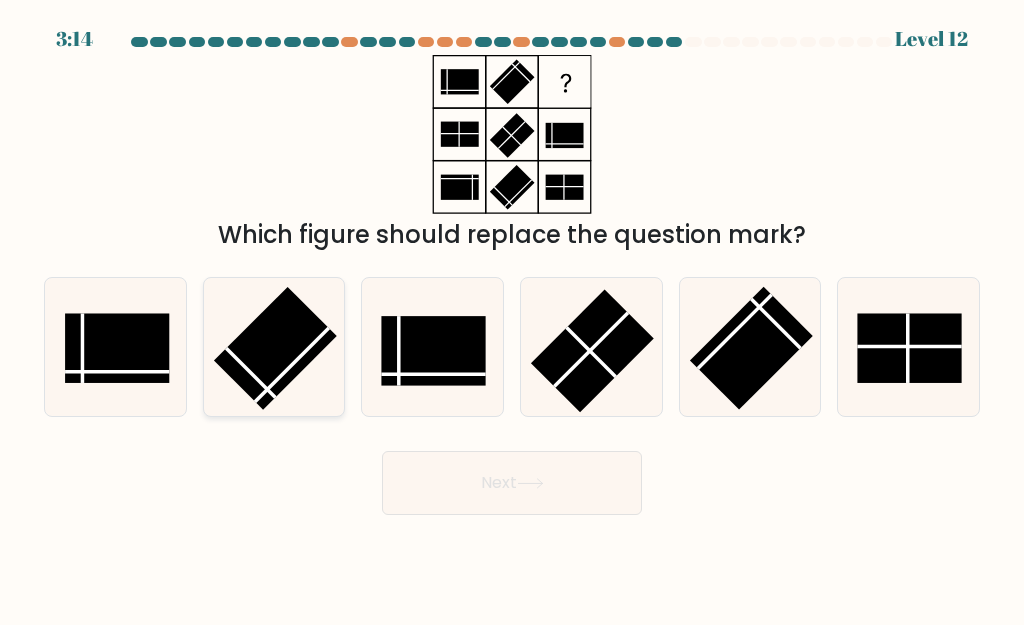 click 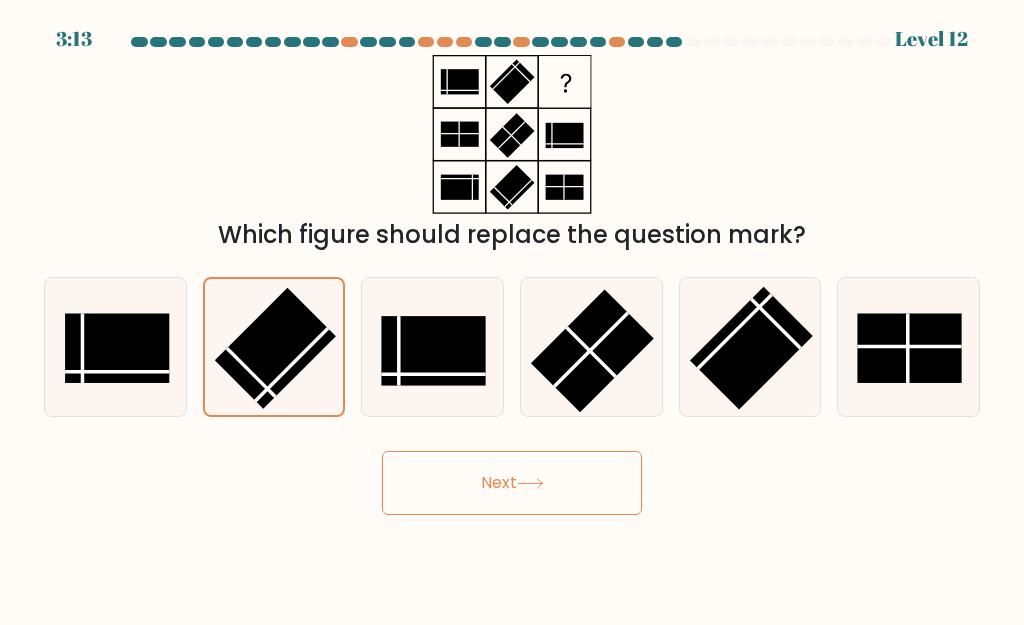 click on "Next" at bounding box center (512, 483) 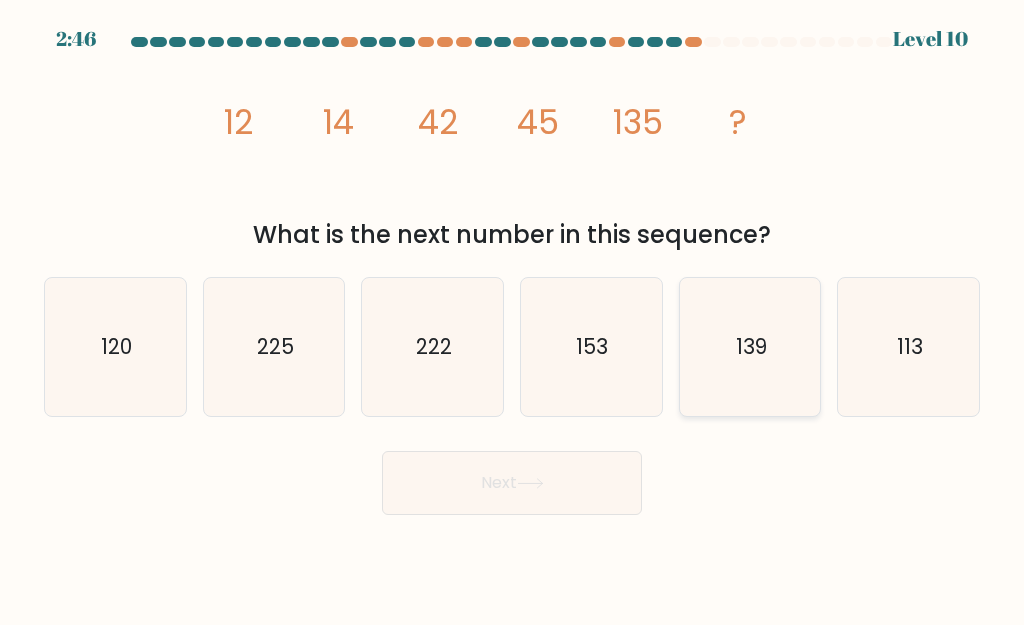 click on "139" 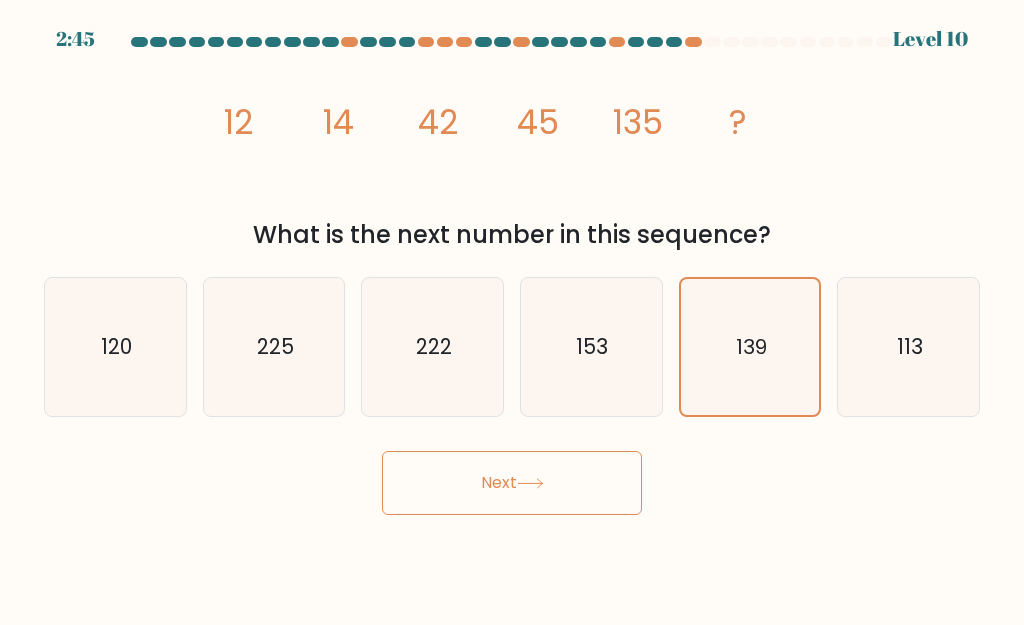click on "Next" at bounding box center [512, 483] 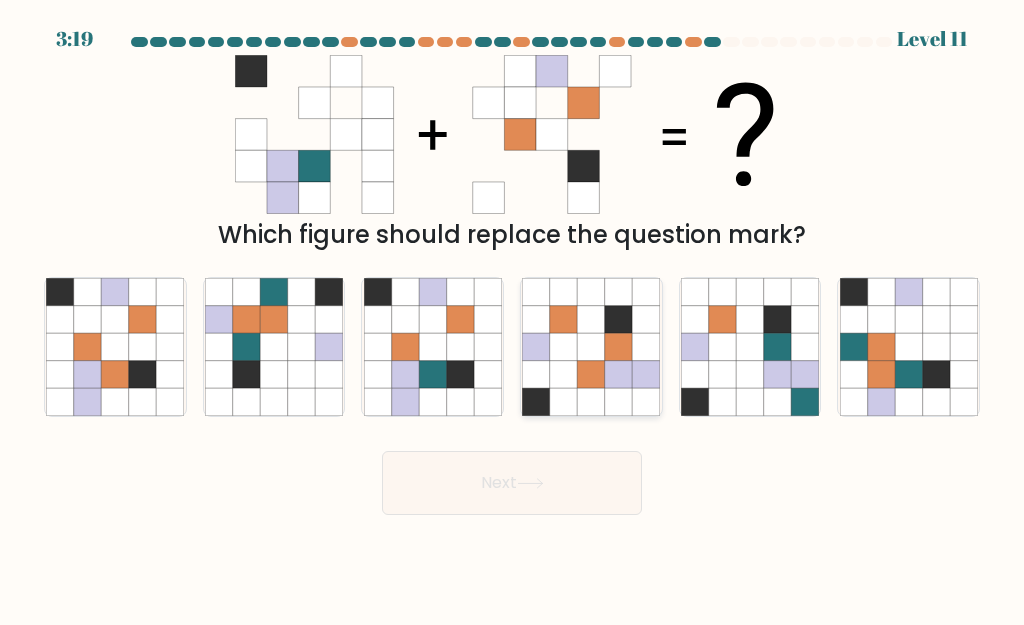 click 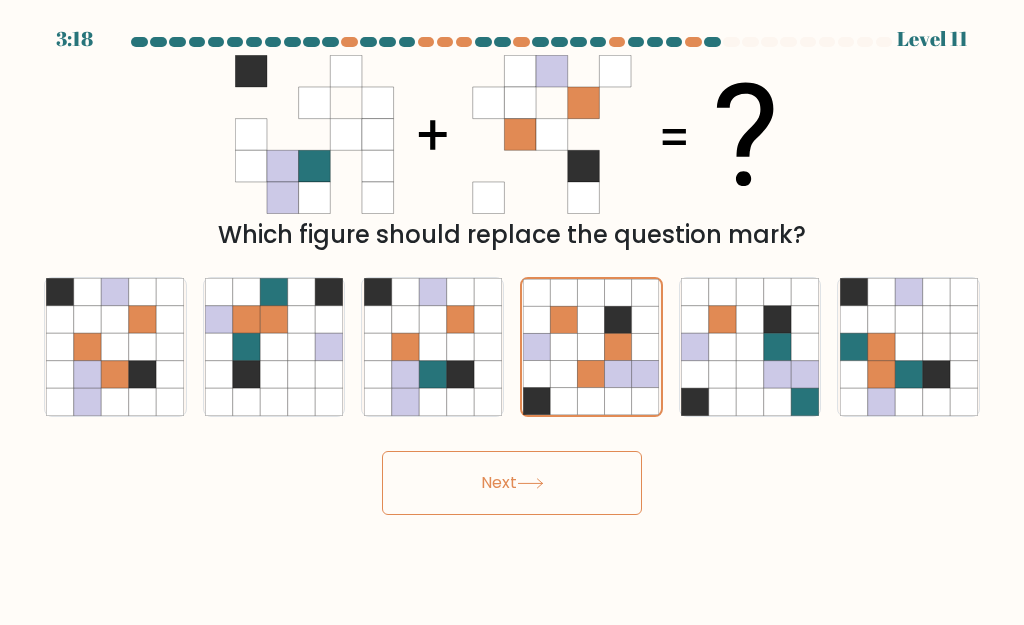 click on "Next" at bounding box center (512, 483) 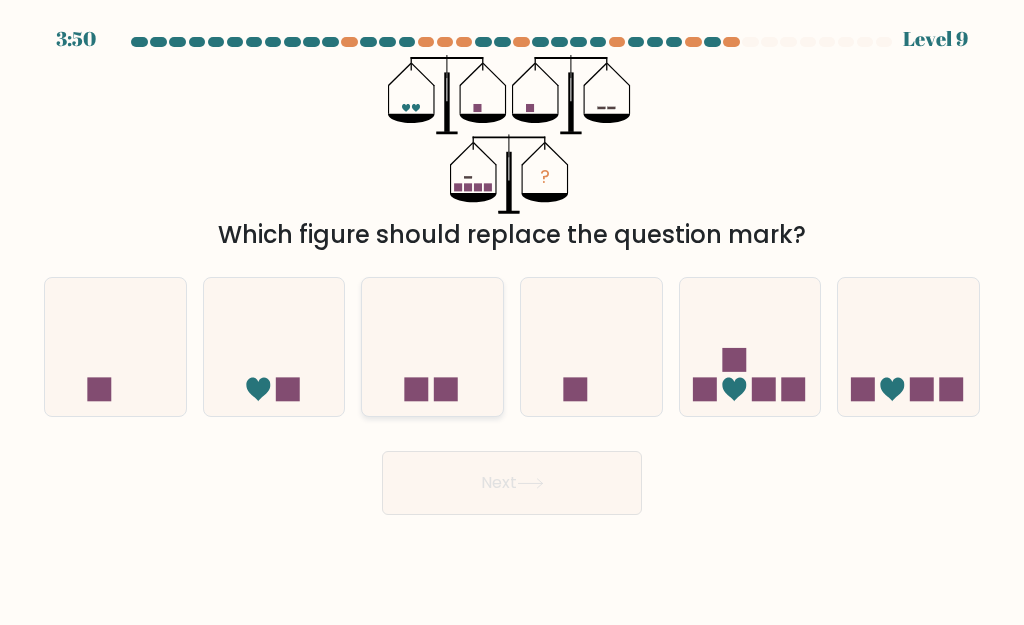 click 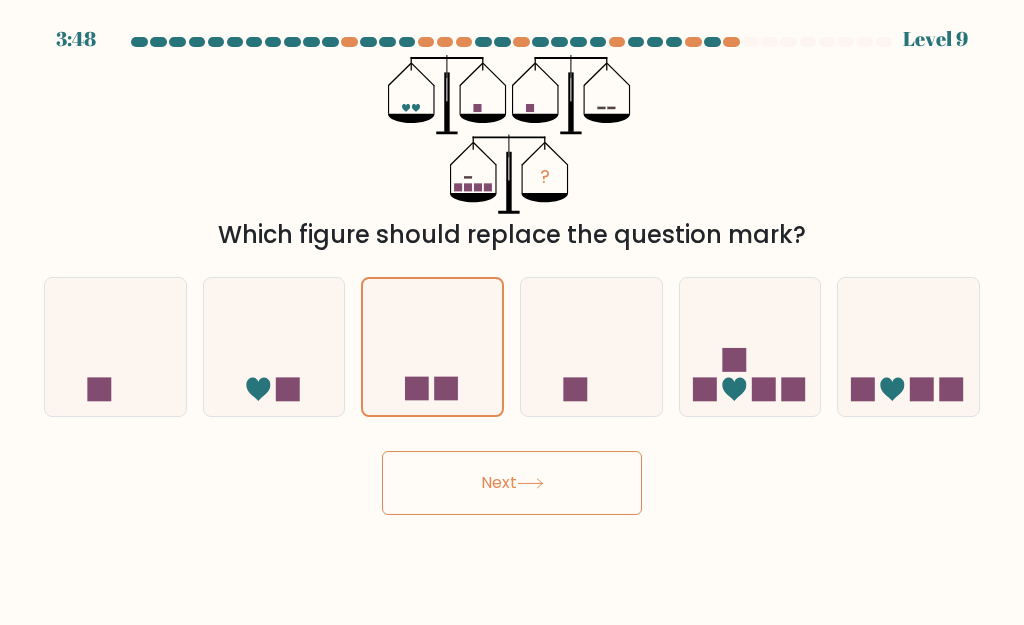 click on "Next" at bounding box center (512, 483) 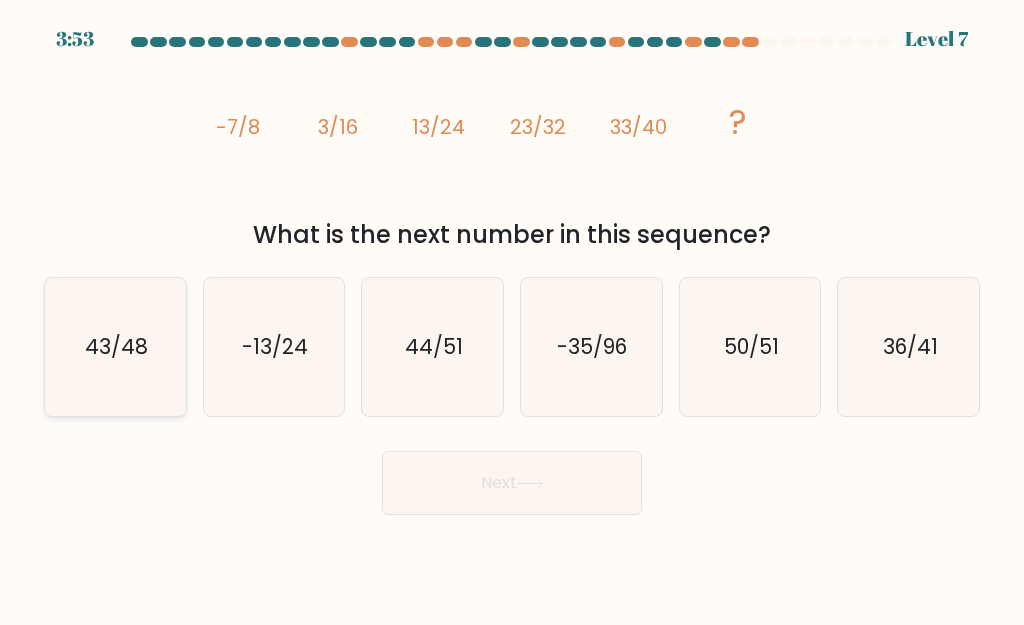 click on "43/48" 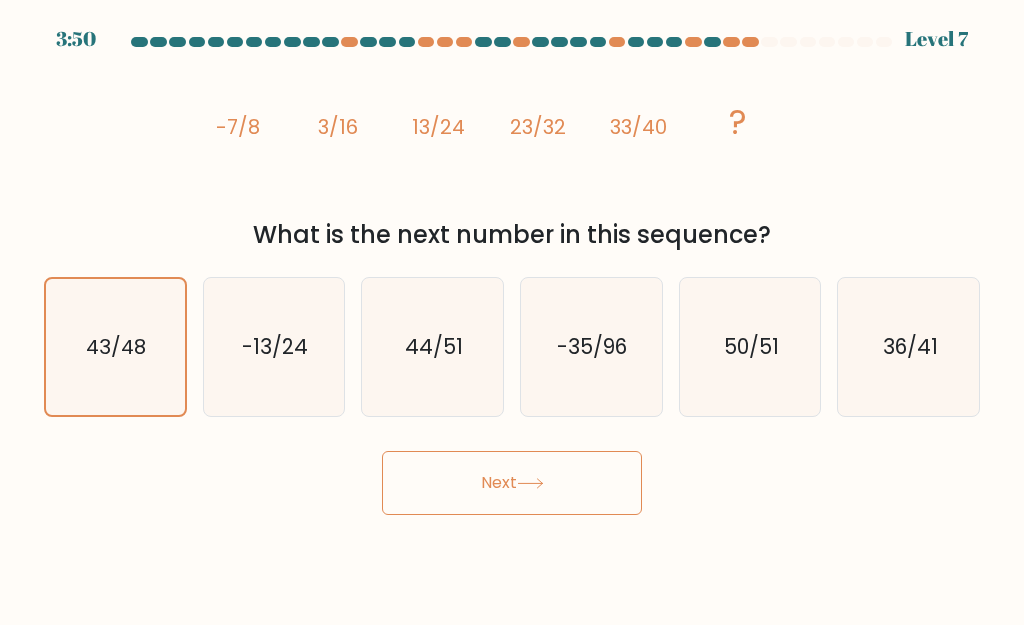 click on "Next" at bounding box center [512, 483] 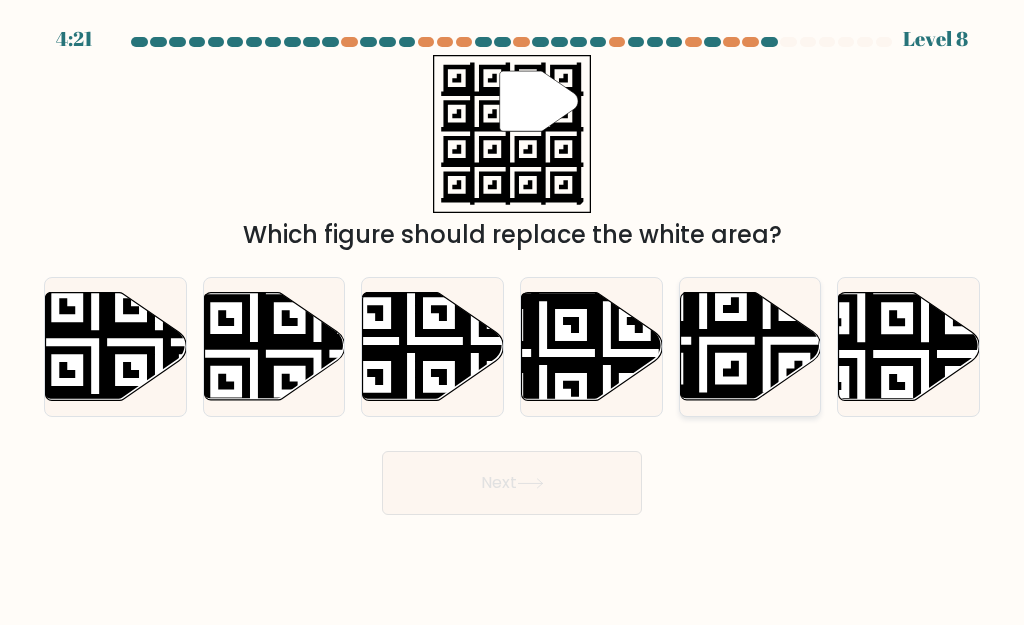 click 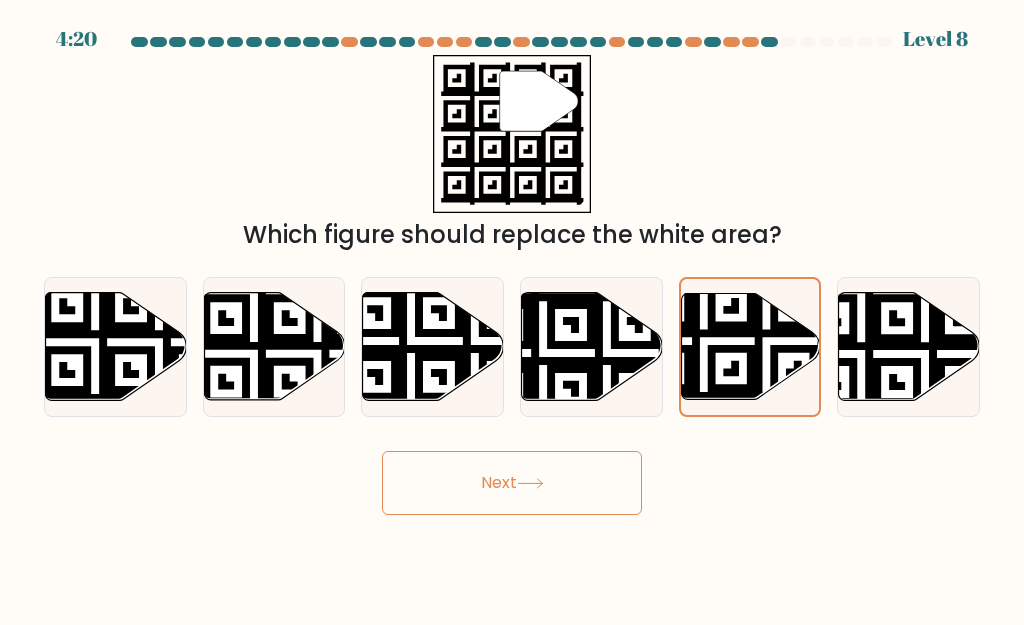 click on "Next" at bounding box center (512, 483) 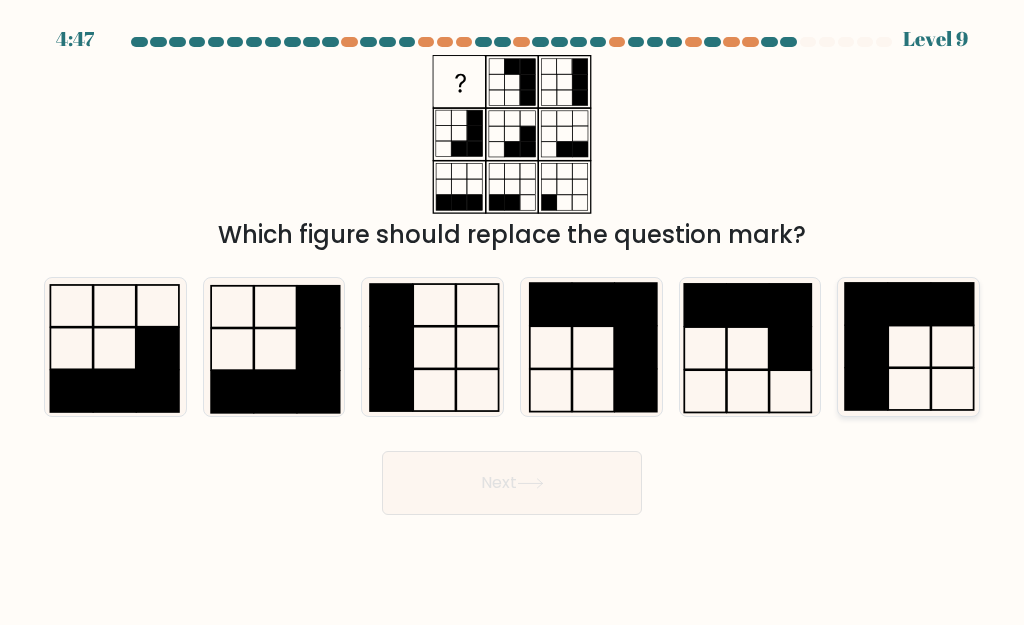 click 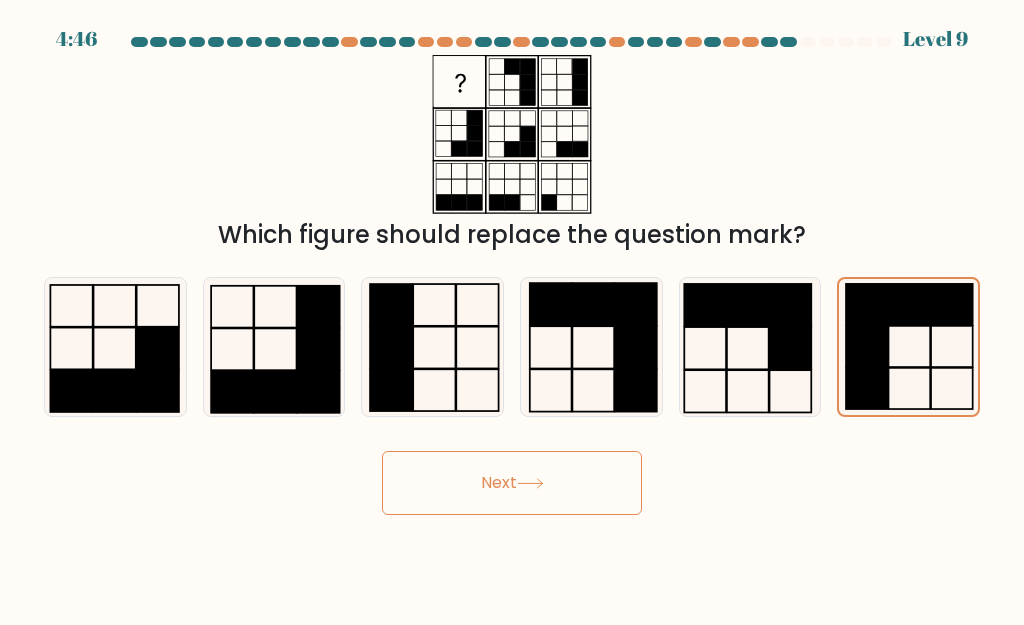 click on "Next" at bounding box center [512, 483] 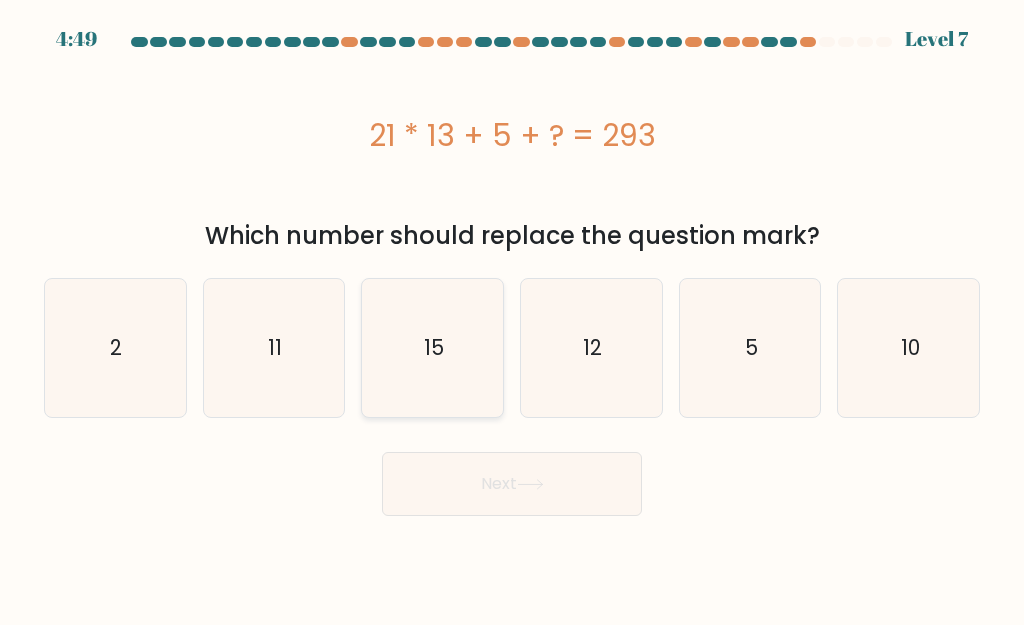 click on "15" 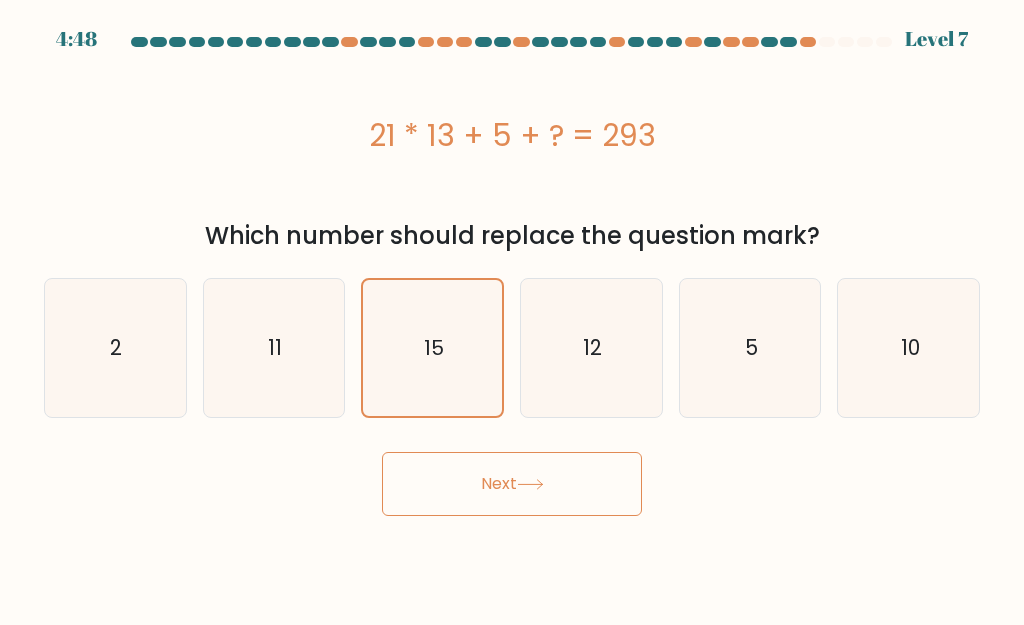 click on "Next" at bounding box center (512, 484) 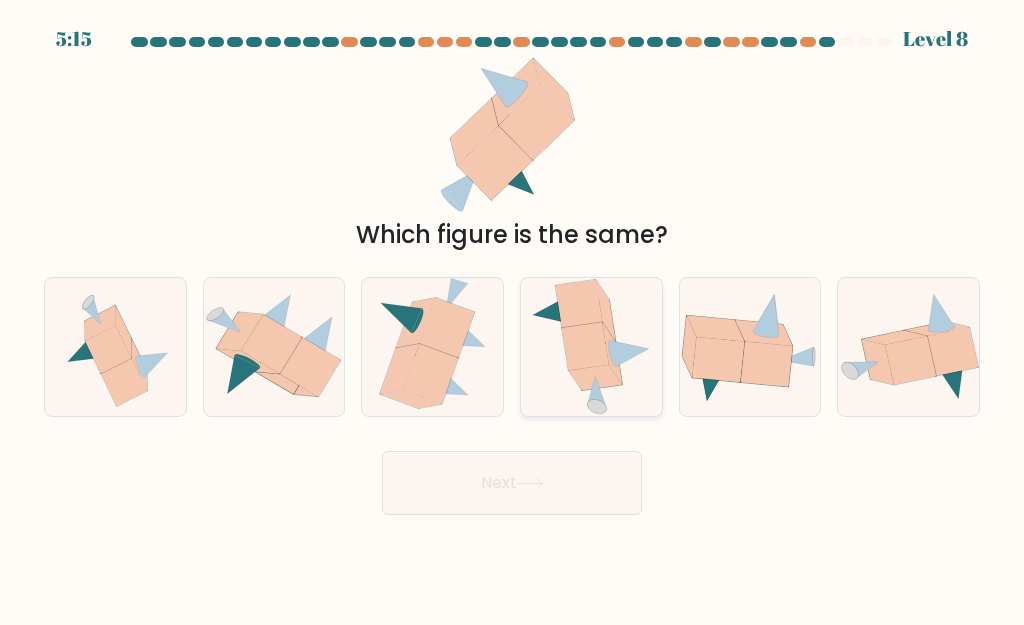click 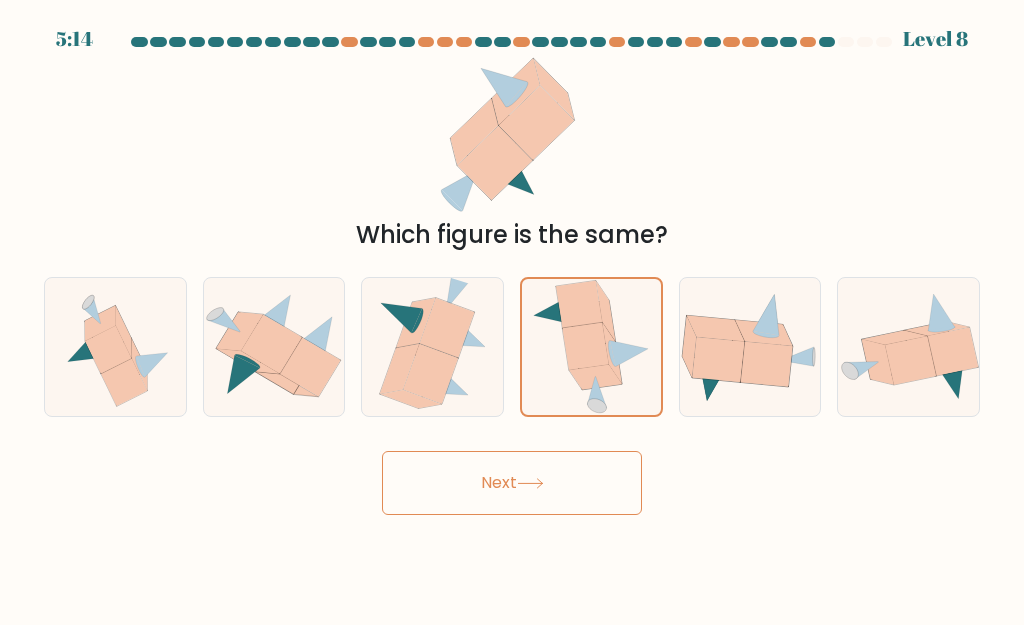 click on "Next" at bounding box center [512, 483] 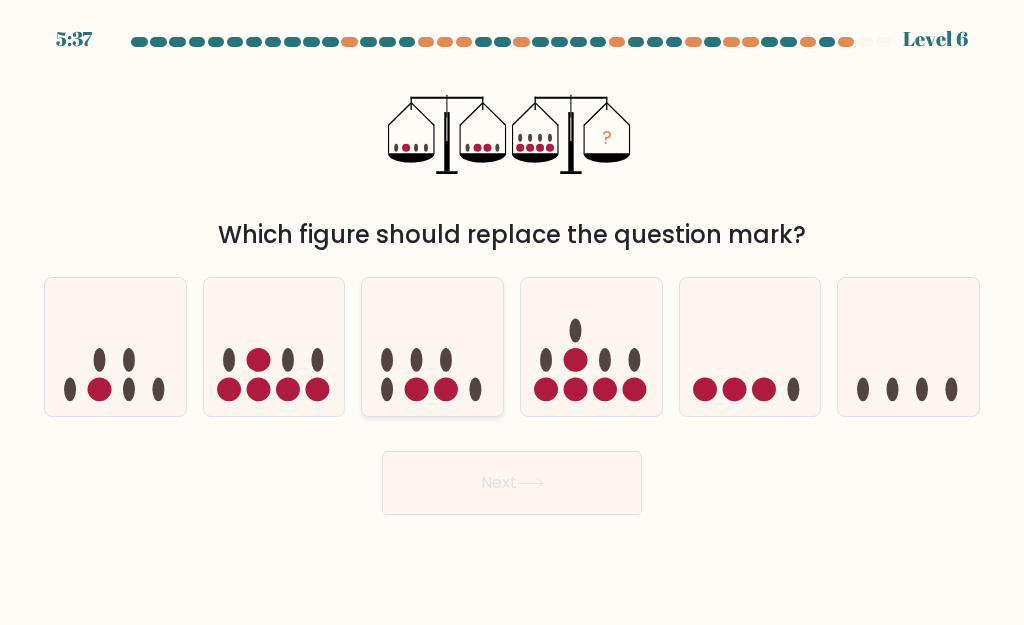 click 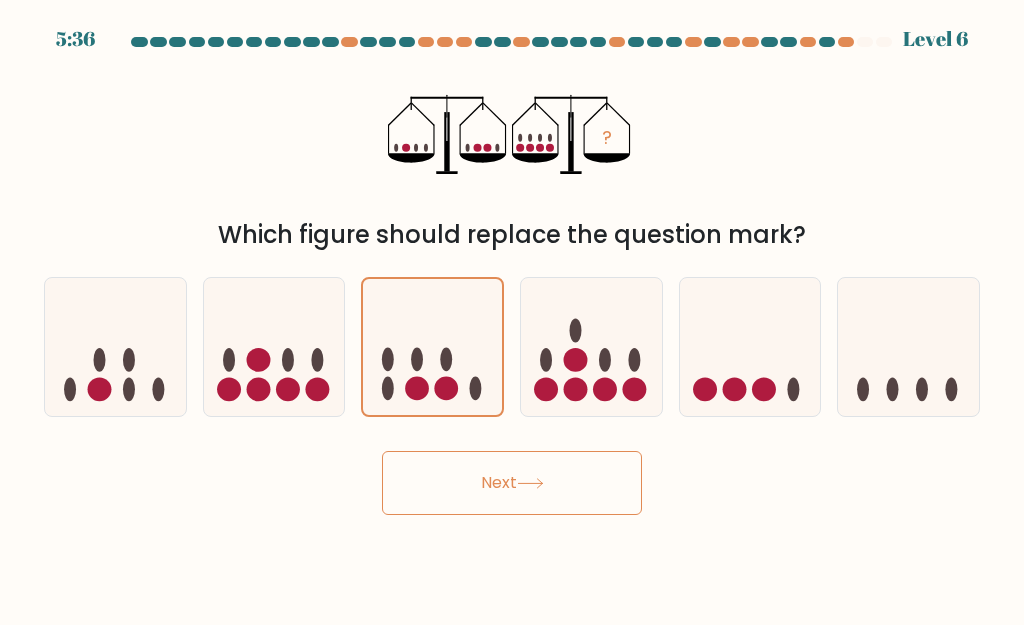 click on "Next" at bounding box center [512, 483] 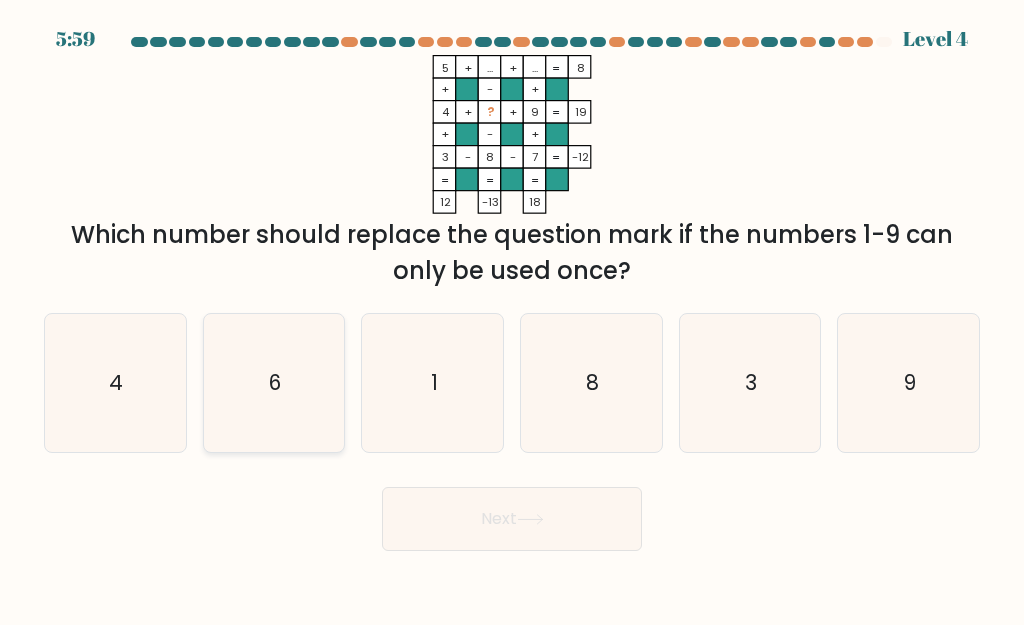 click on "6" 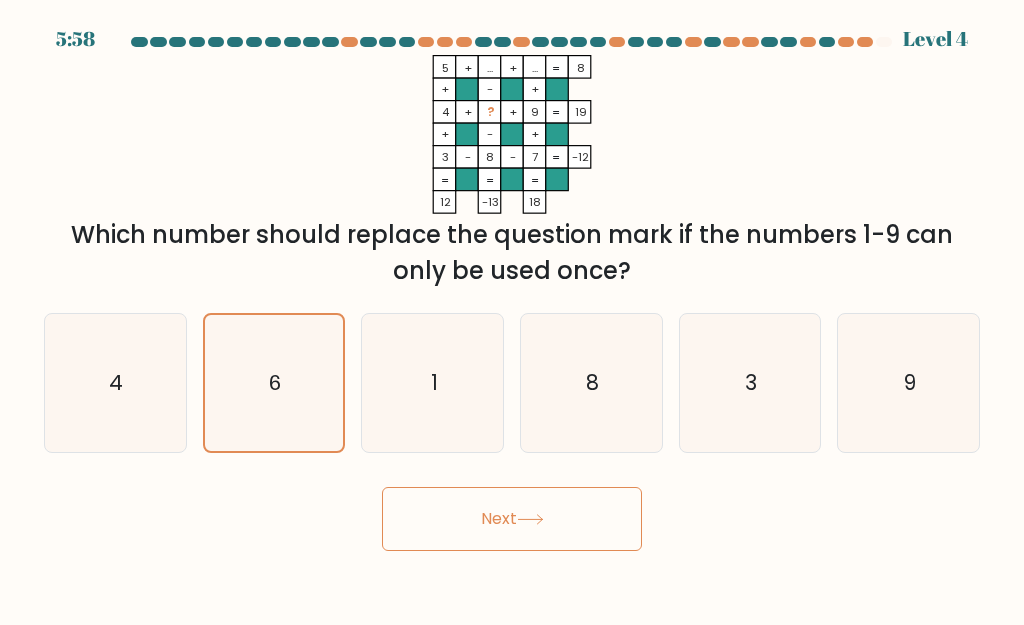 click on "Next" at bounding box center [512, 519] 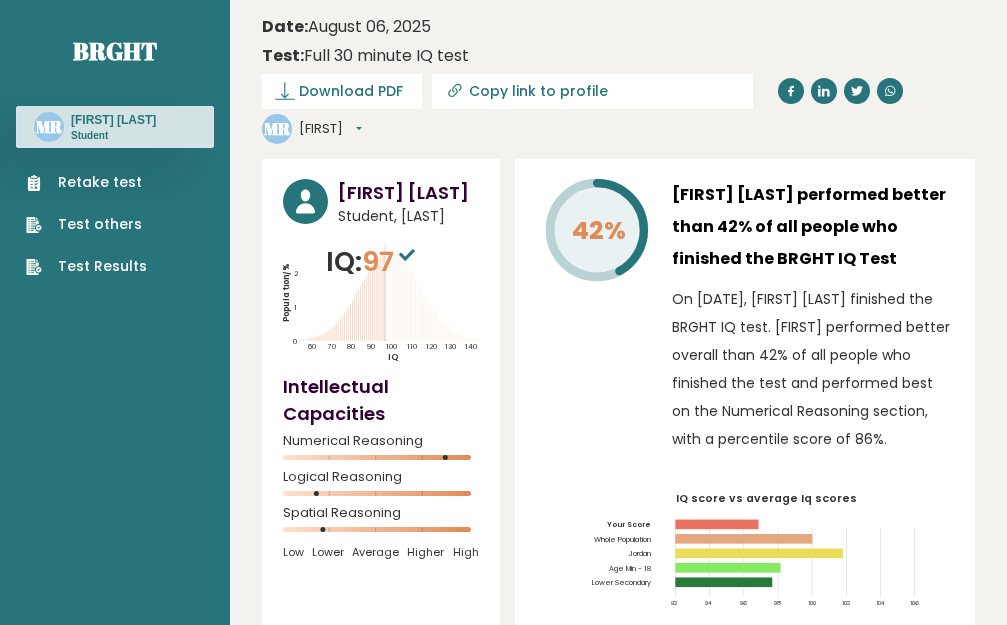 scroll, scrollTop: 0, scrollLeft: 0, axis: both 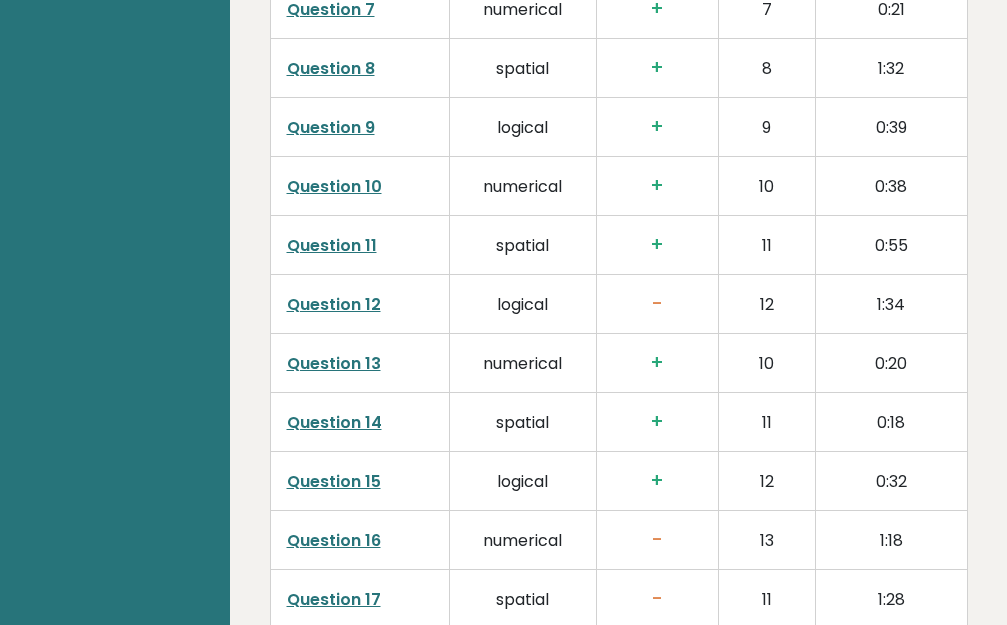 click on "Question
12" at bounding box center (334, 304) 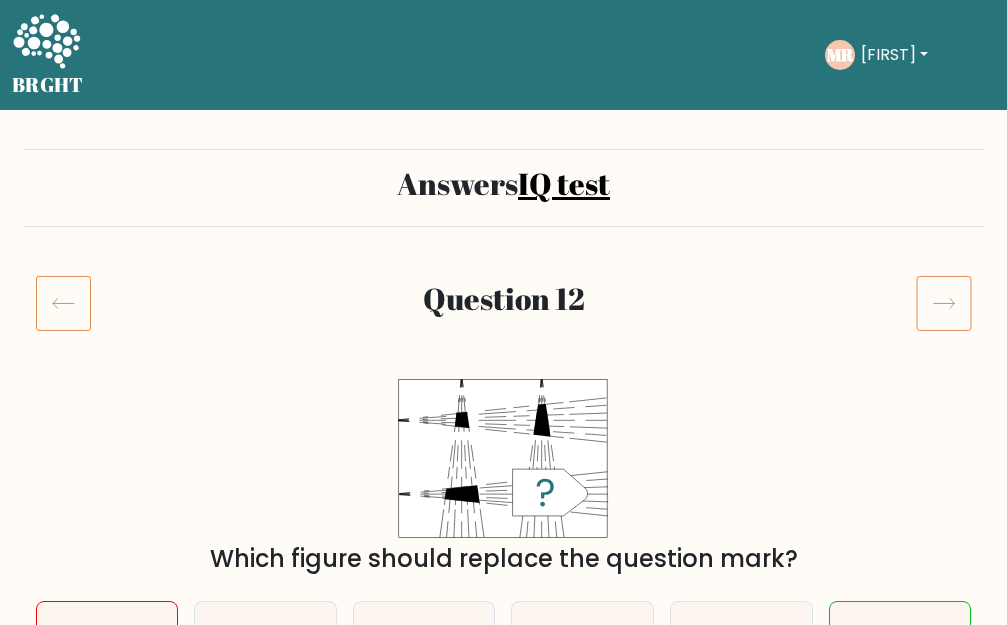 scroll, scrollTop: 0, scrollLeft: 0, axis: both 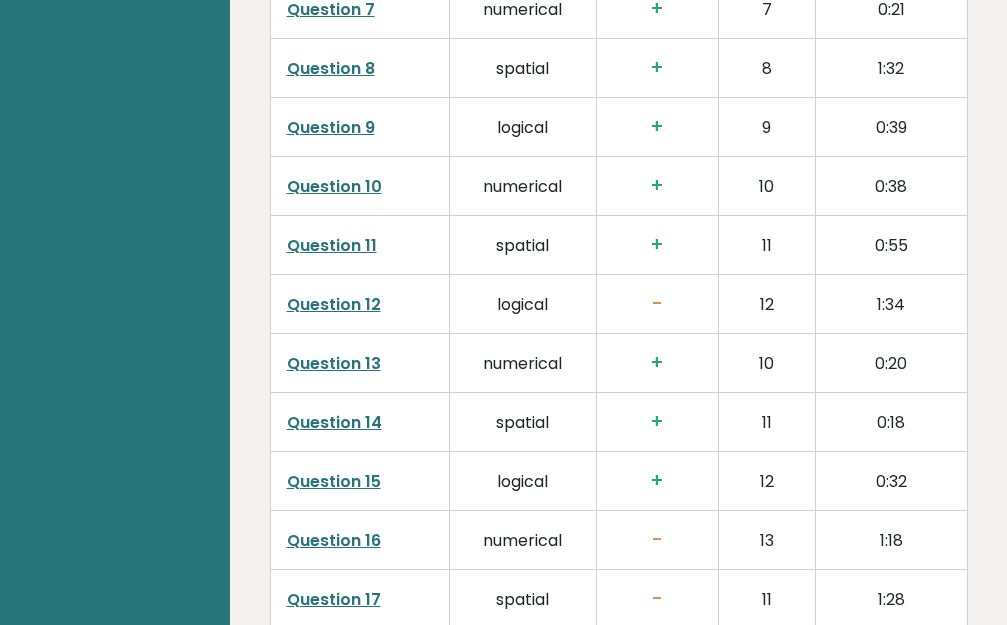 click on "Question
16" at bounding box center [334, 540] 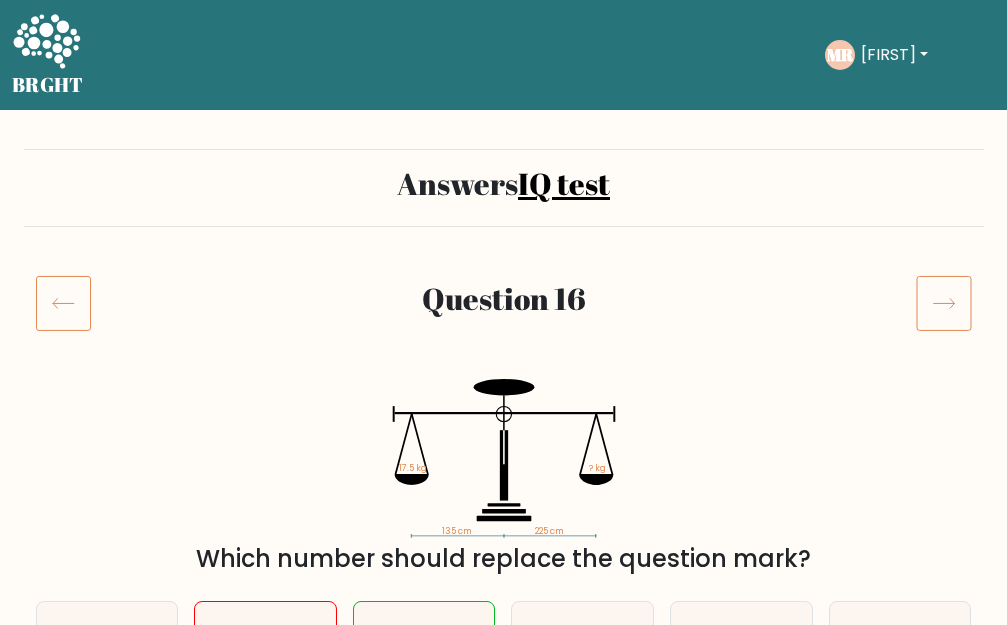 scroll, scrollTop: 0, scrollLeft: 0, axis: both 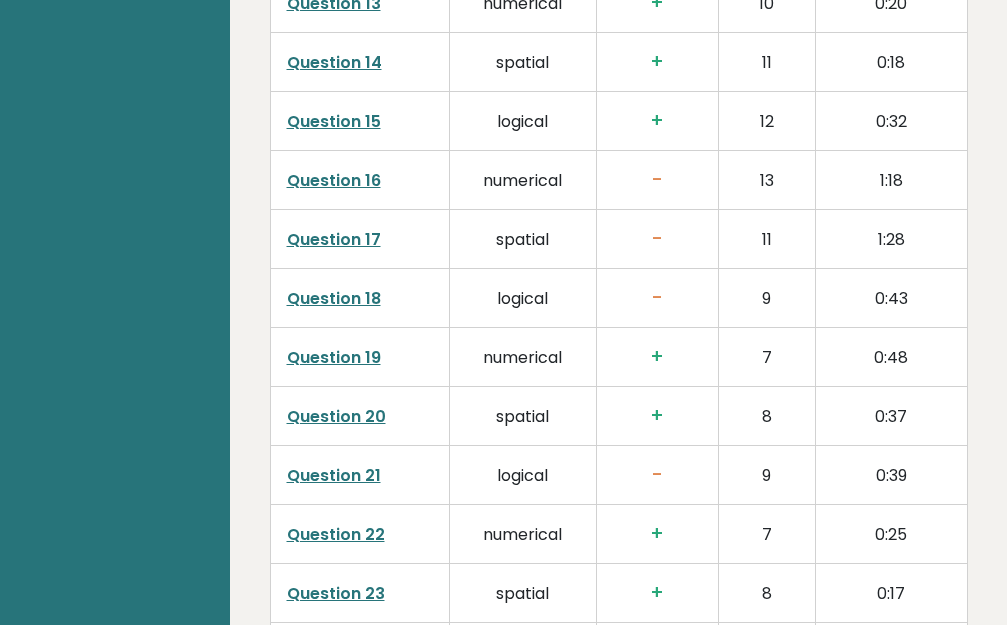click on "Question
17" at bounding box center [334, 239] 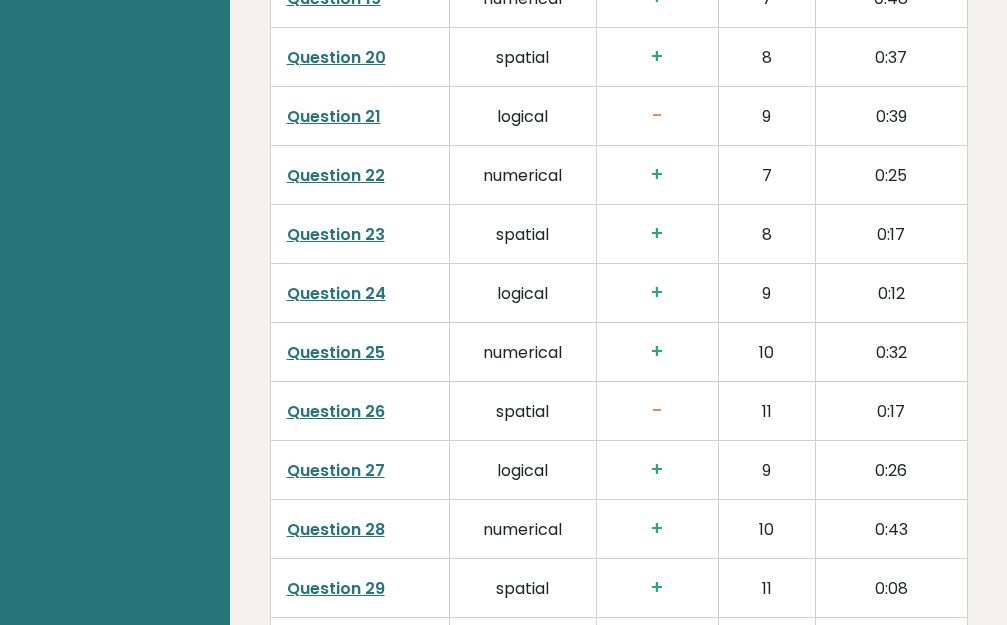 scroll, scrollTop: 4400, scrollLeft: 0, axis: vertical 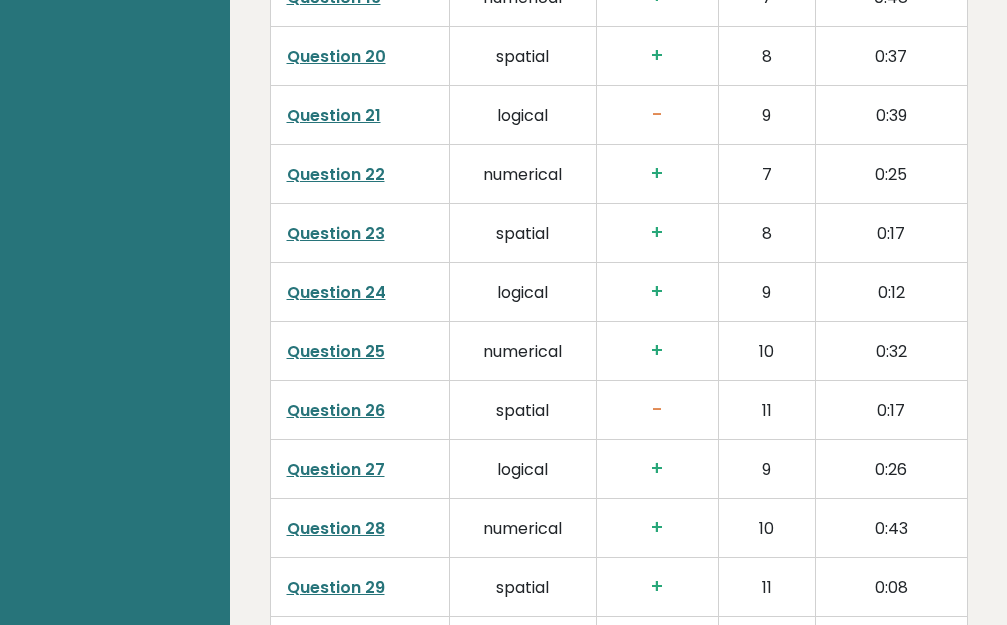 click on "Question
26" at bounding box center [336, 410] 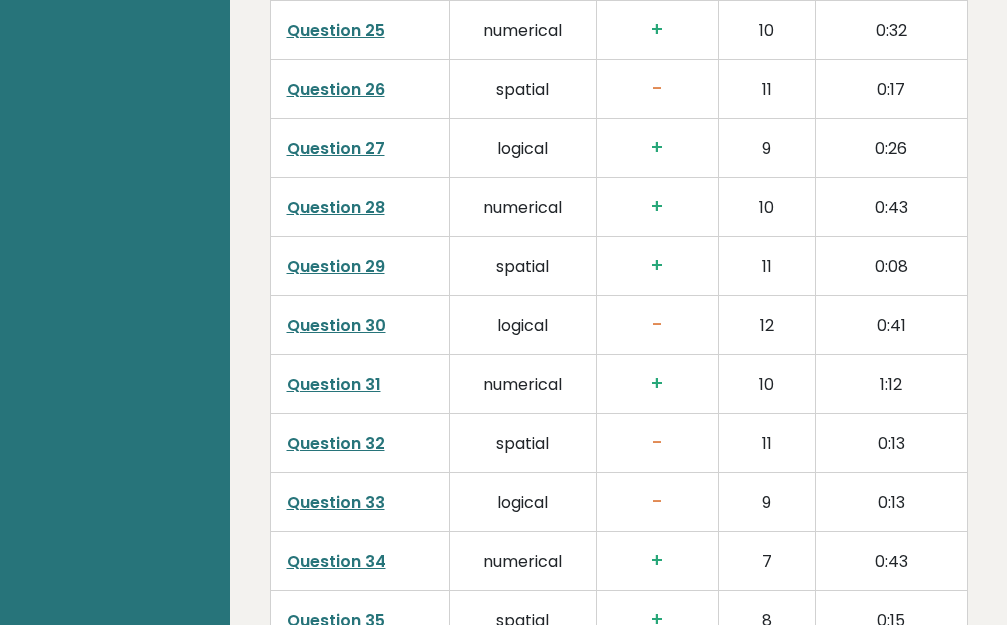 scroll, scrollTop: 4760, scrollLeft: 0, axis: vertical 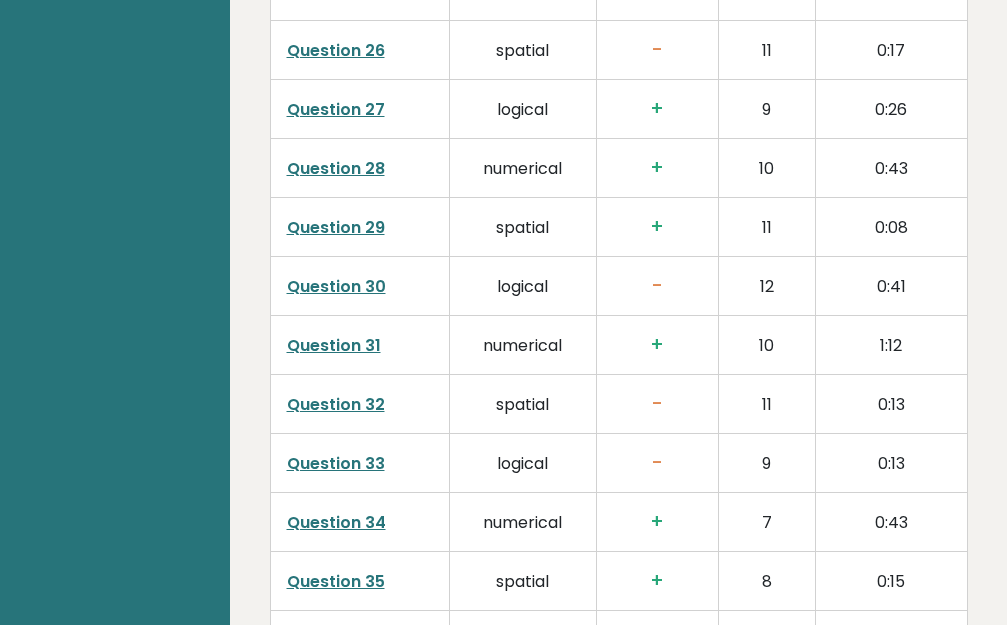 click on "Question
30" at bounding box center (336, 286) 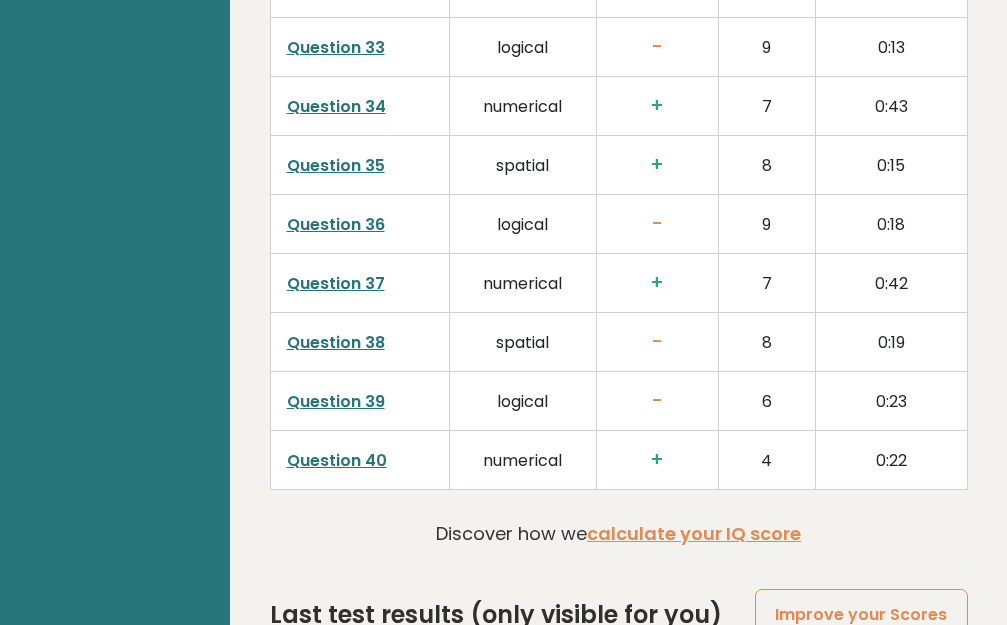 scroll, scrollTop: 5200, scrollLeft: 0, axis: vertical 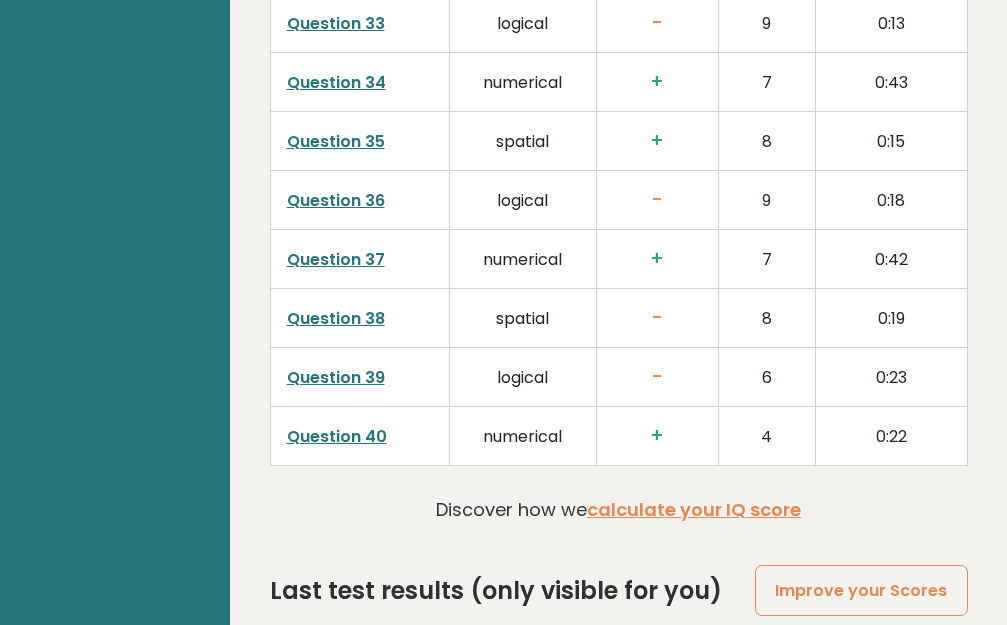 click on "Question
39" at bounding box center (336, 377) 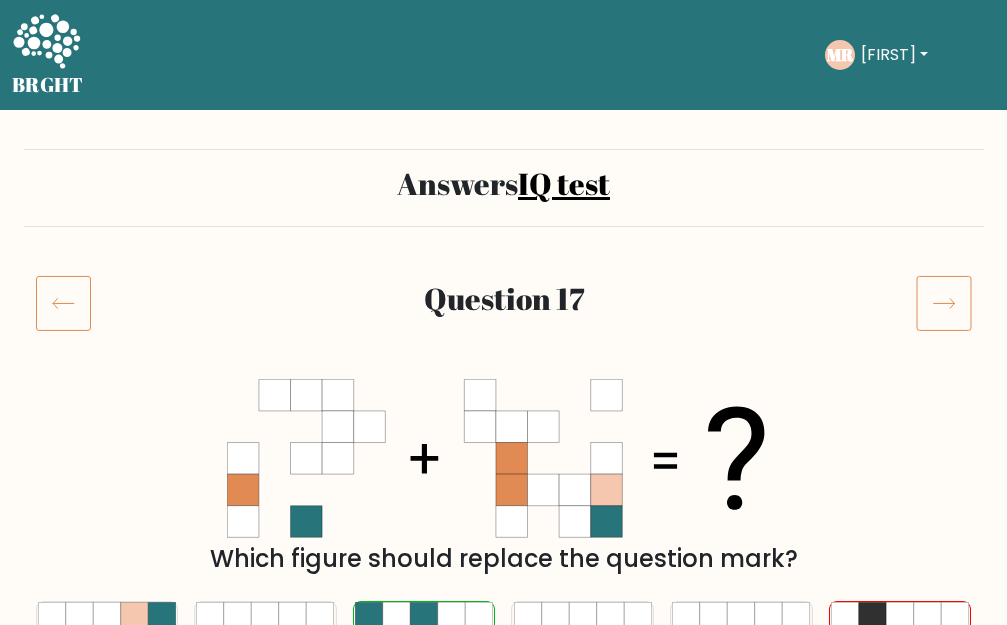 scroll, scrollTop: 0, scrollLeft: 0, axis: both 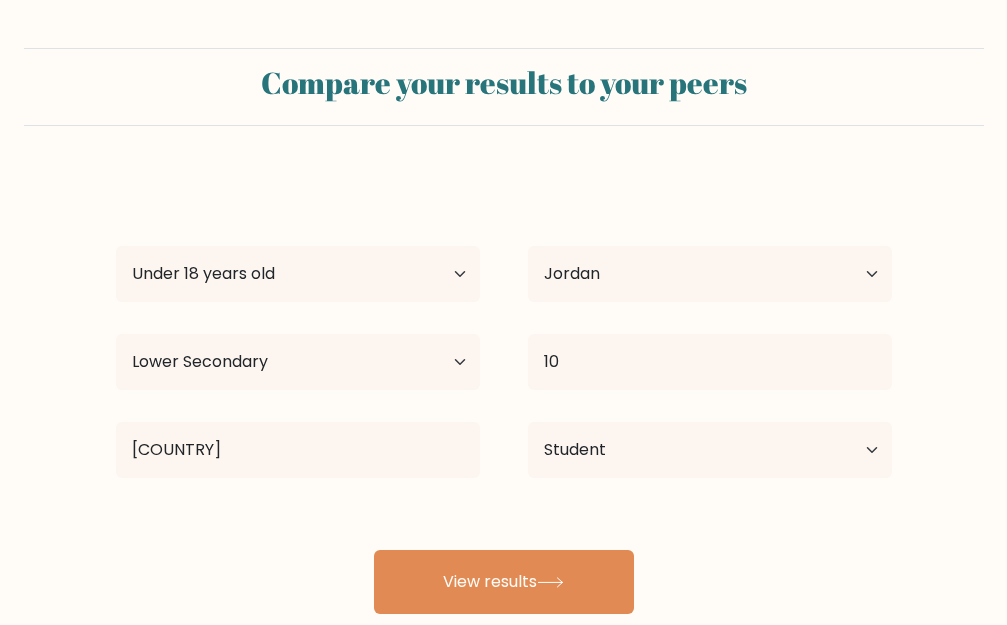 select on "min_18" 